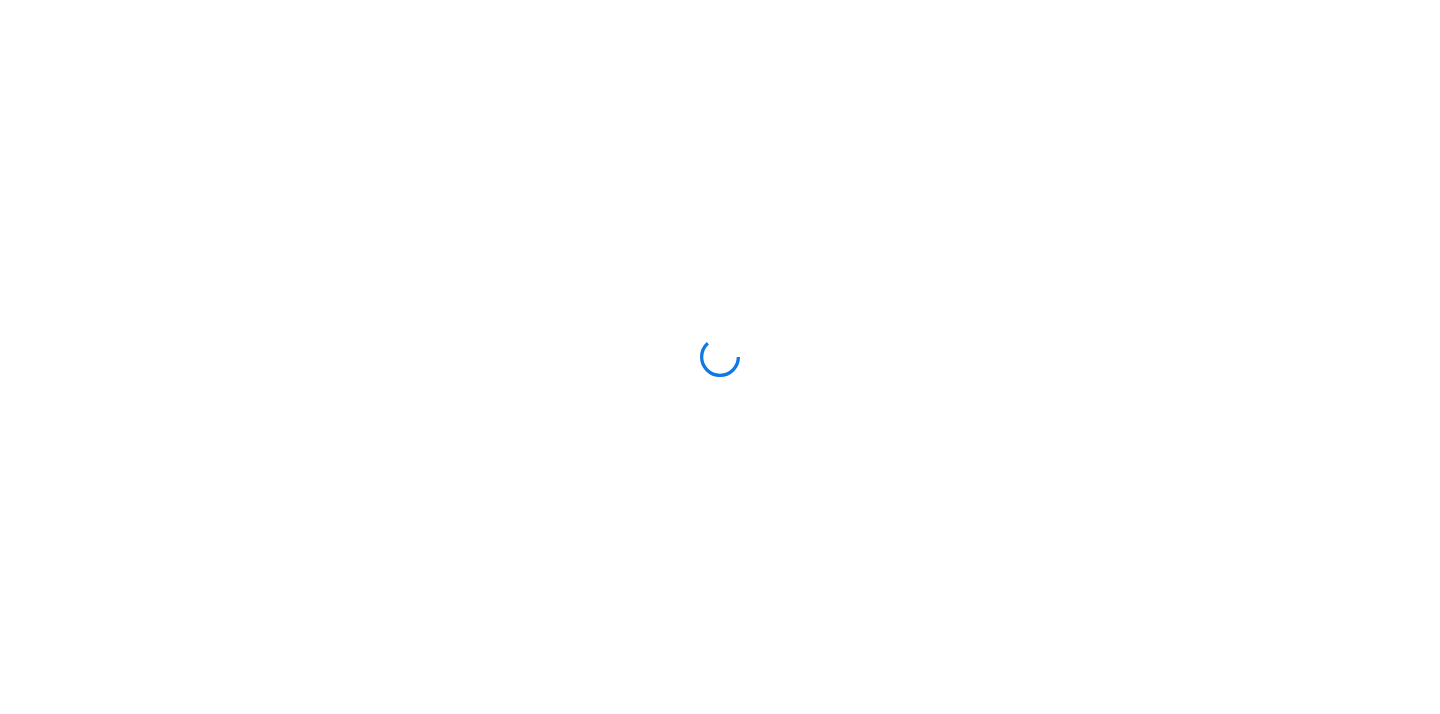 scroll, scrollTop: 0, scrollLeft: 0, axis: both 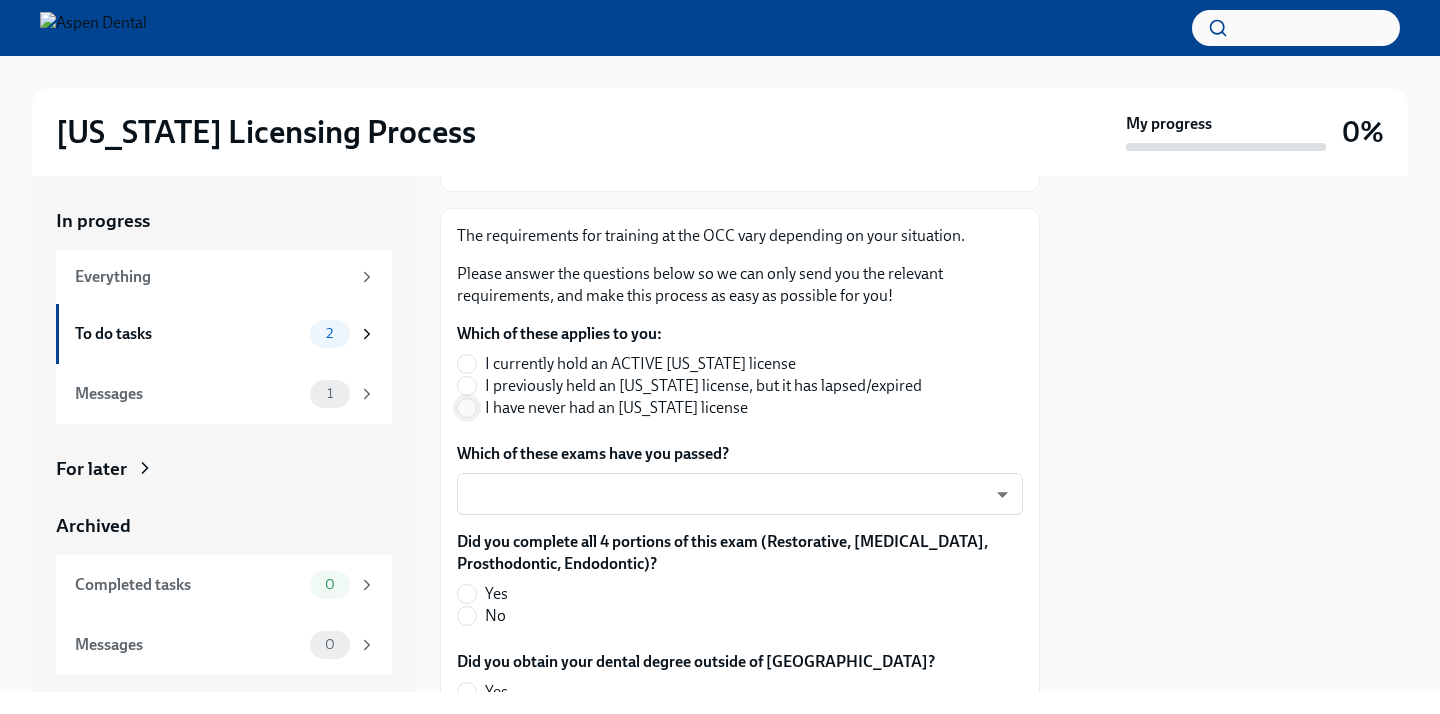 click on "I have never had an [US_STATE] license" at bounding box center (467, 408) 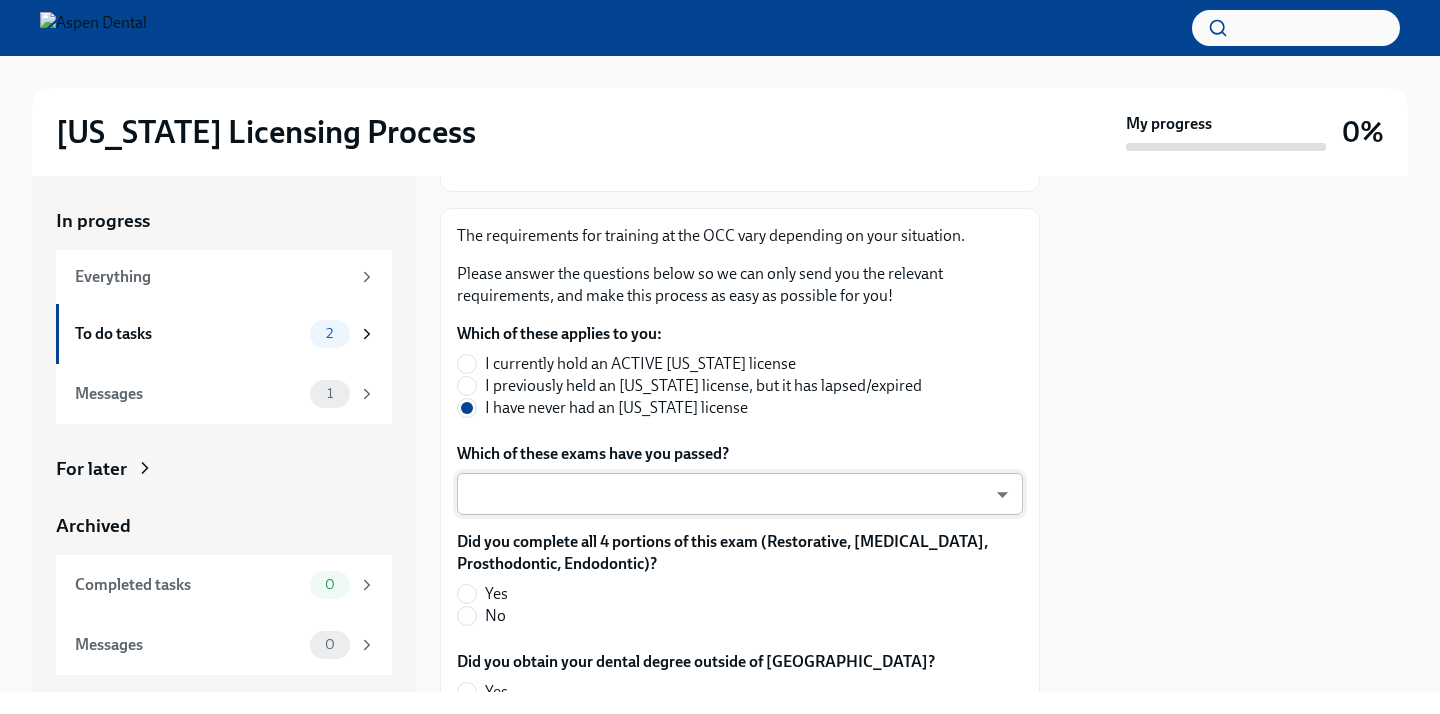 click on "[US_STATE] Licensing Process My progress 0% In progress Everything To do tasks 2 Messages 1 For later Archived Completed tasks 0 Messages 0 Answer these questions to get tailored instructions for the [US_STATE] licensing process To Do Due  [DATE] Time to begin your [US_STATE] license application Hi [PERSON_NAME]!
We’re excited to support your next step with Aspen Dental and the  TAG Oral Care Cente ... The requirements for training at the OCC vary depending on your situation.
Please answer the questions below so we can only send you the relevant requirements, and make this process as easy as possible for you! Which of these applies to you: I currently hold an ACTIVE [US_STATE] license I previously held an [US_STATE] license, but it has lapsed/expired I have never had an [US_STATE] license Which of these exams have you passed? ​ ​ Did you complete all 4 portions of this exam (Restorative, [MEDICAL_DATA], Prosthodontic, Endodontic)? Yes No Did you obtain your dental degree outside of [GEOGRAPHIC_DATA]? Yes No Yes No No" at bounding box center (720, 357) 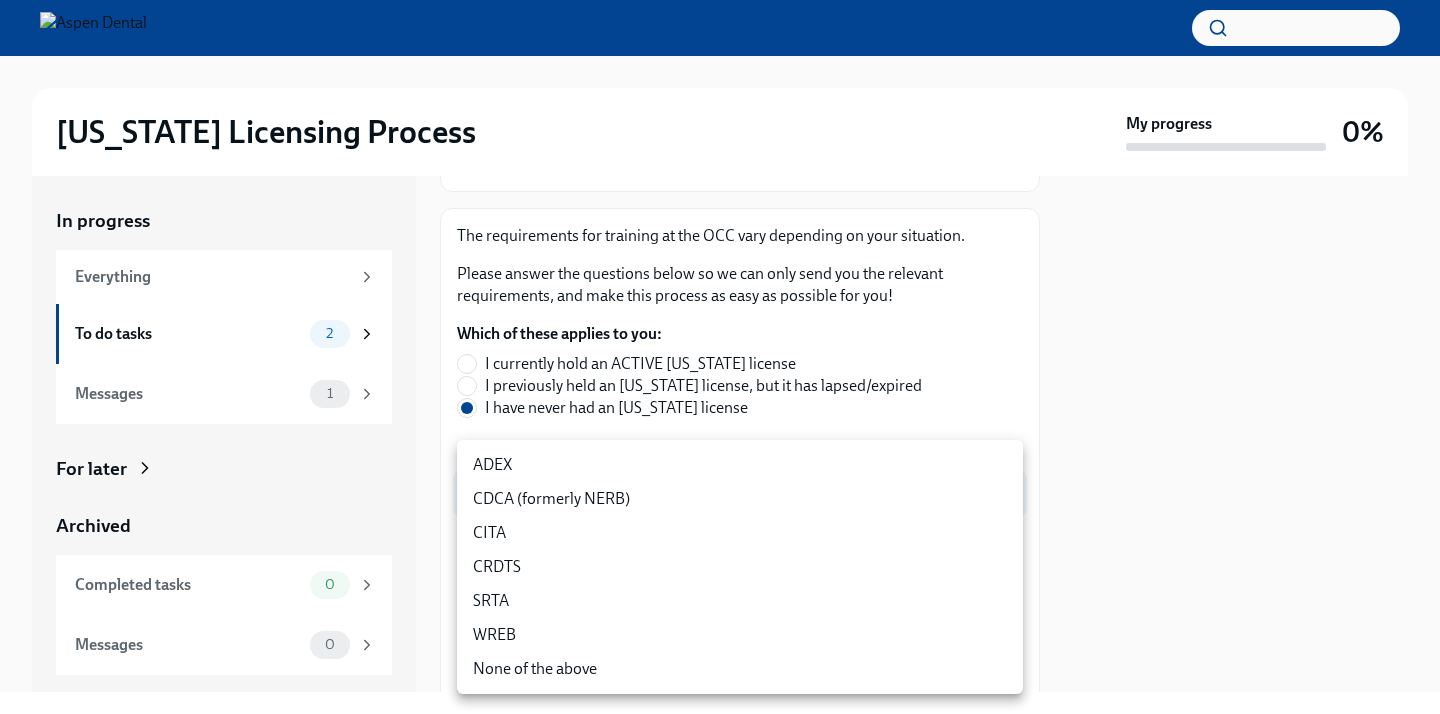 click on "CDCA (formerly NERB)" at bounding box center [740, 499] 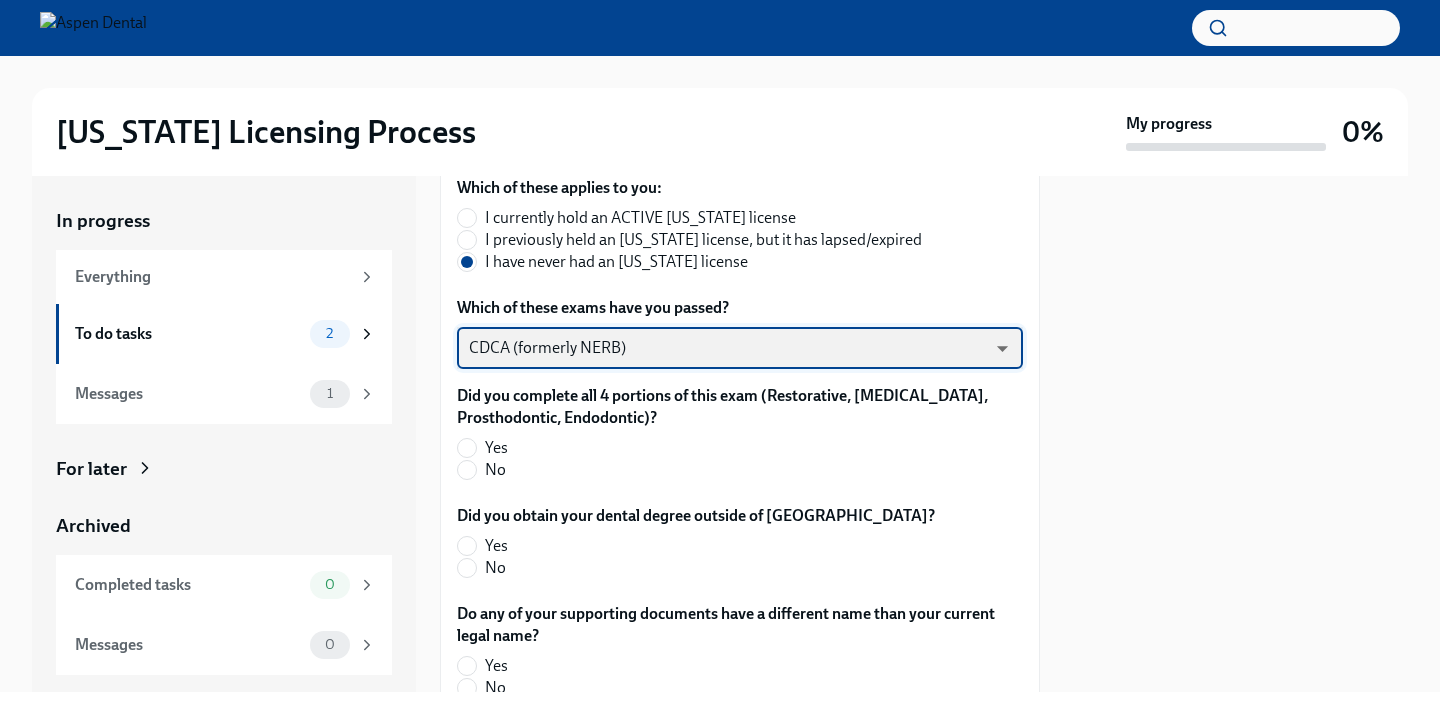 scroll, scrollTop: 454, scrollLeft: 0, axis: vertical 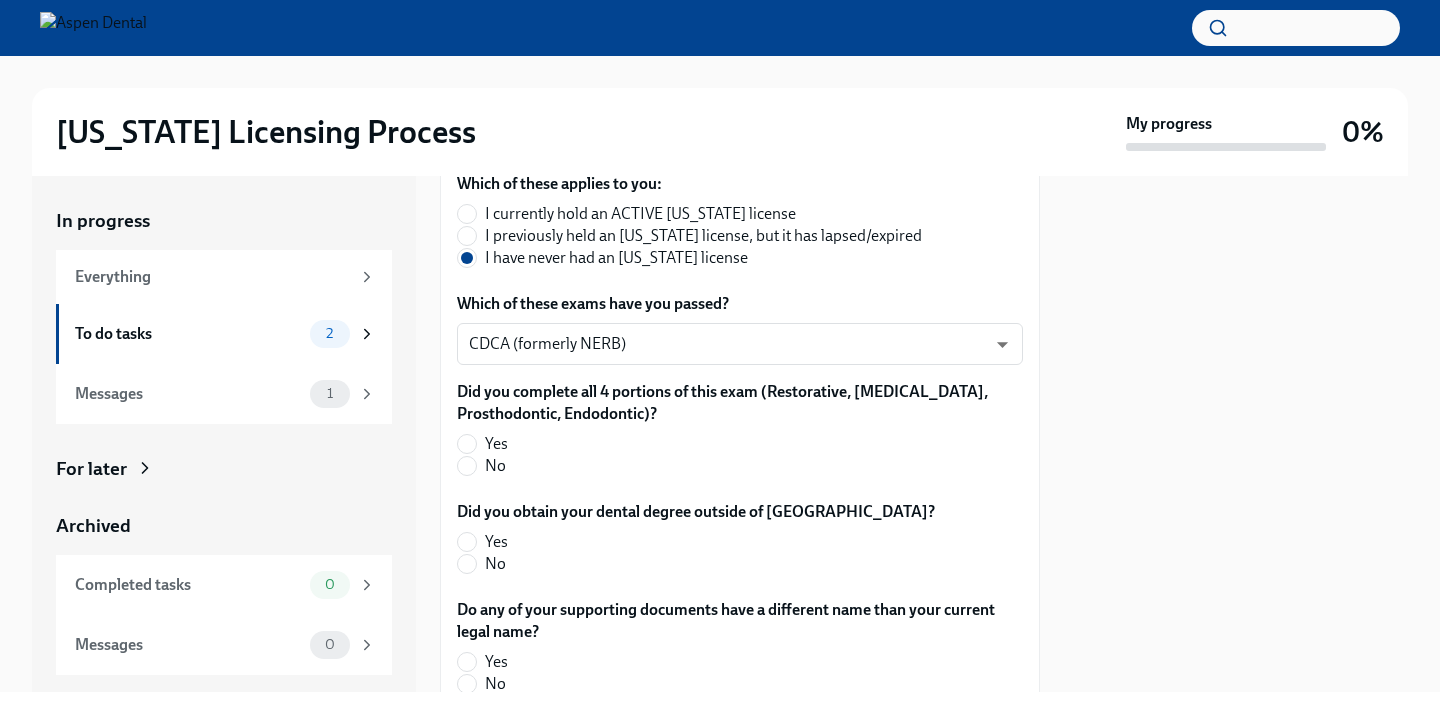 click on "Yes" at bounding box center [732, 444] 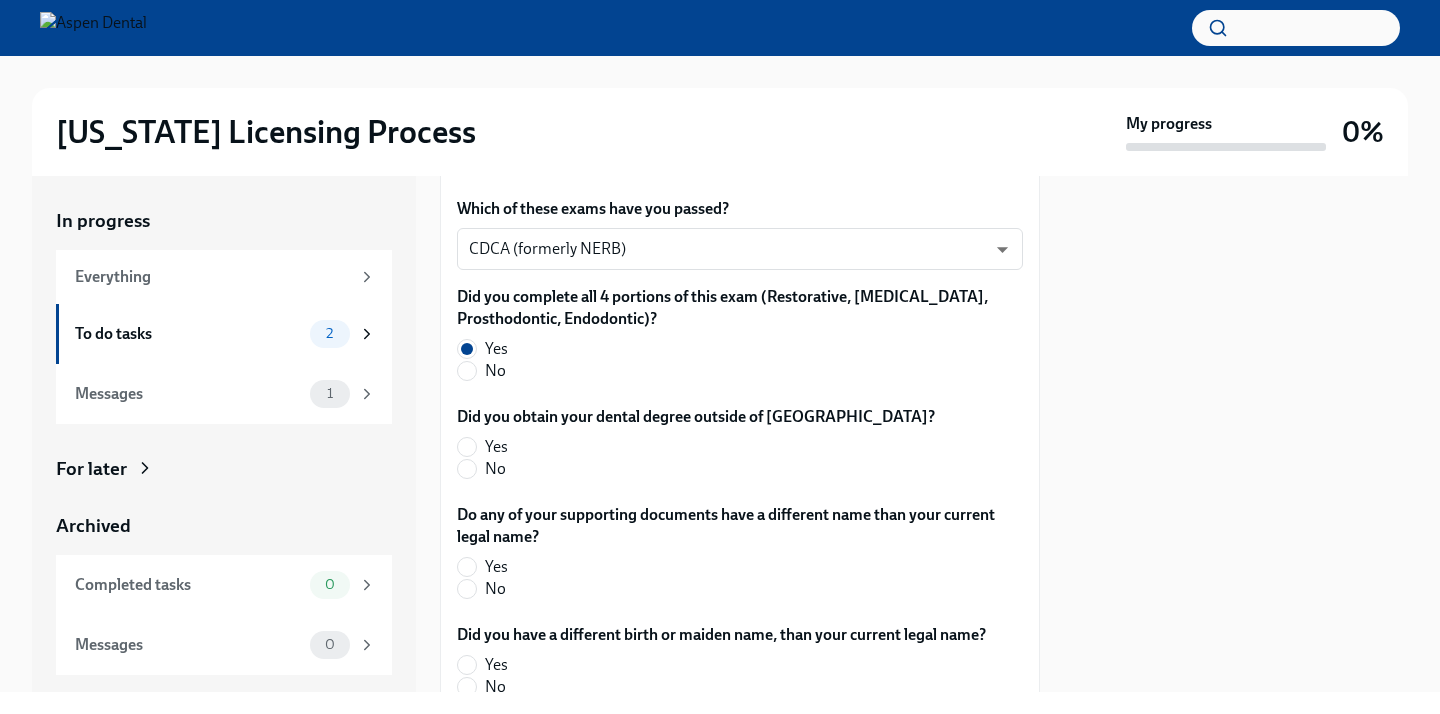 scroll, scrollTop: 555, scrollLeft: 0, axis: vertical 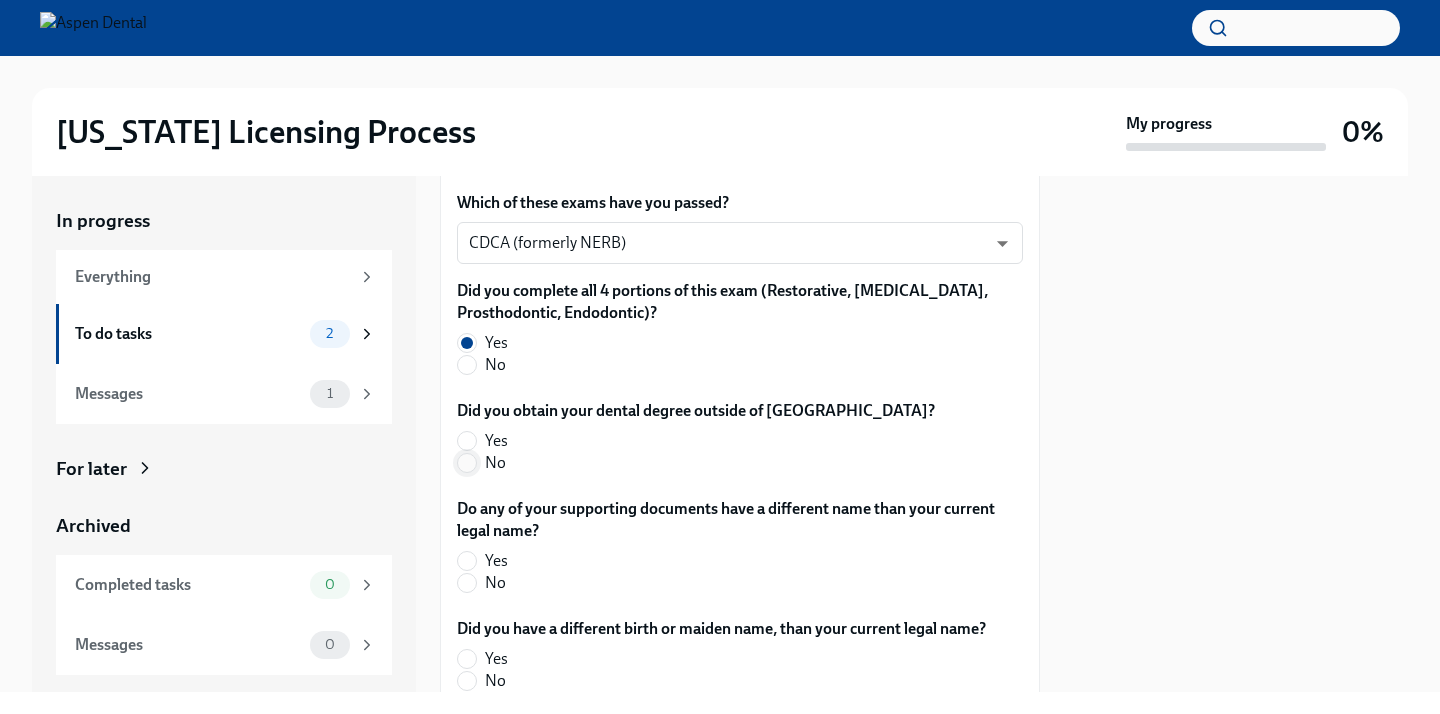 click on "No" at bounding box center (467, 463) 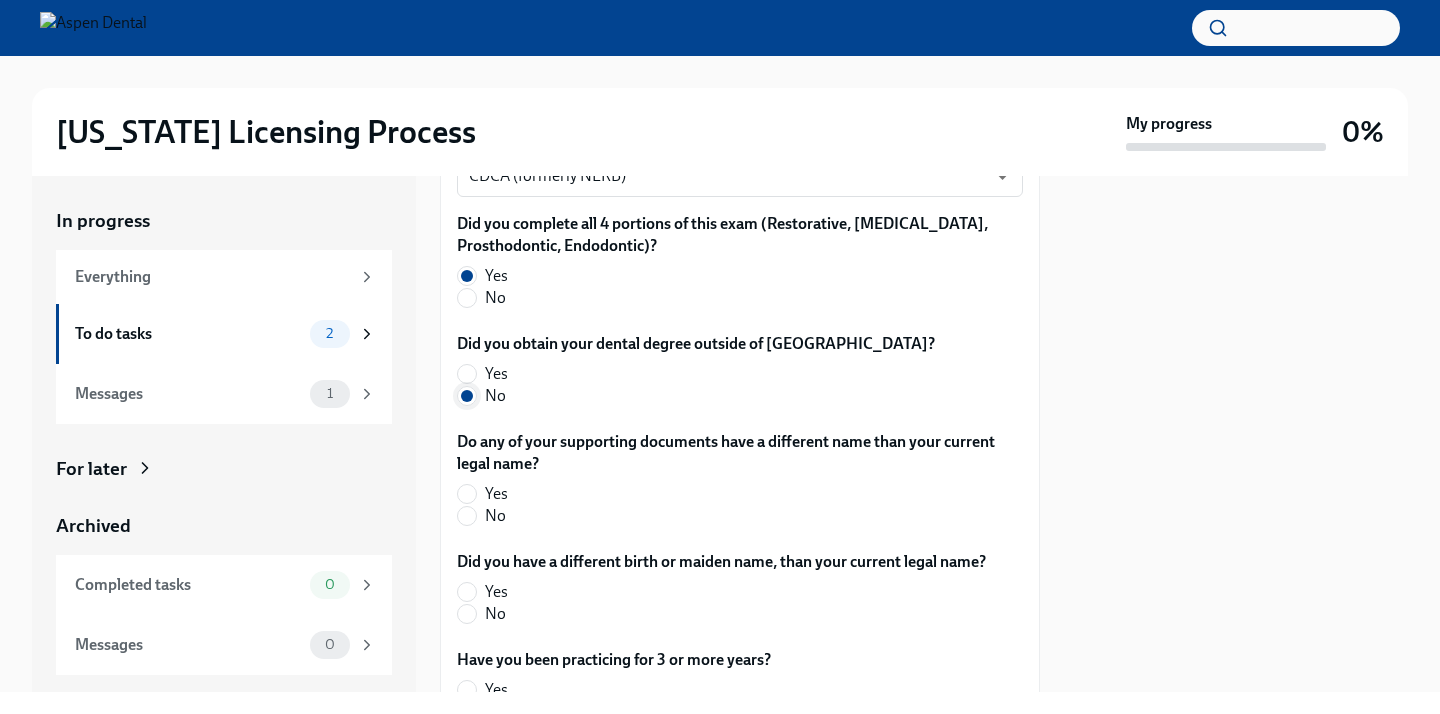 scroll, scrollTop: 630, scrollLeft: 0, axis: vertical 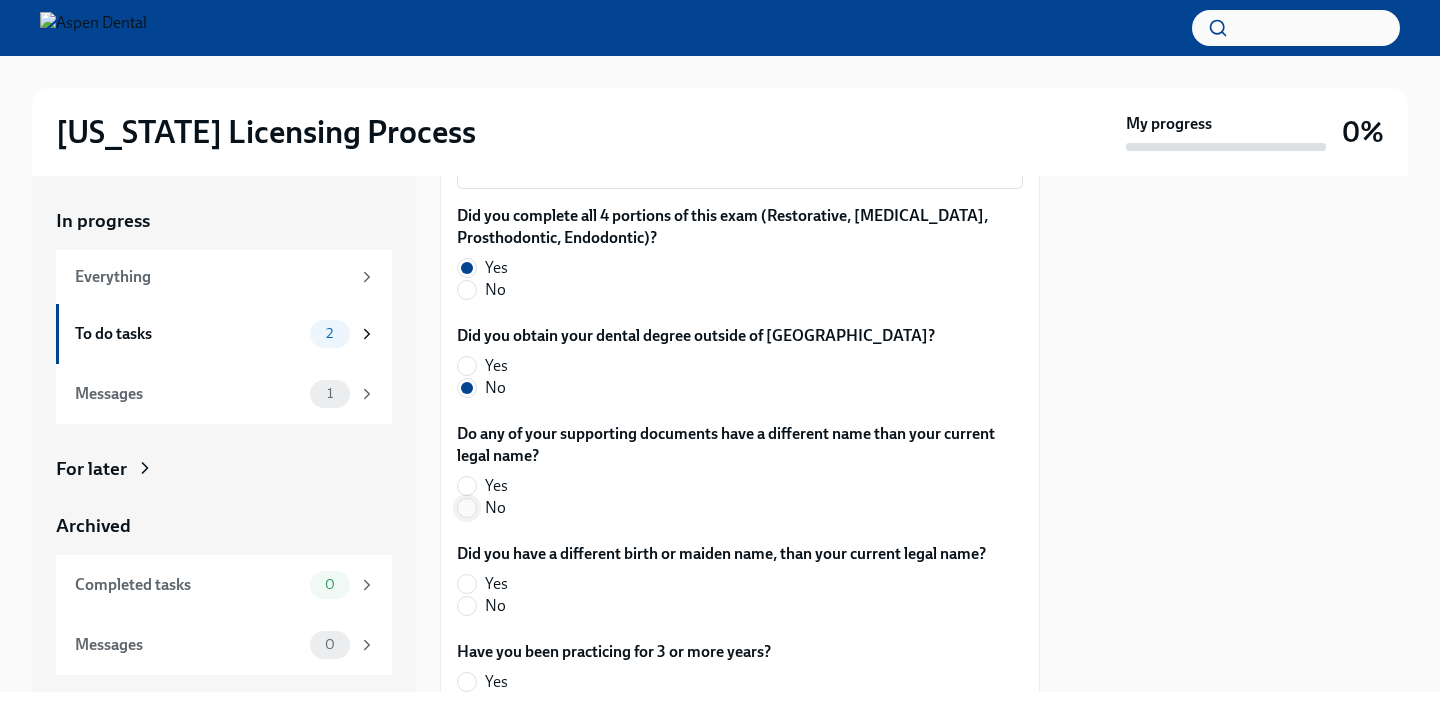 click on "No" at bounding box center [467, 508] 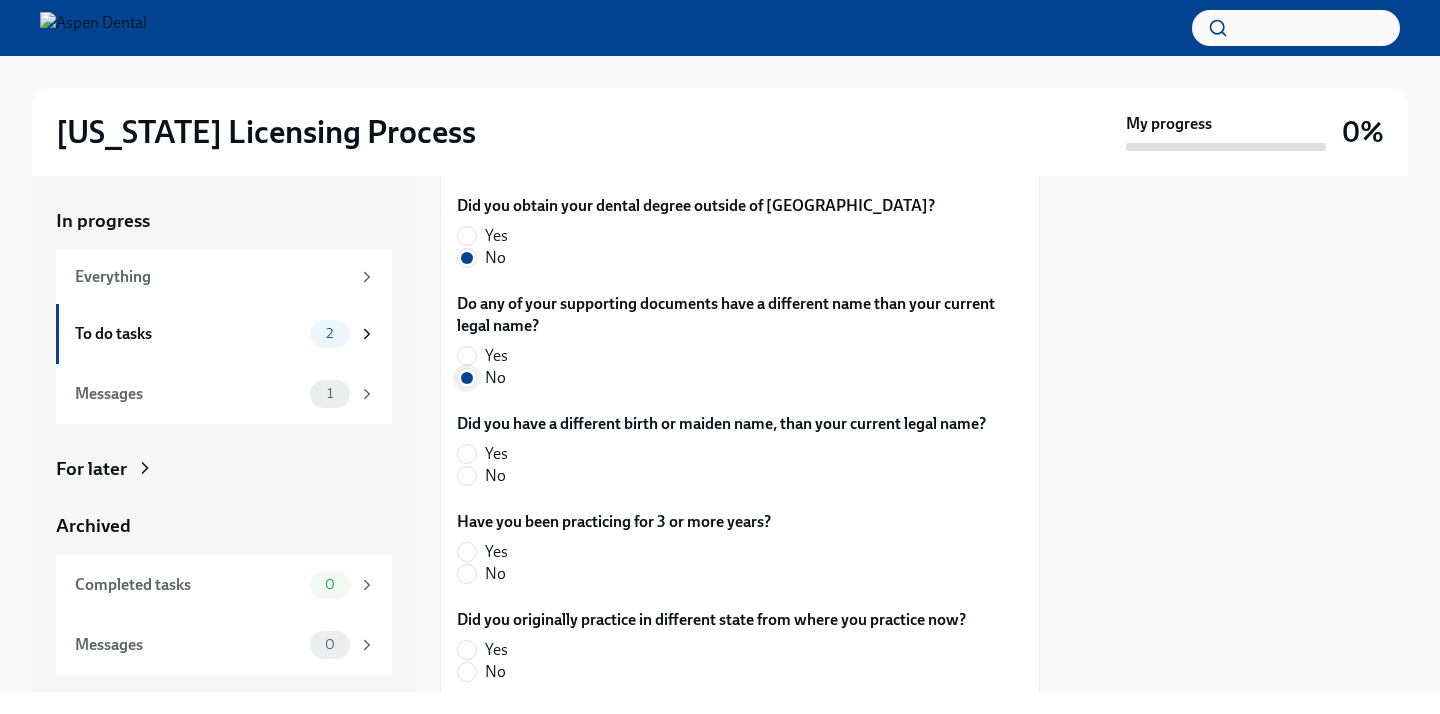 scroll, scrollTop: 761, scrollLeft: 0, axis: vertical 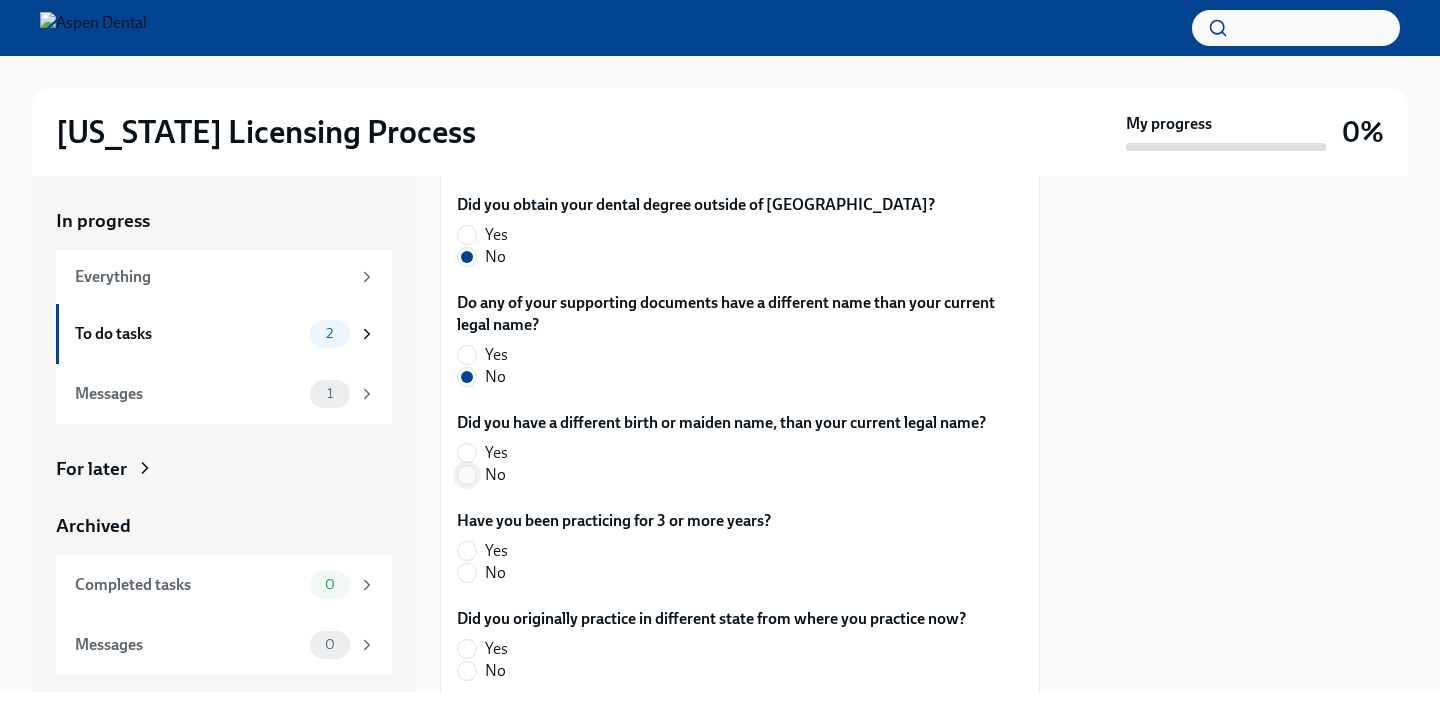 click on "No" at bounding box center [467, 475] 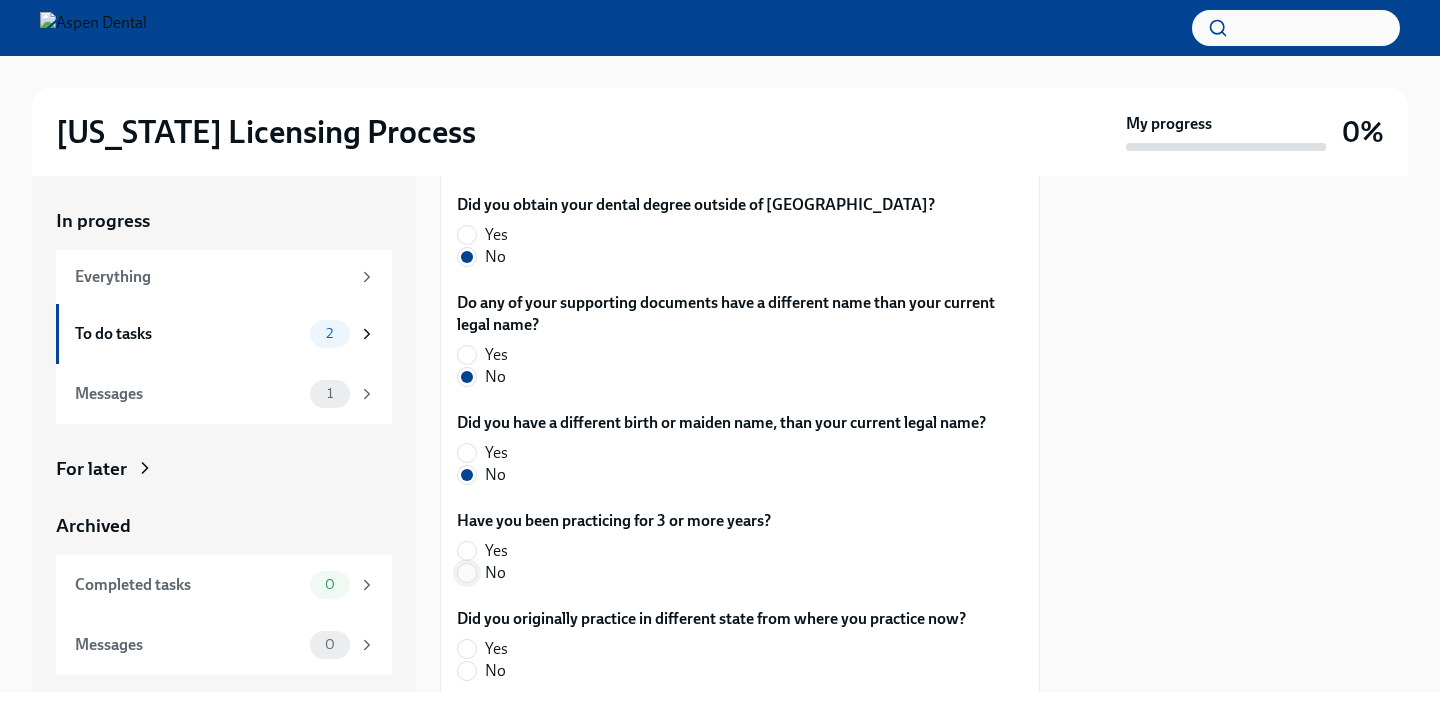click on "No" at bounding box center [467, 573] 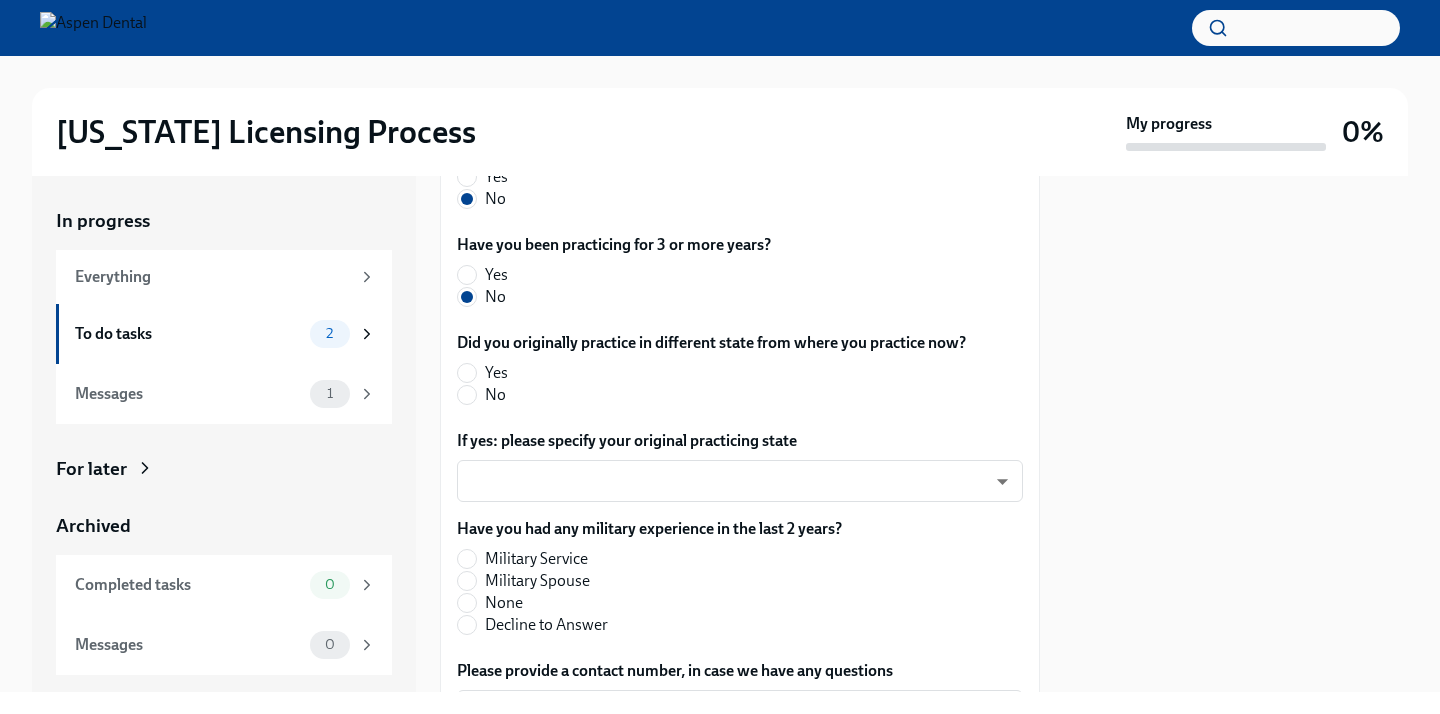 scroll, scrollTop: 1038, scrollLeft: 0, axis: vertical 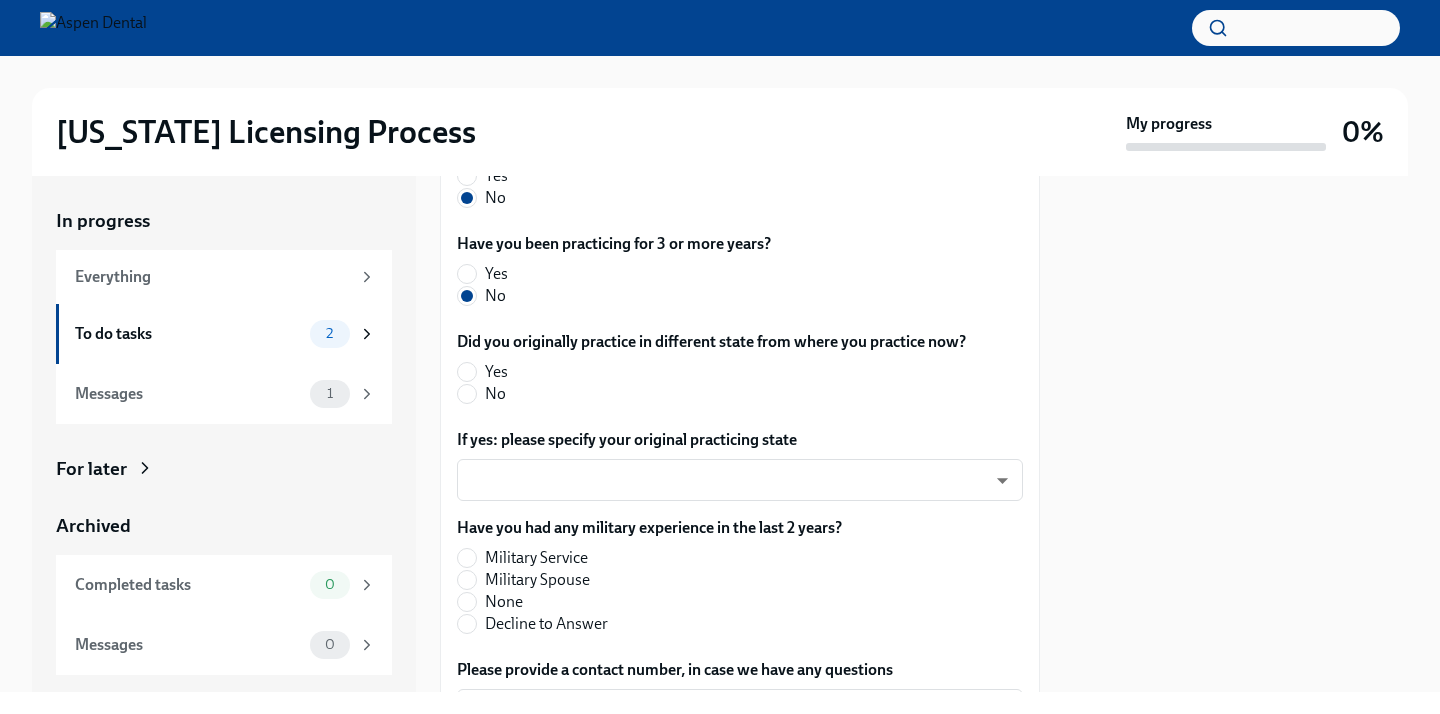 click on "No" at bounding box center [703, 394] 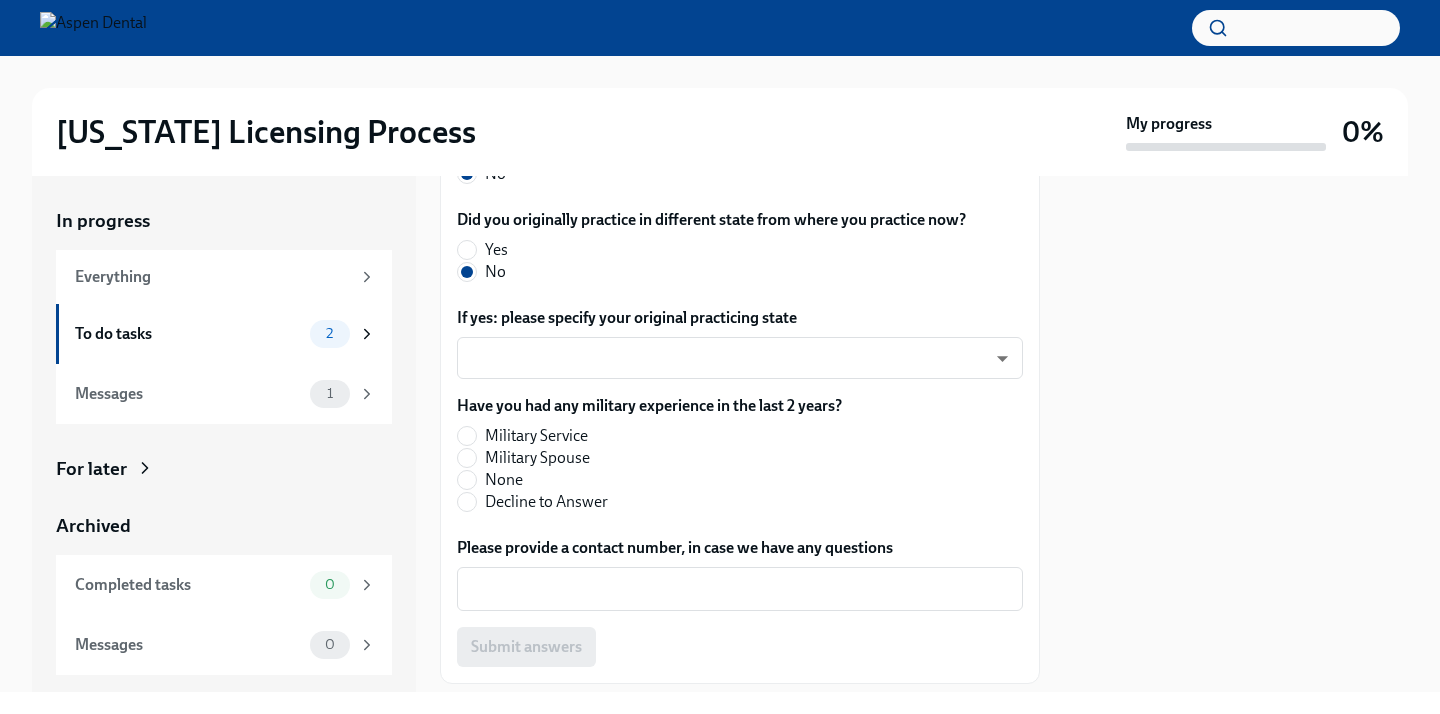 scroll, scrollTop: 1186, scrollLeft: 0, axis: vertical 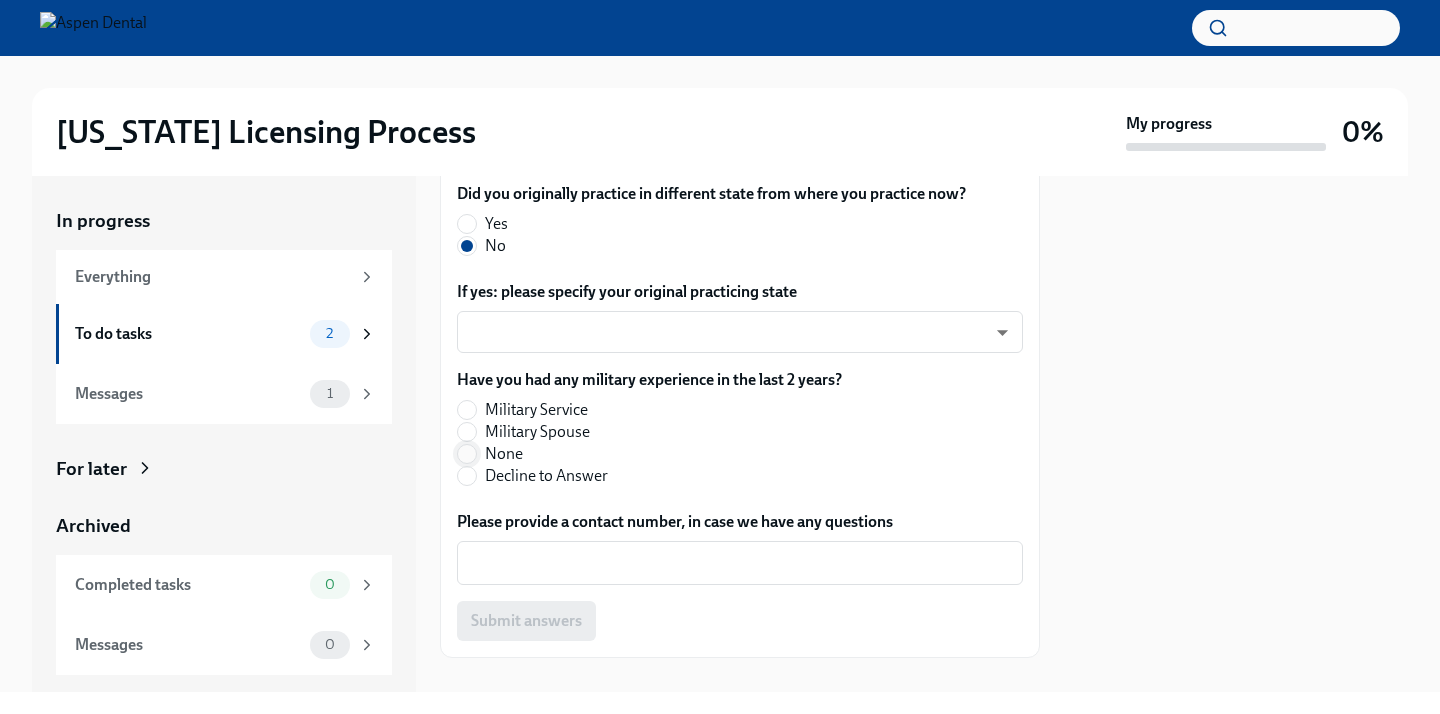 click on "None" at bounding box center [467, 454] 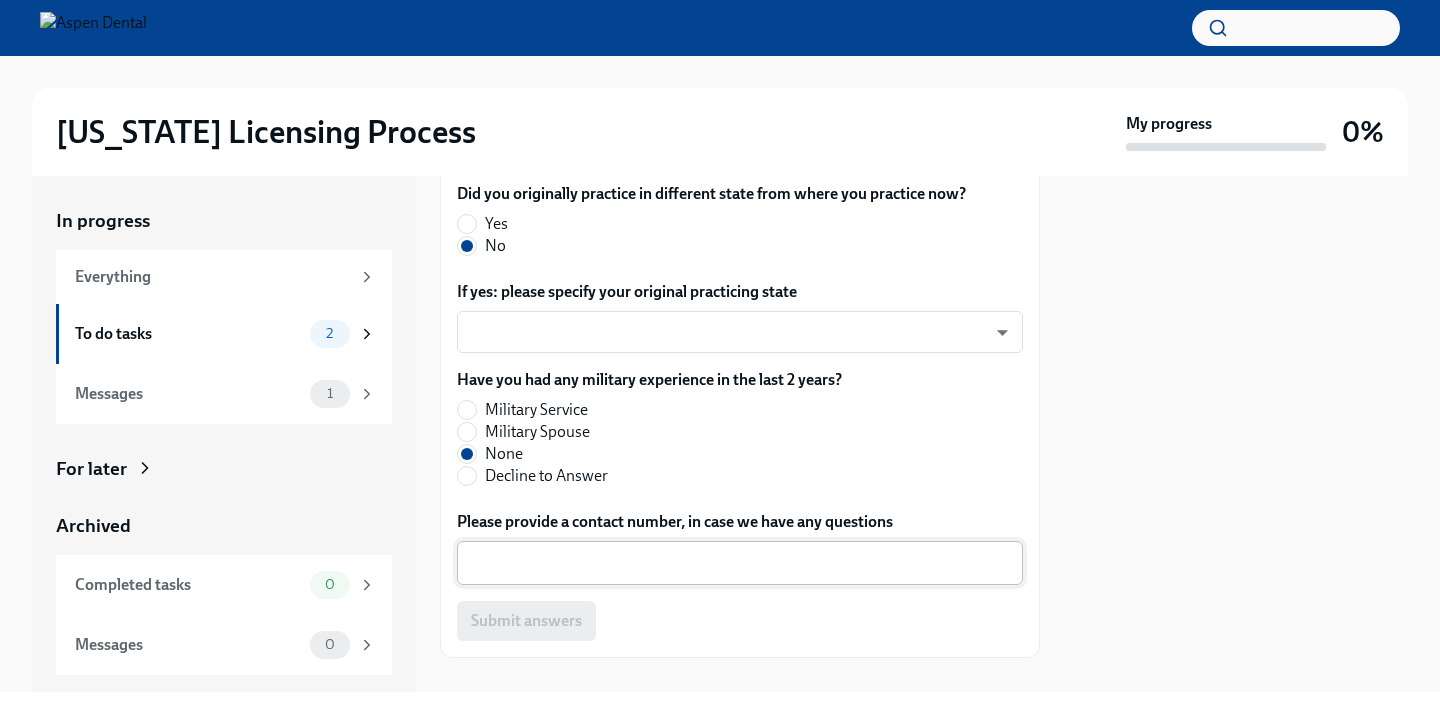 click on "x ​" at bounding box center [740, 563] 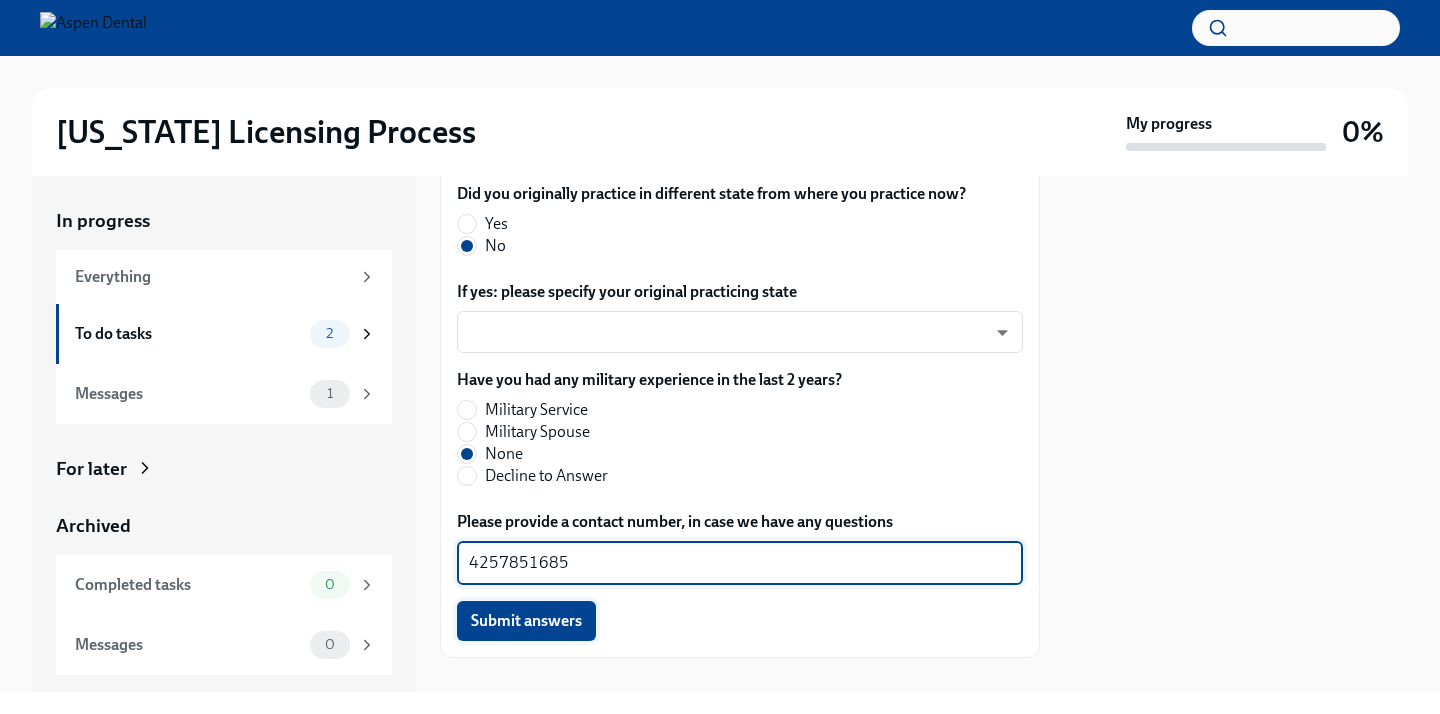 type on "4257851685" 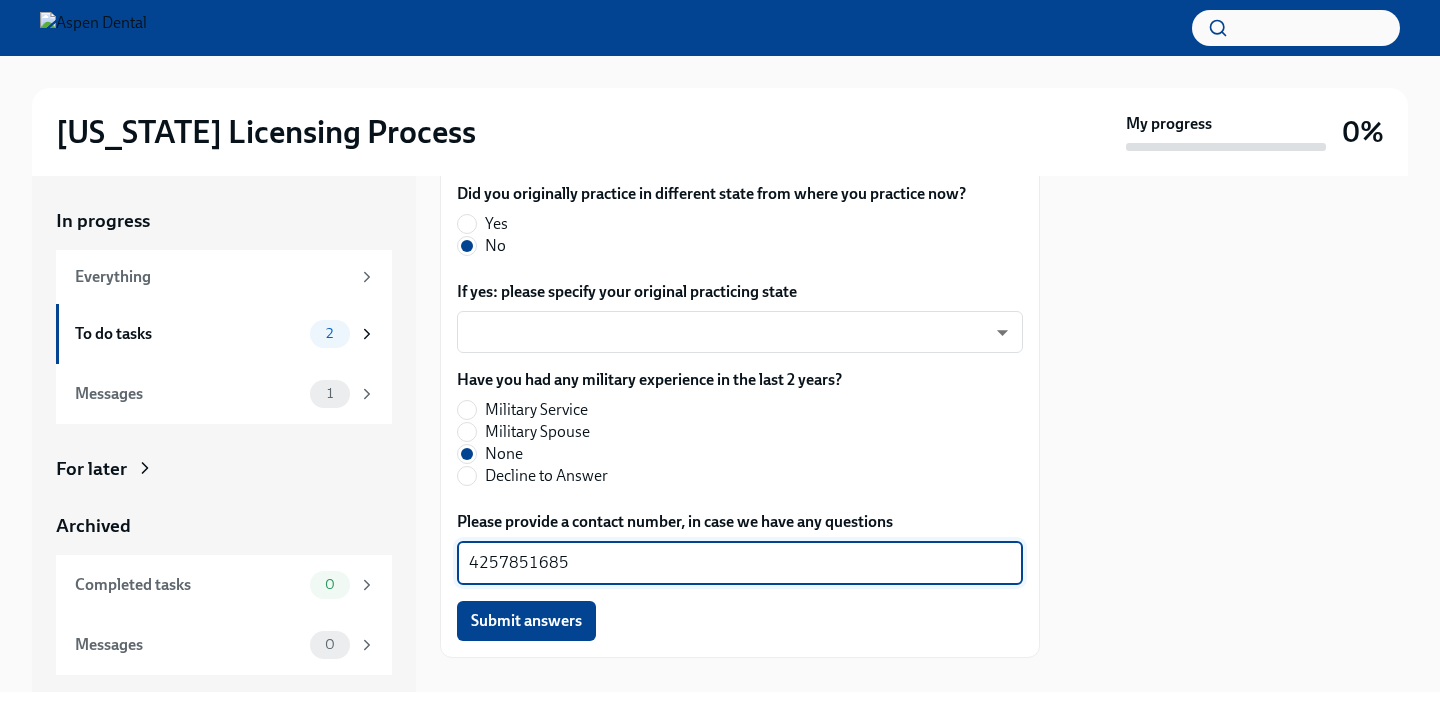 click on "Submit answers" at bounding box center (526, 621) 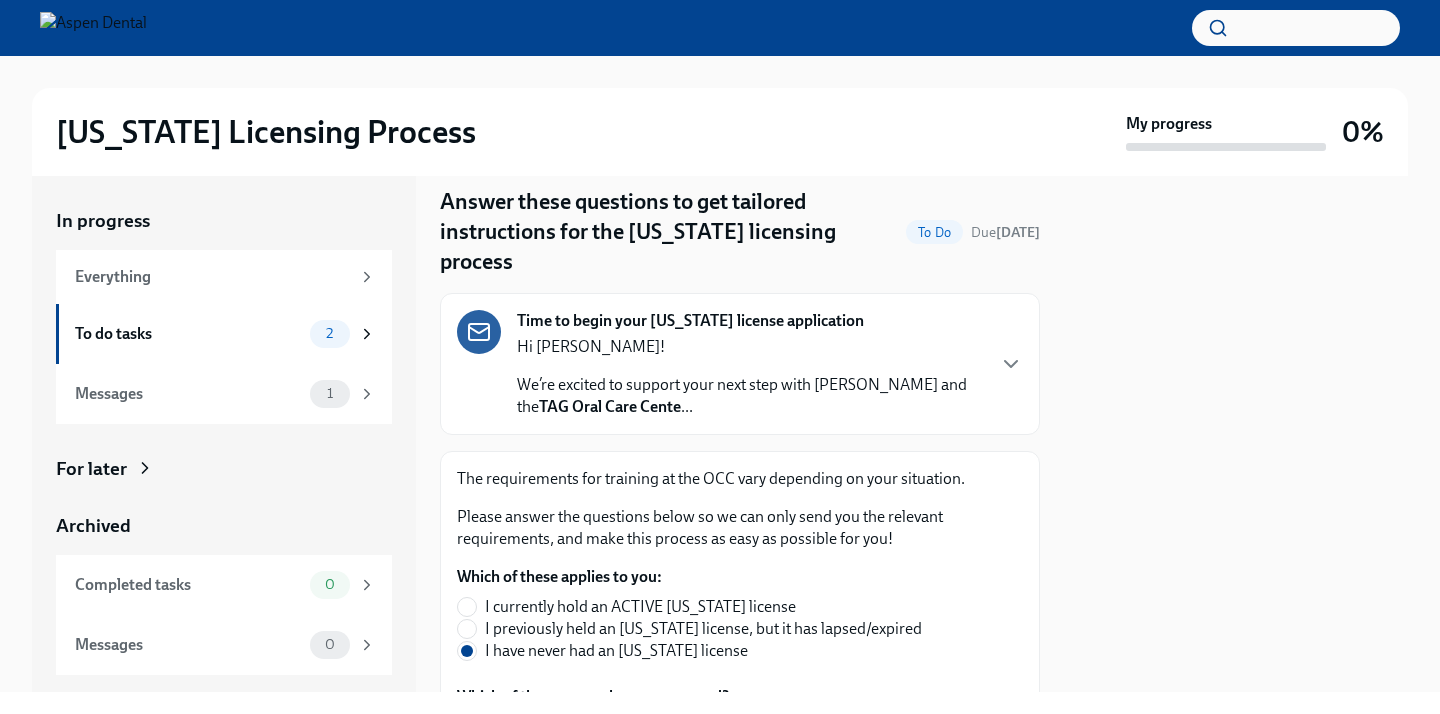 scroll, scrollTop: 52, scrollLeft: 0, axis: vertical 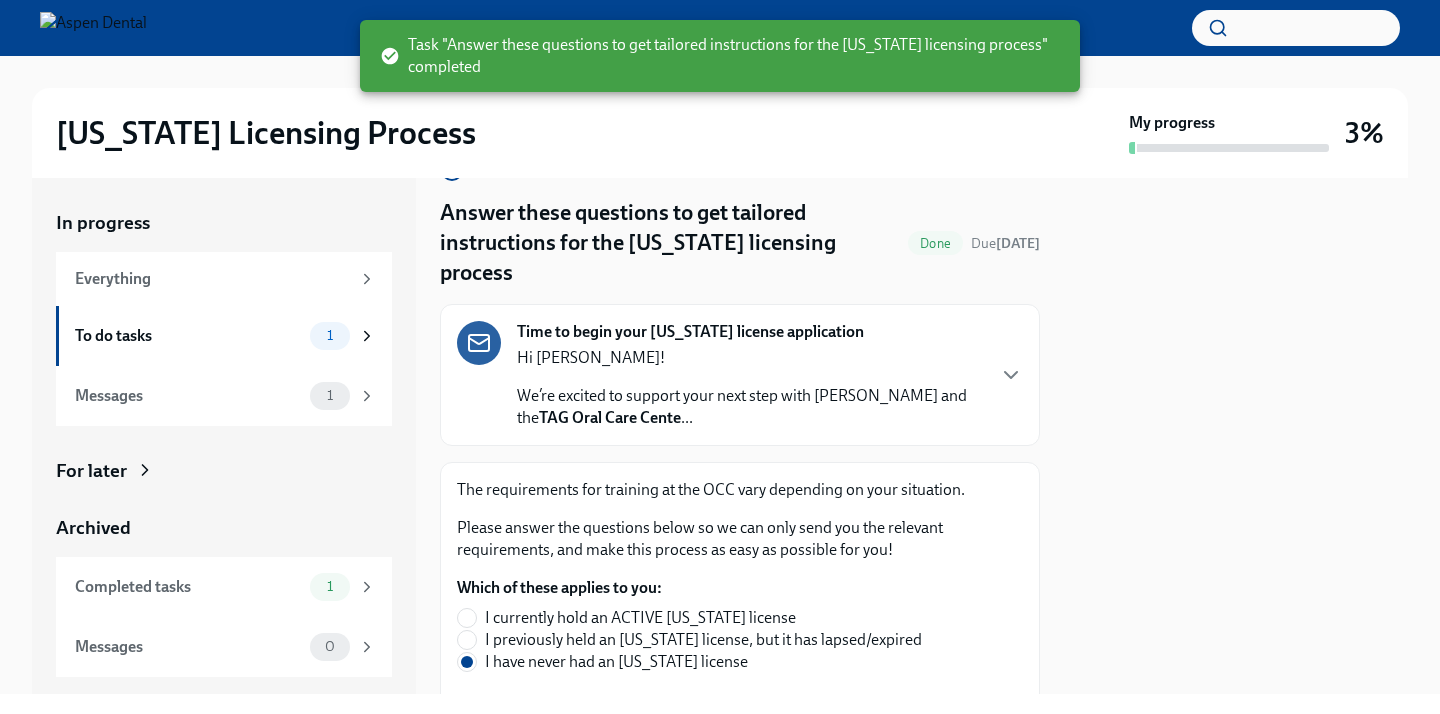 click on "Time to begin your [US_STATE] license application Hi [PERSON_NAME]!
We’re excited to support your next step with Aspen Dental and the  TAG Oral Care Cente ..." at bounding box center [740, 375] 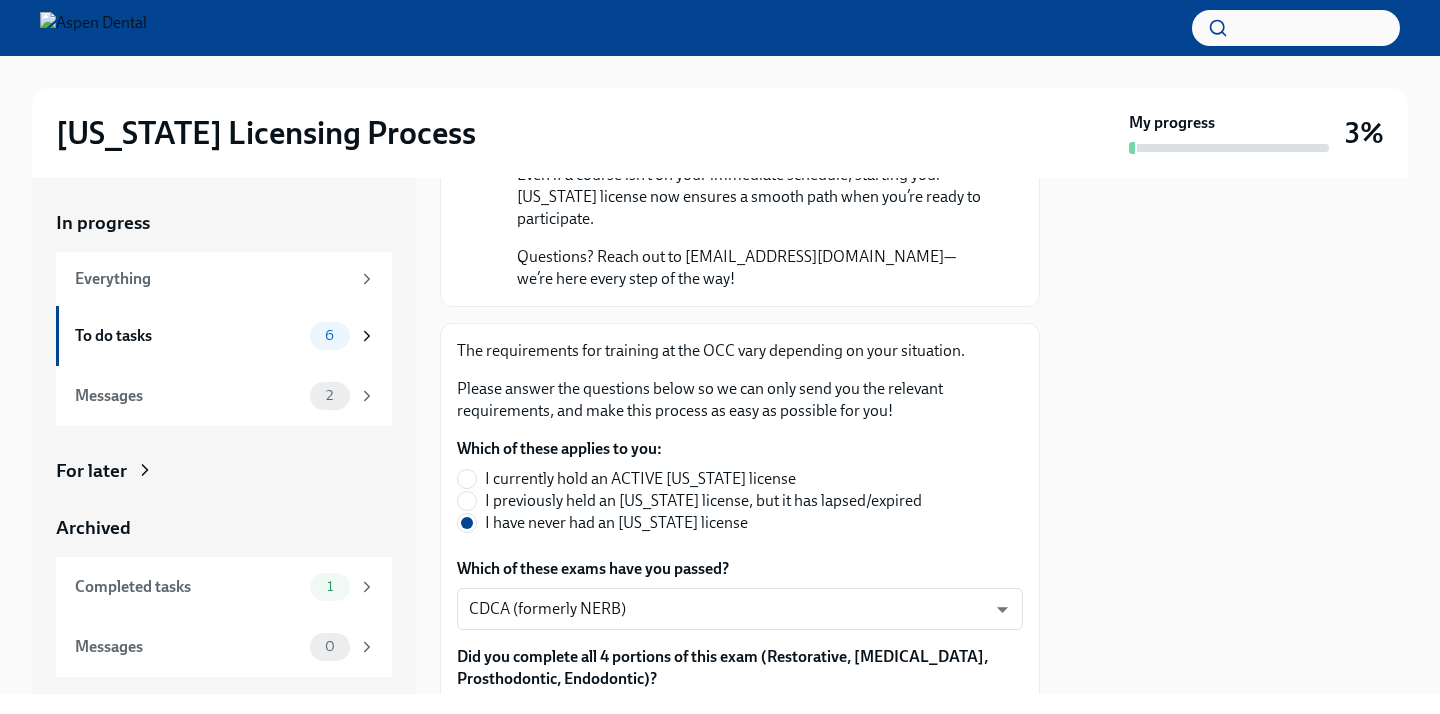 scroll, scrollTop: 973, scrollLeft: 0, axis: vertical 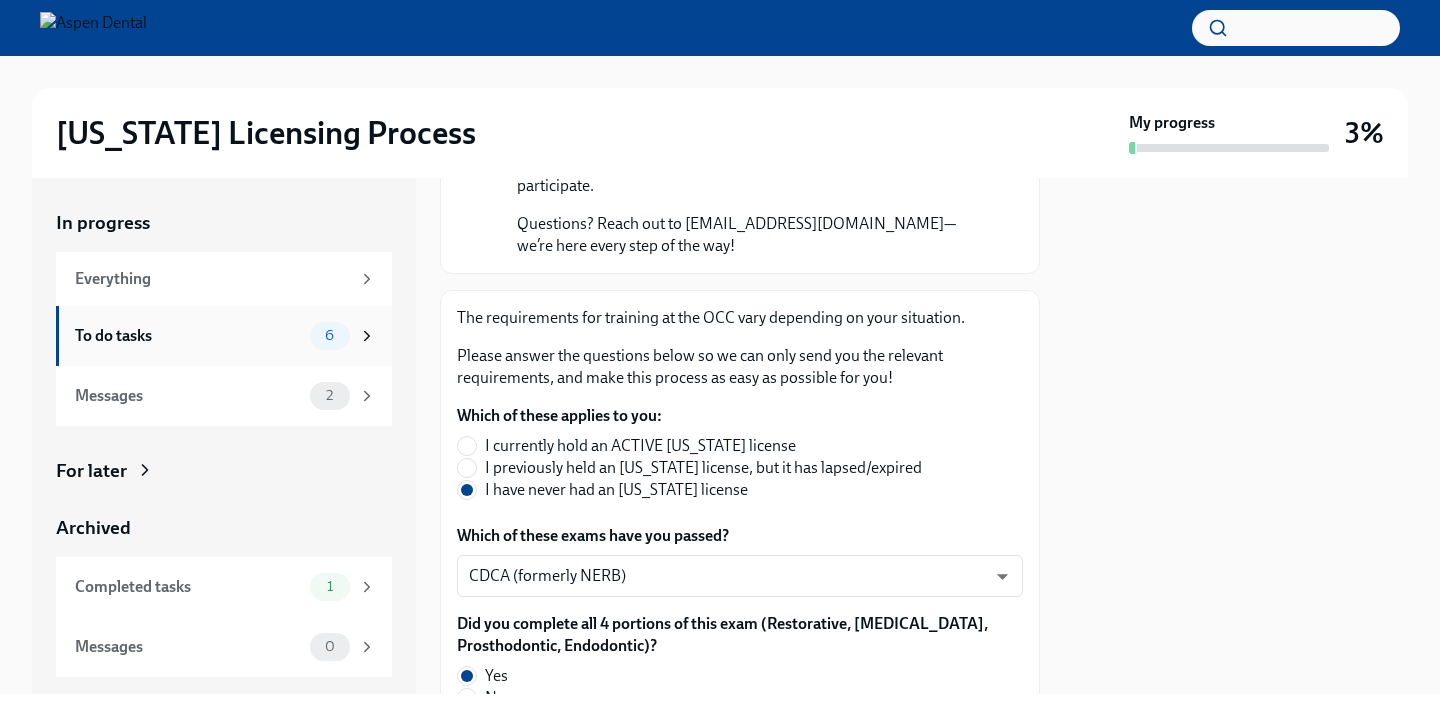 click on "6" at bounding box center [330, 336] 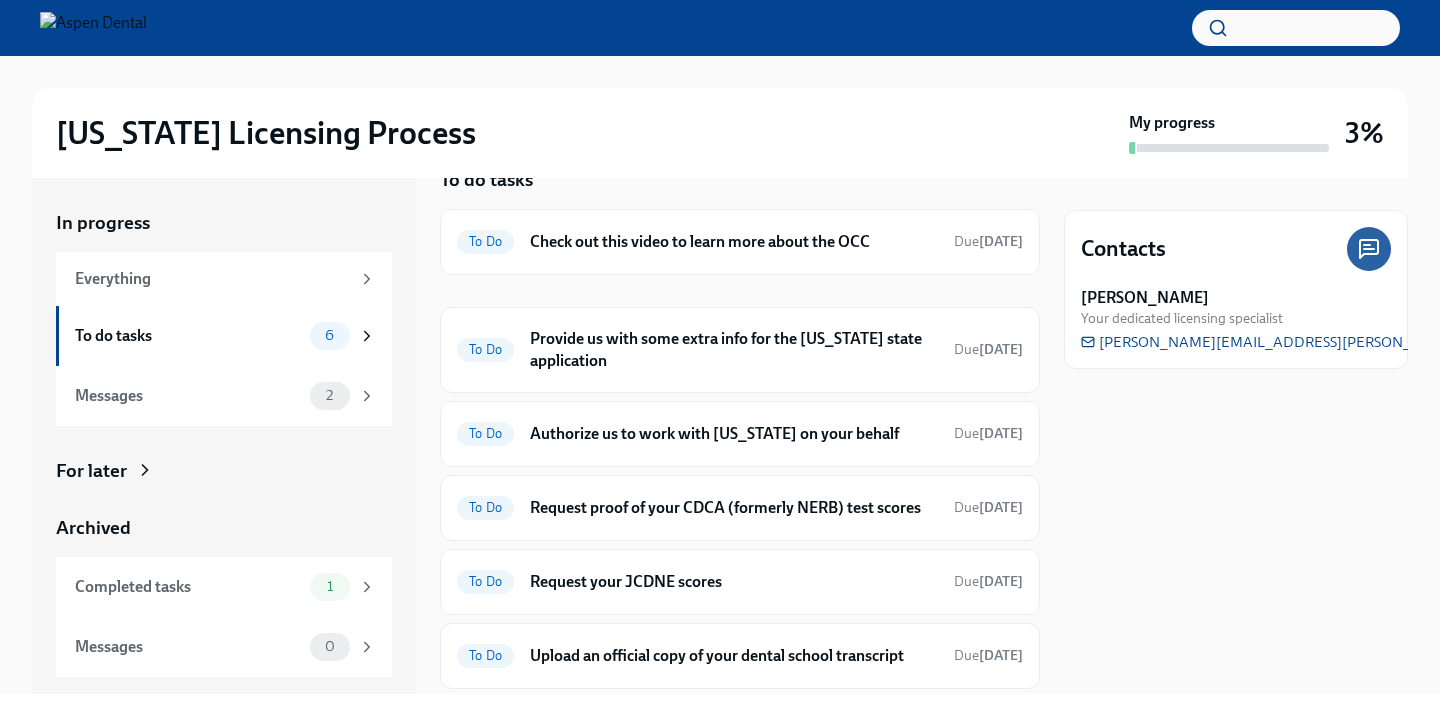 scroll, scrollTop: 31, scrollLeft: 0, axis: vertical 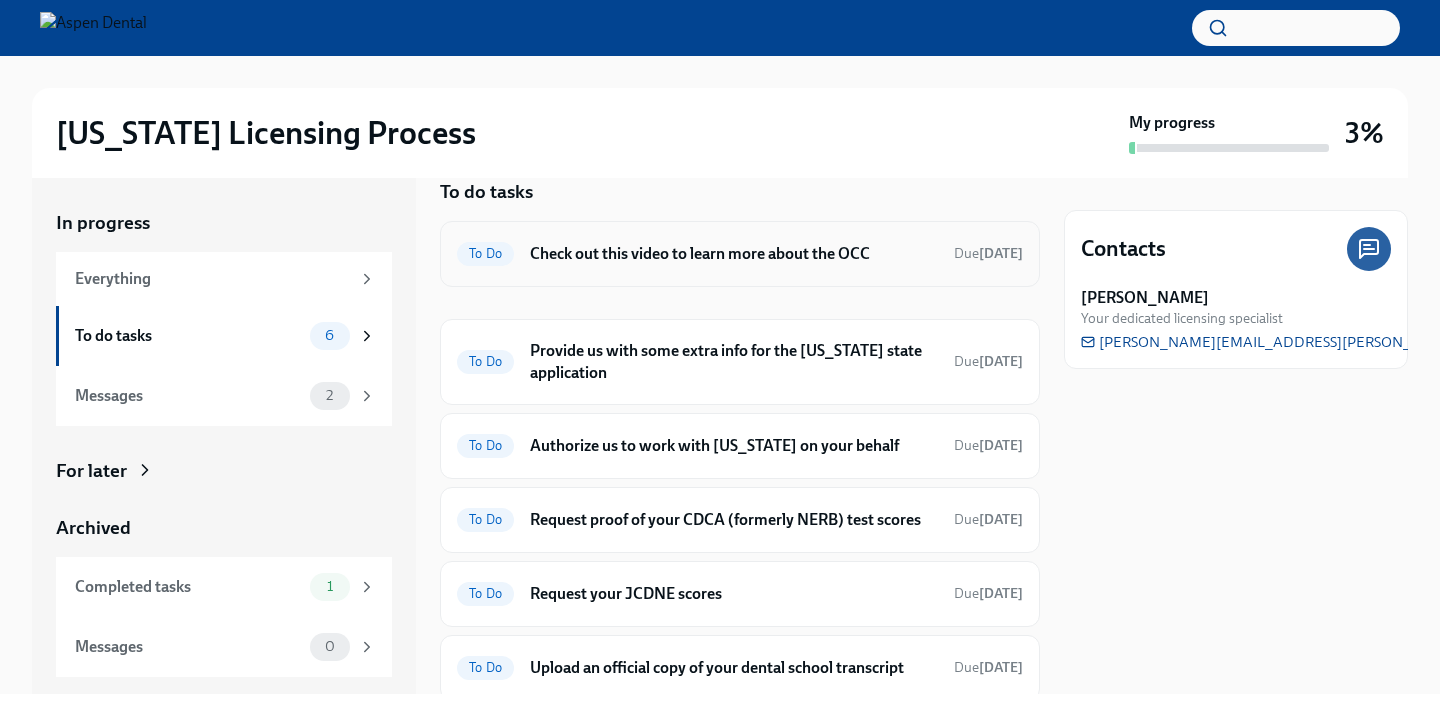 click on "Check out this video to learn more about the OCC" at bounding box center (734, 254) 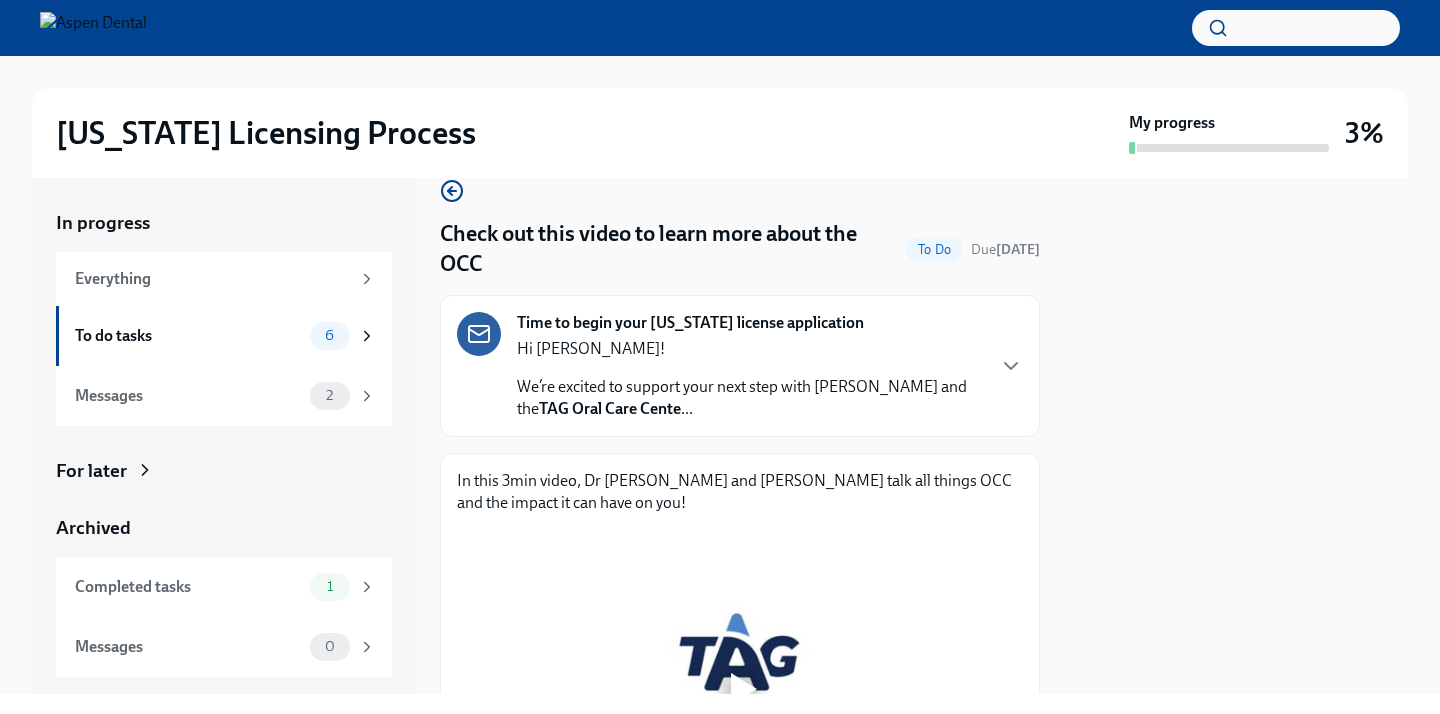 scroll, scrollTop: 42, scrollLeft: 0, axis: vertical 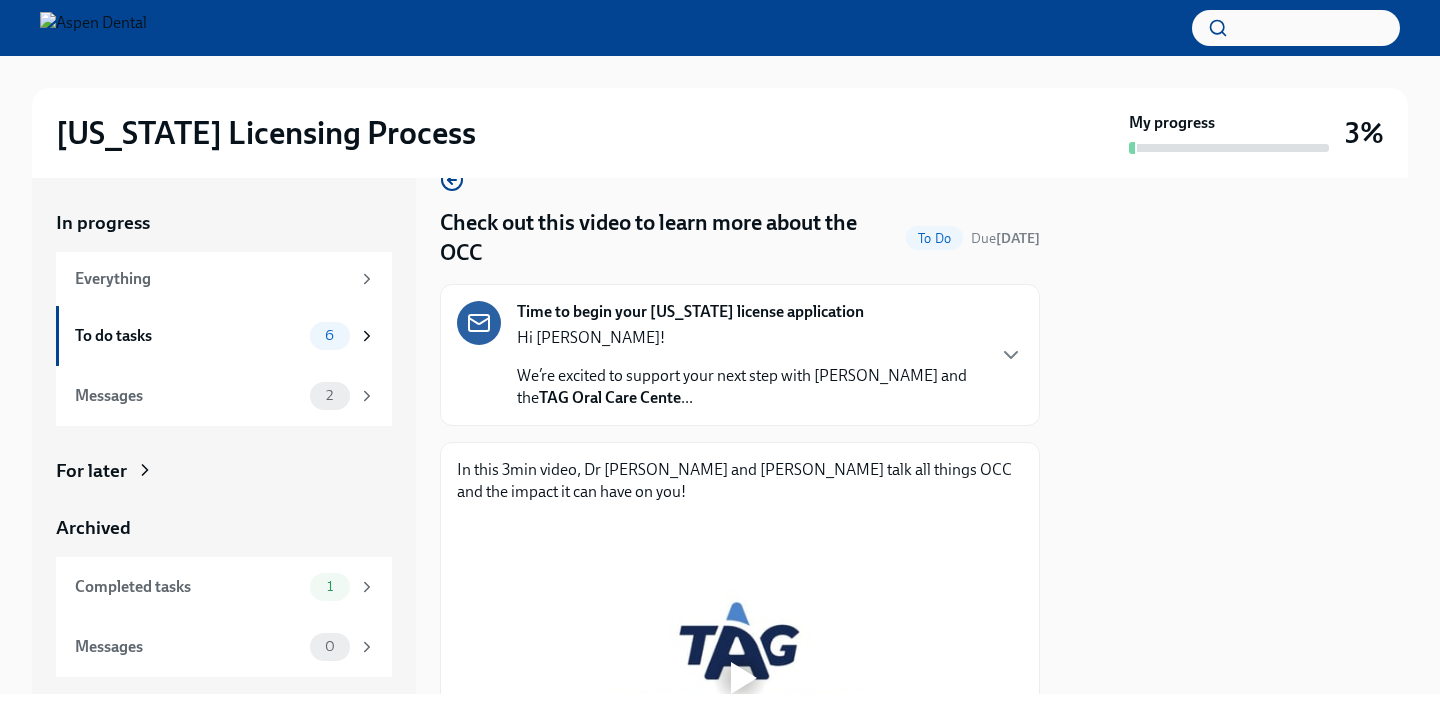 click on "Time to begin your [US_STATE] license application Hi [PERSON_NAME]!
We’re excited to support your next step with Aspen Dental and the  TAG Oral Care Cente ..." at bounding box center [740, 355] 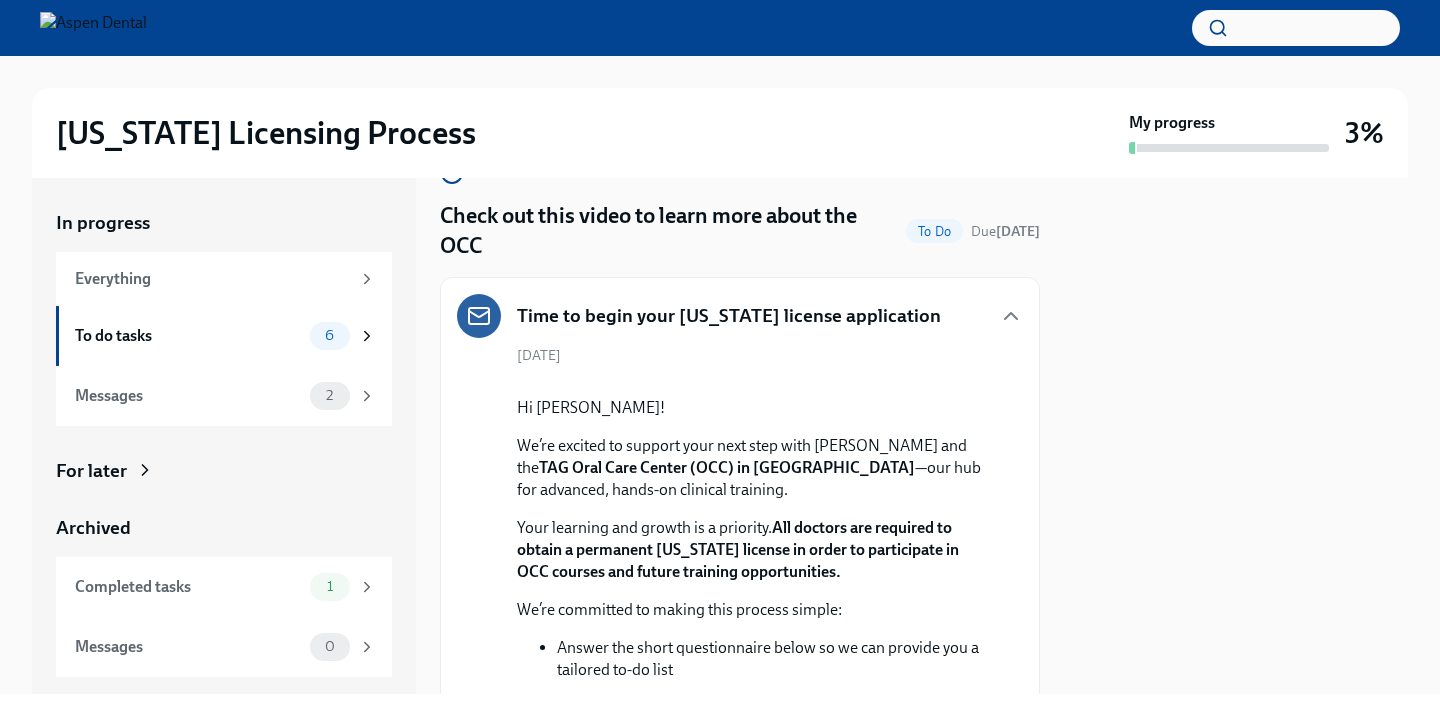scroll, scrollTop: 51, scrollLeft: 0, axis: vertical 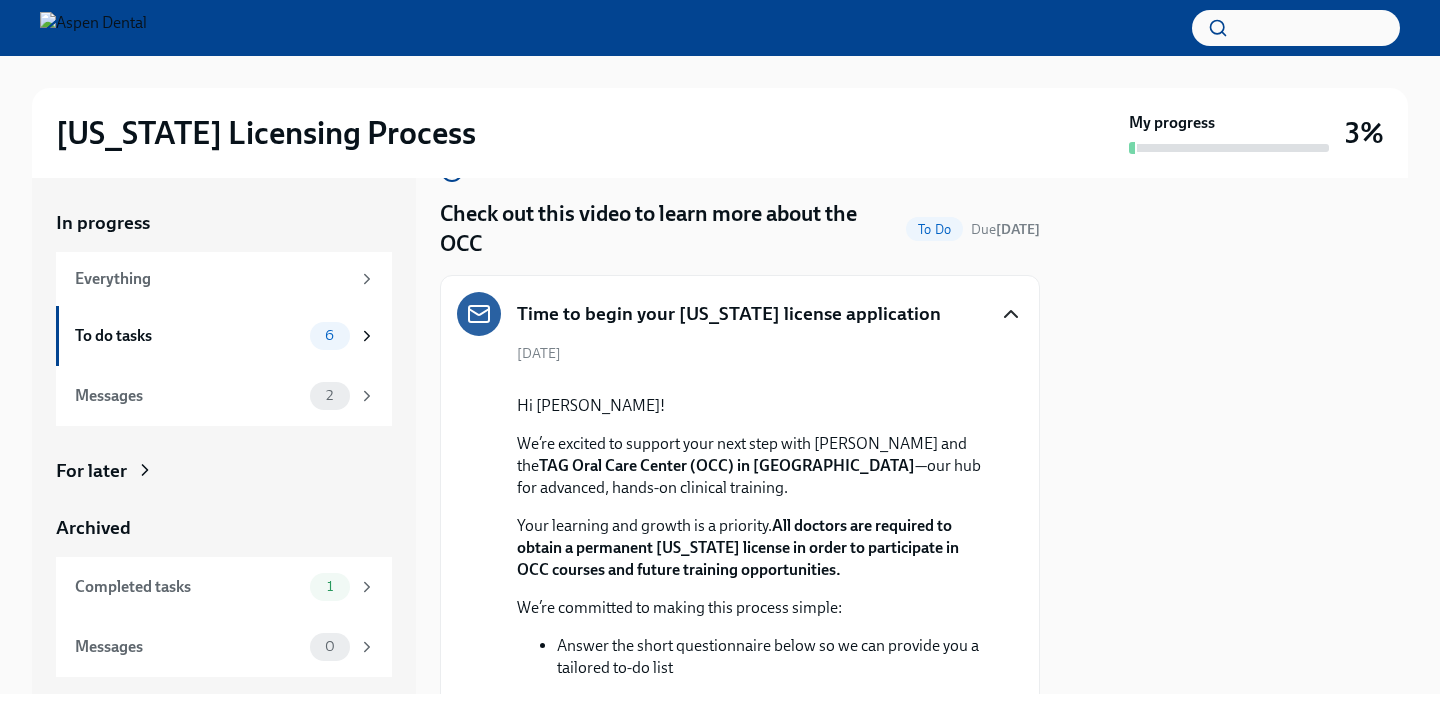 click 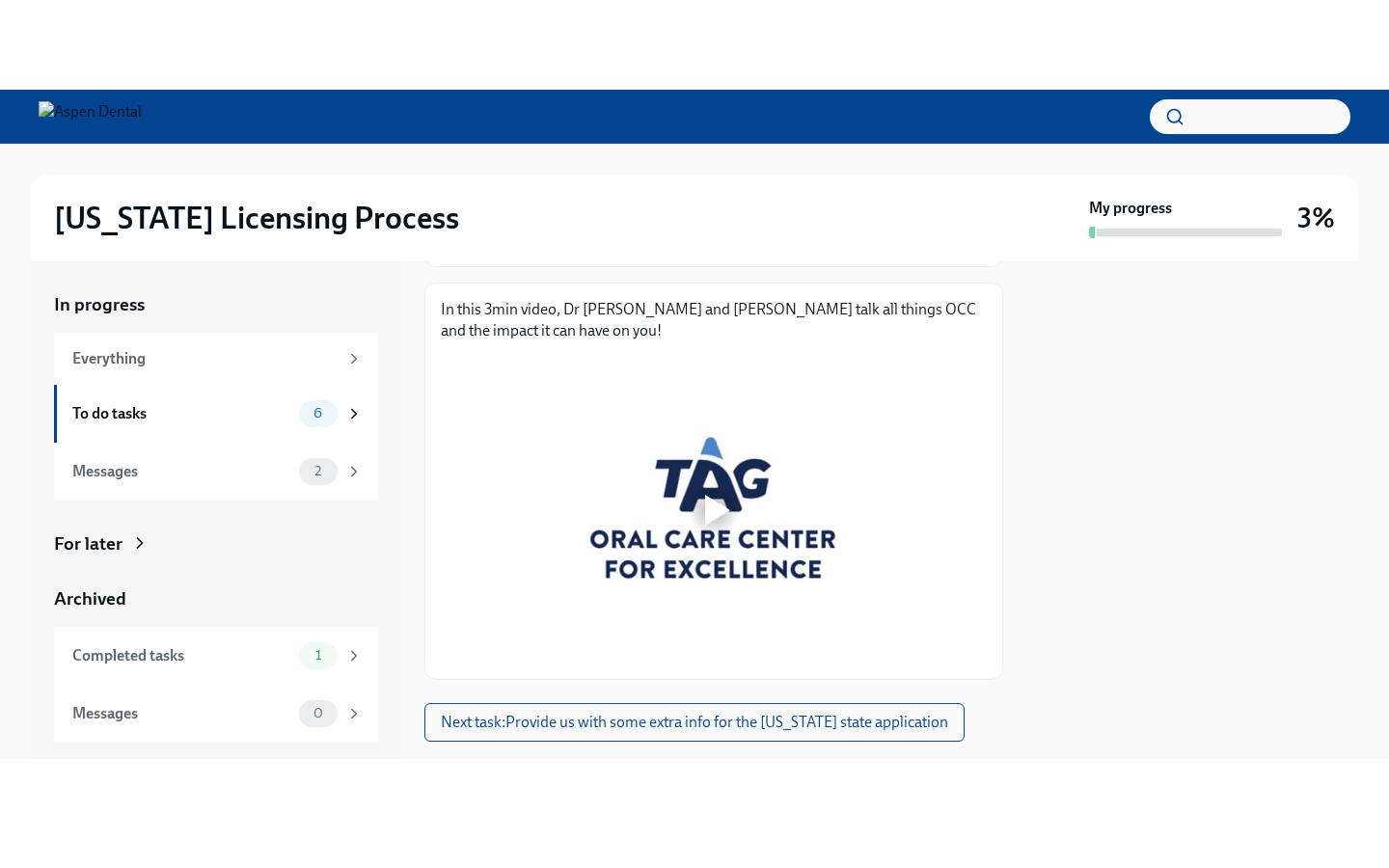 scroll, scrollTop: 281, scrollLeft: 0, axis: vertical 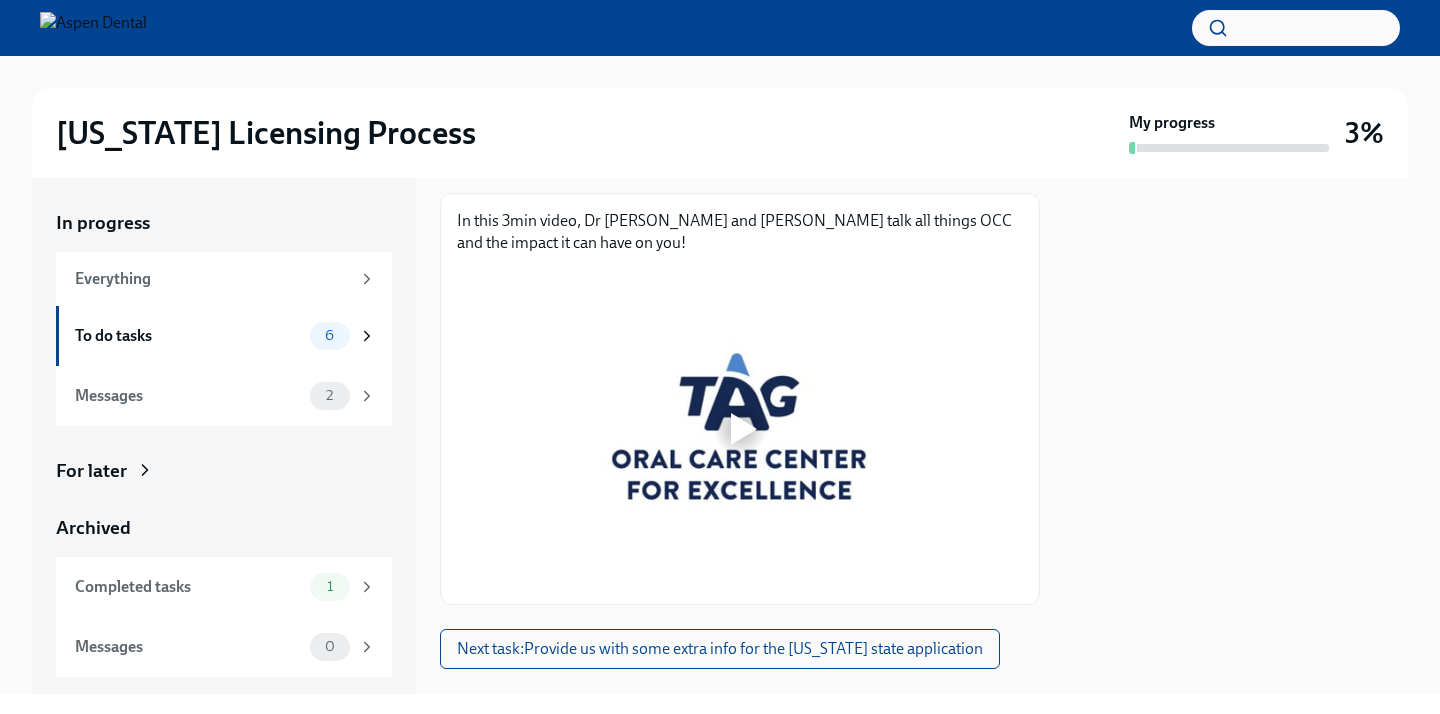 click at bounding box center [740, 429] 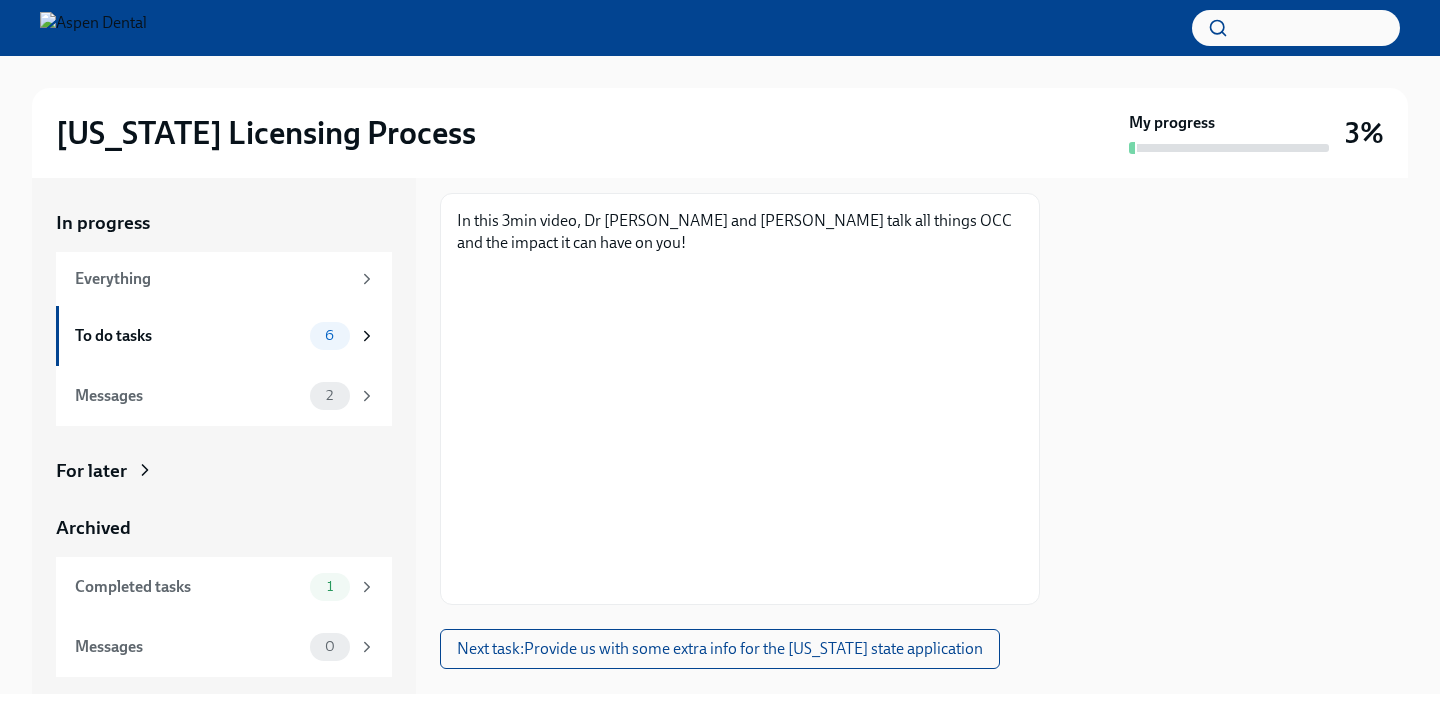 scroll, scrollTop: 330, scrollLeft: 0, axis: vertical 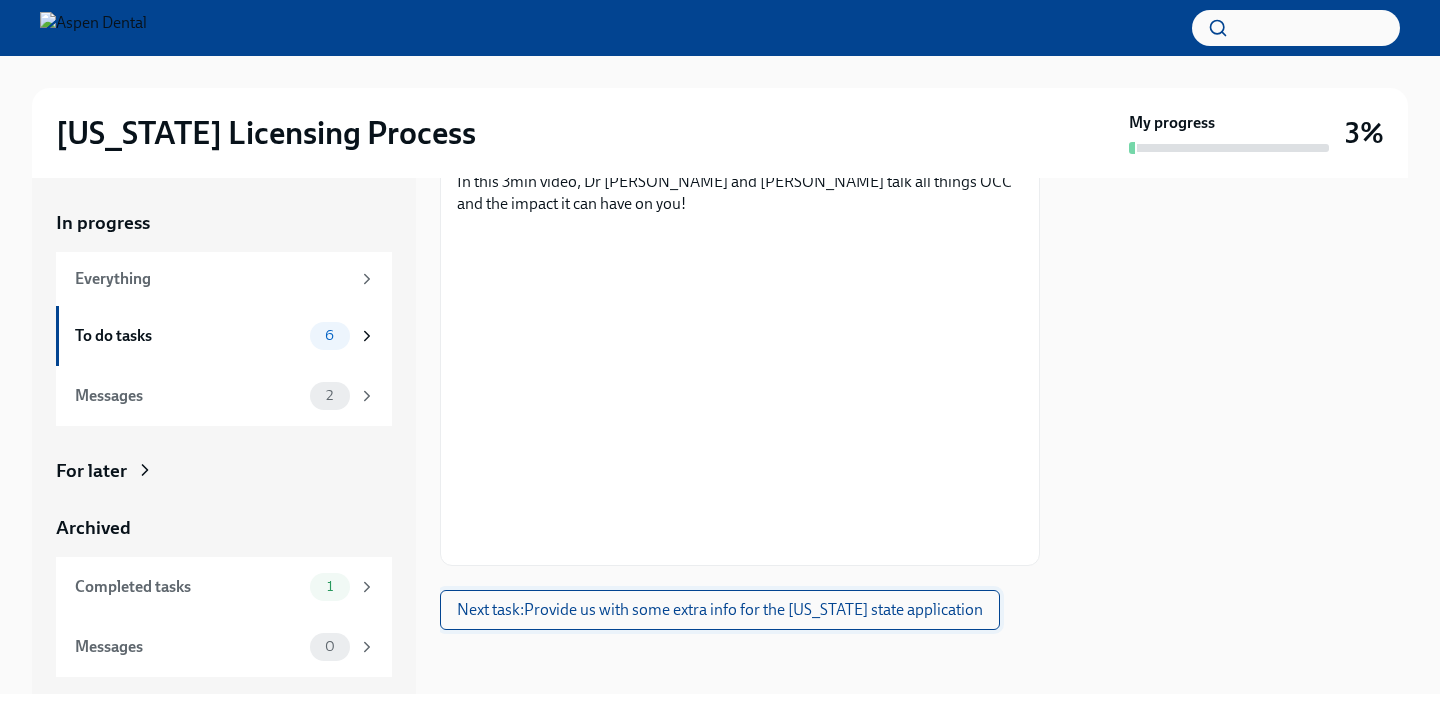 click on "Next task :  Provide us with some extra info for the [US_STATE] state application" at bounding box center [720, 610] 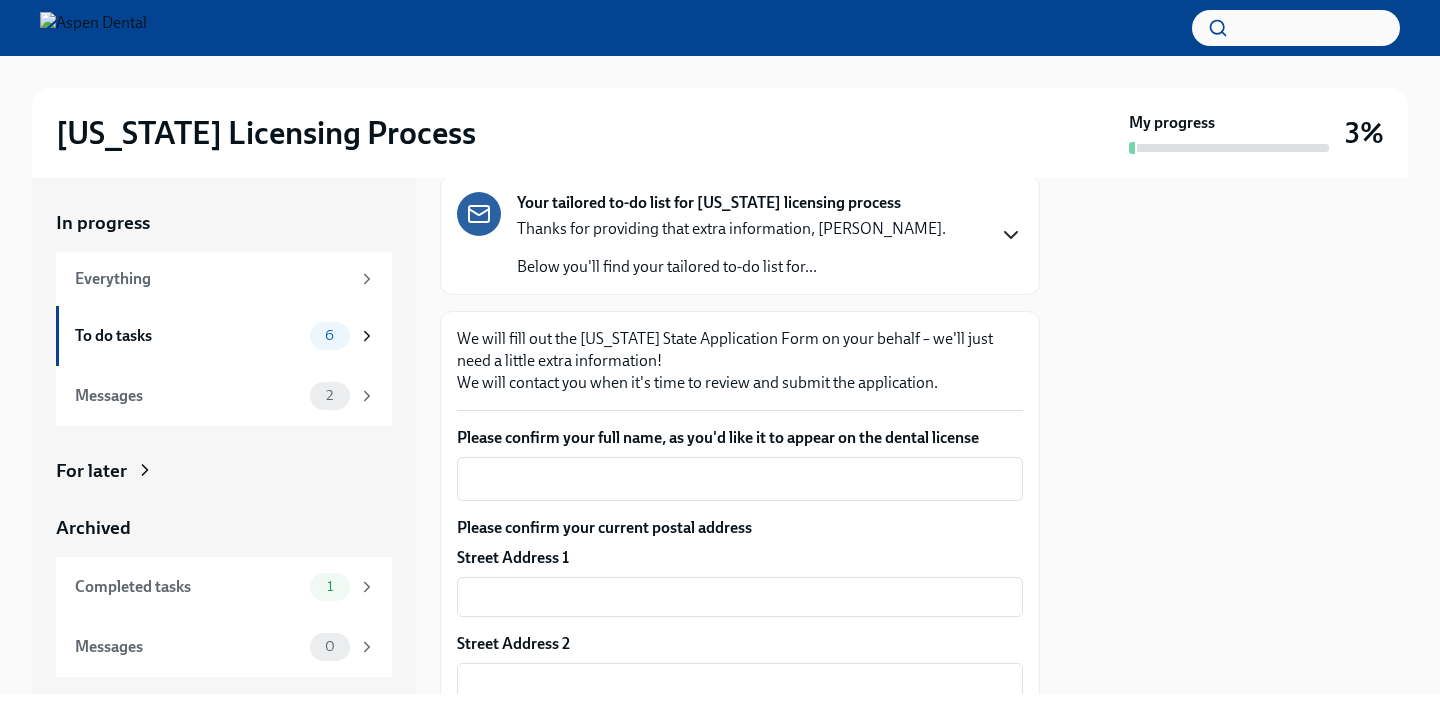 scroll, scrollTop: 182, scrollLeft: 0, axis: vertical 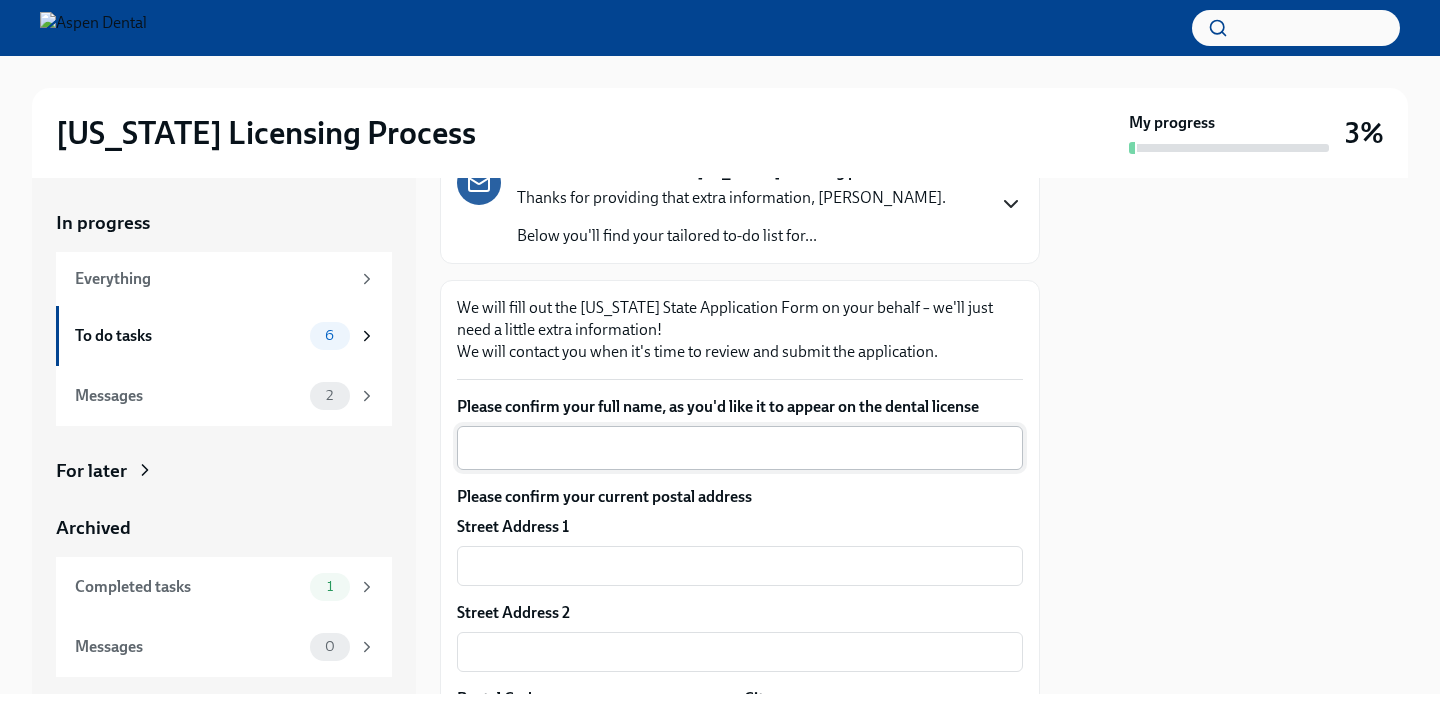 click on "Please confirm your full name, as you'd like it to appear on the dental license" at bounding box center (740, 448) 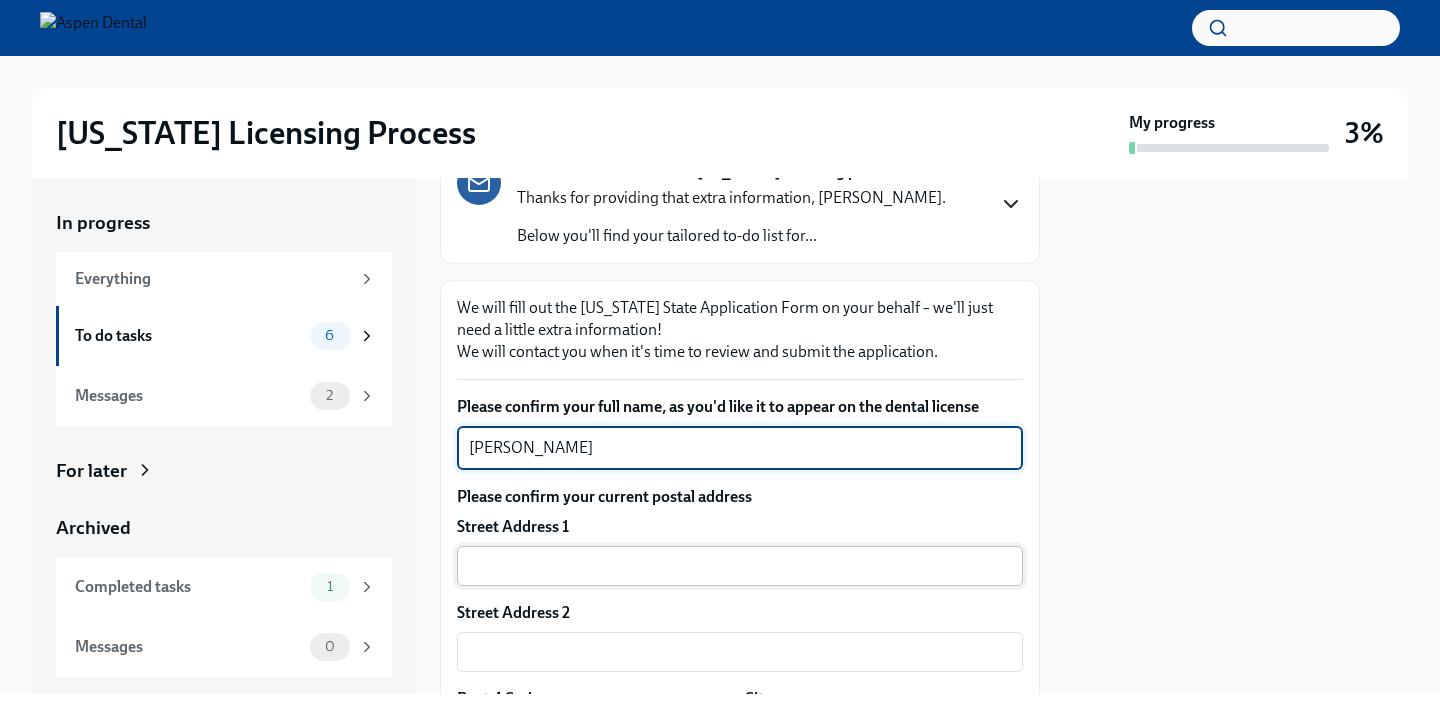 type on "[PERSON_NAME]" 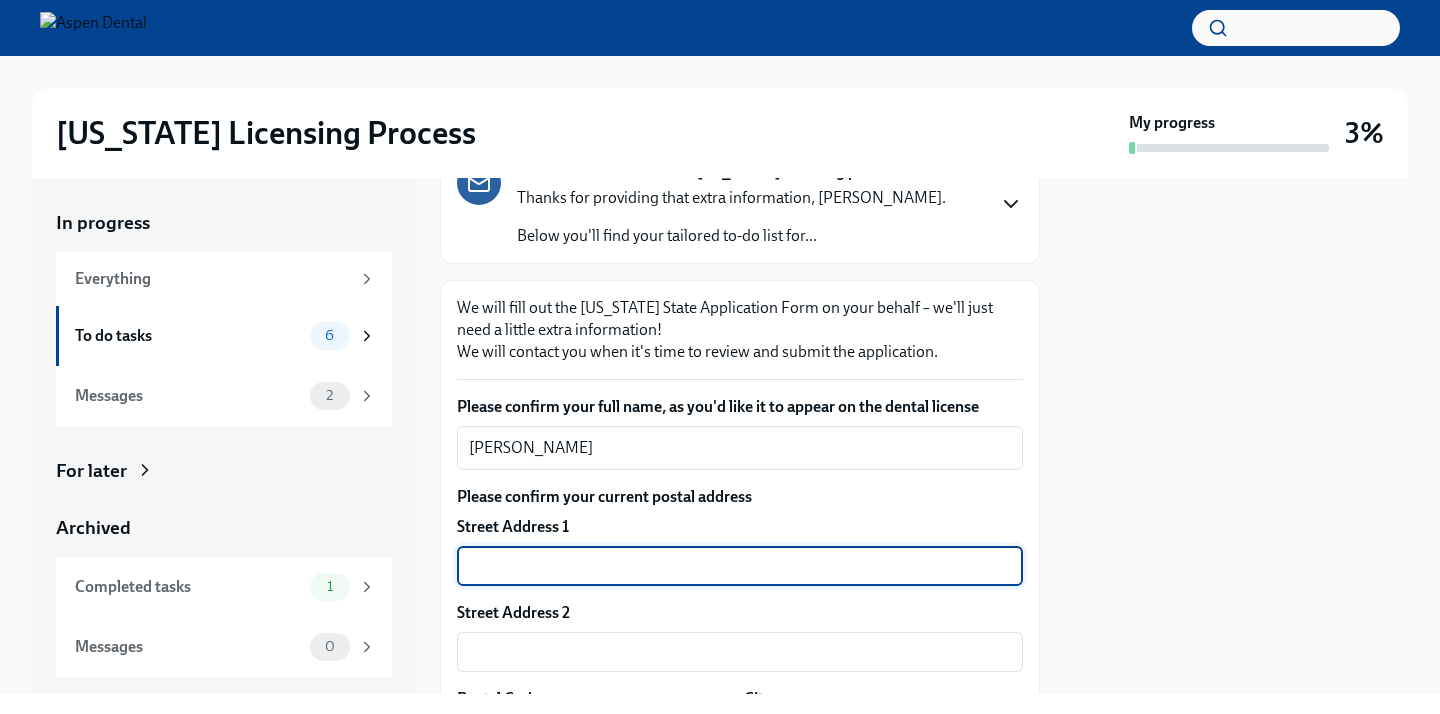 type on "[STREET_ADDRESS]" 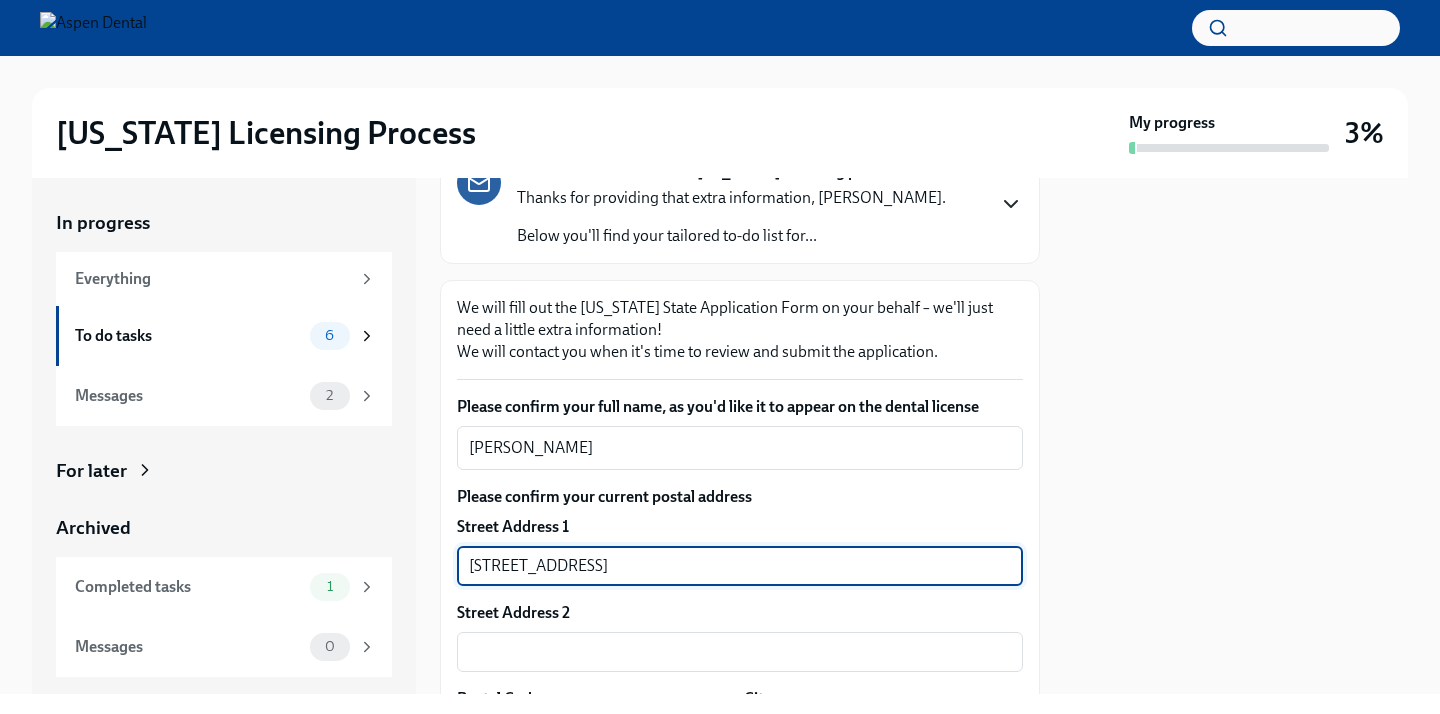 type on "01103" 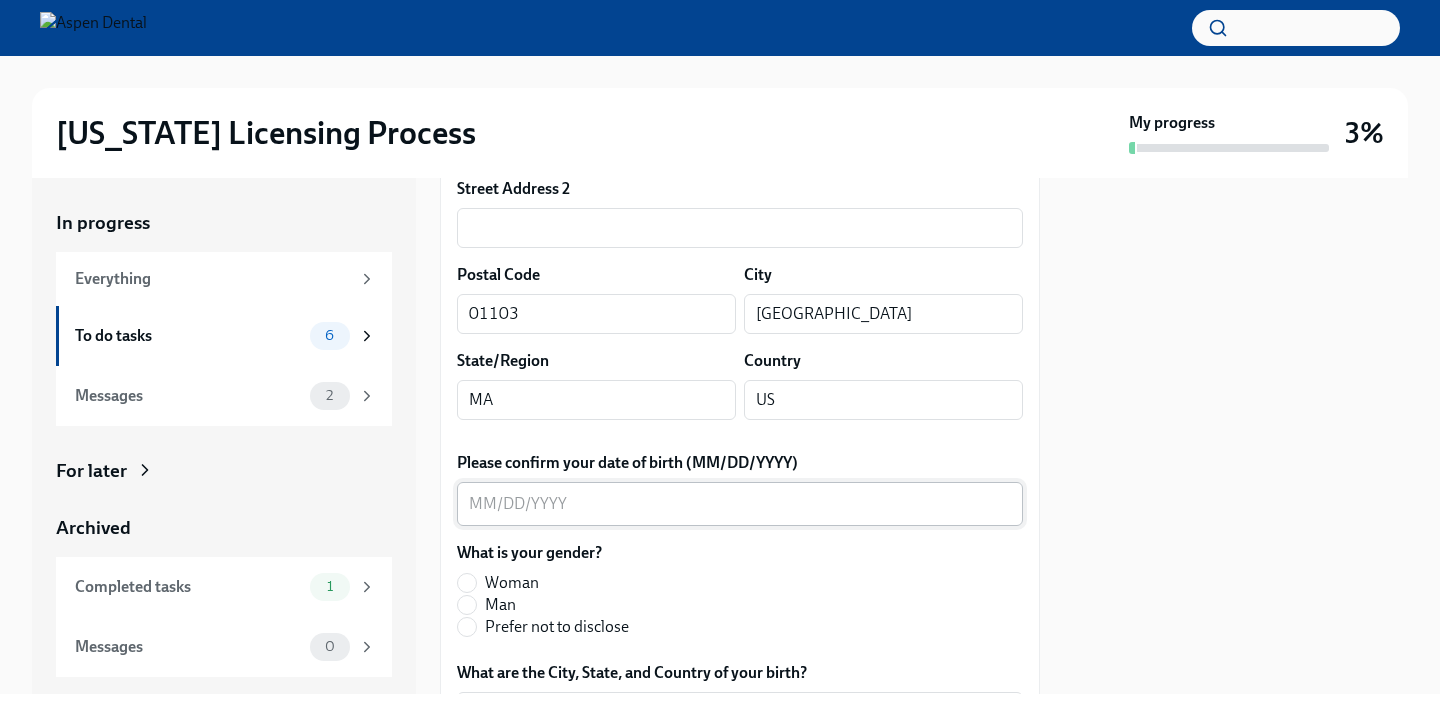 scroll, scrollTop: 610, scrollLeft: 0, axis: vertical 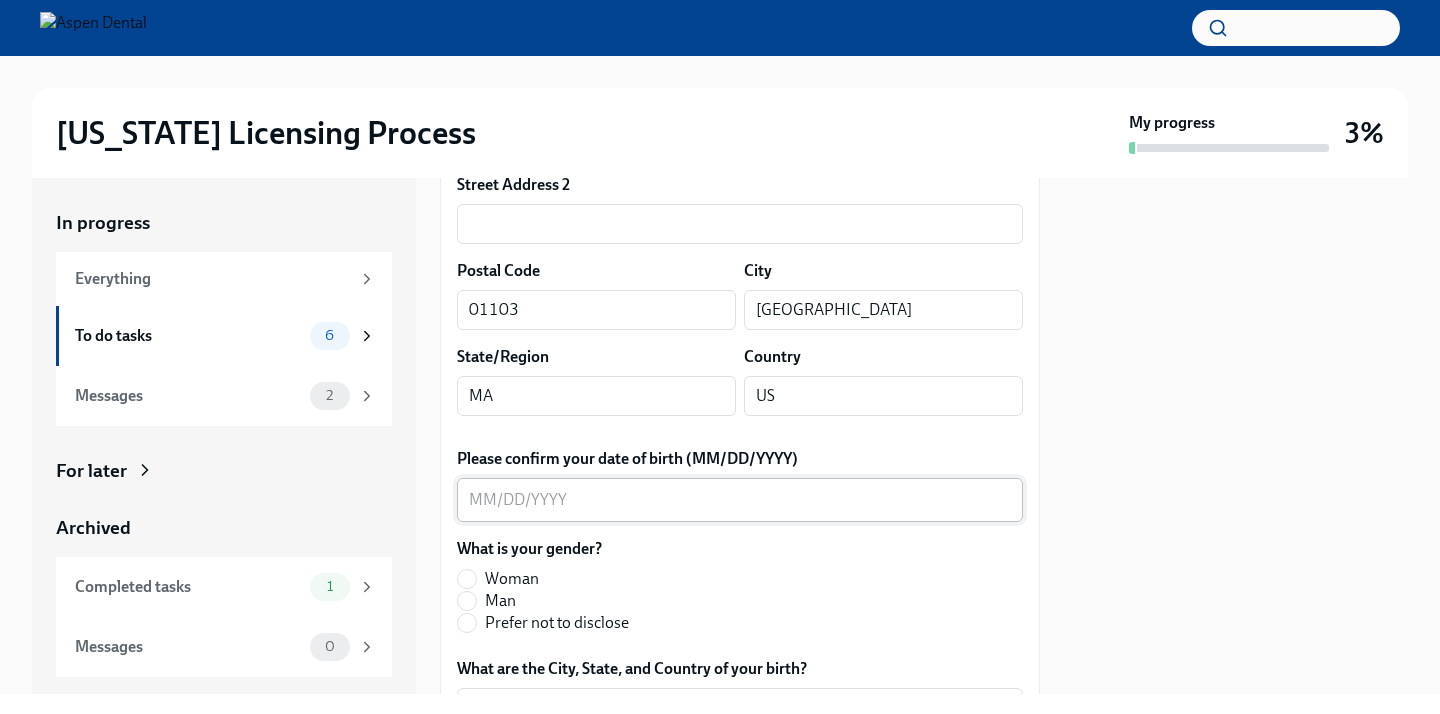 click on "Please confirm your date of birth (MM/DD/YYYY)" at bounding box center (740, 500) 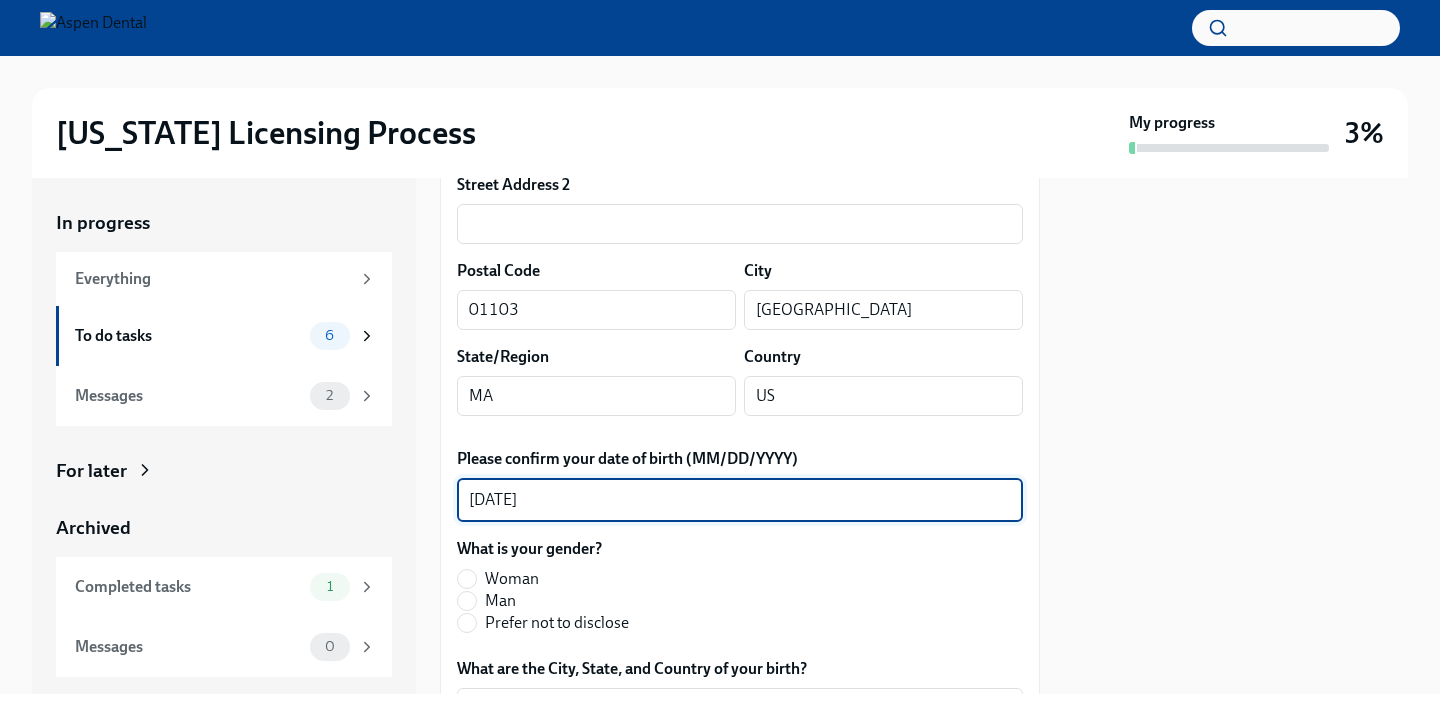 type on "[DATE]" 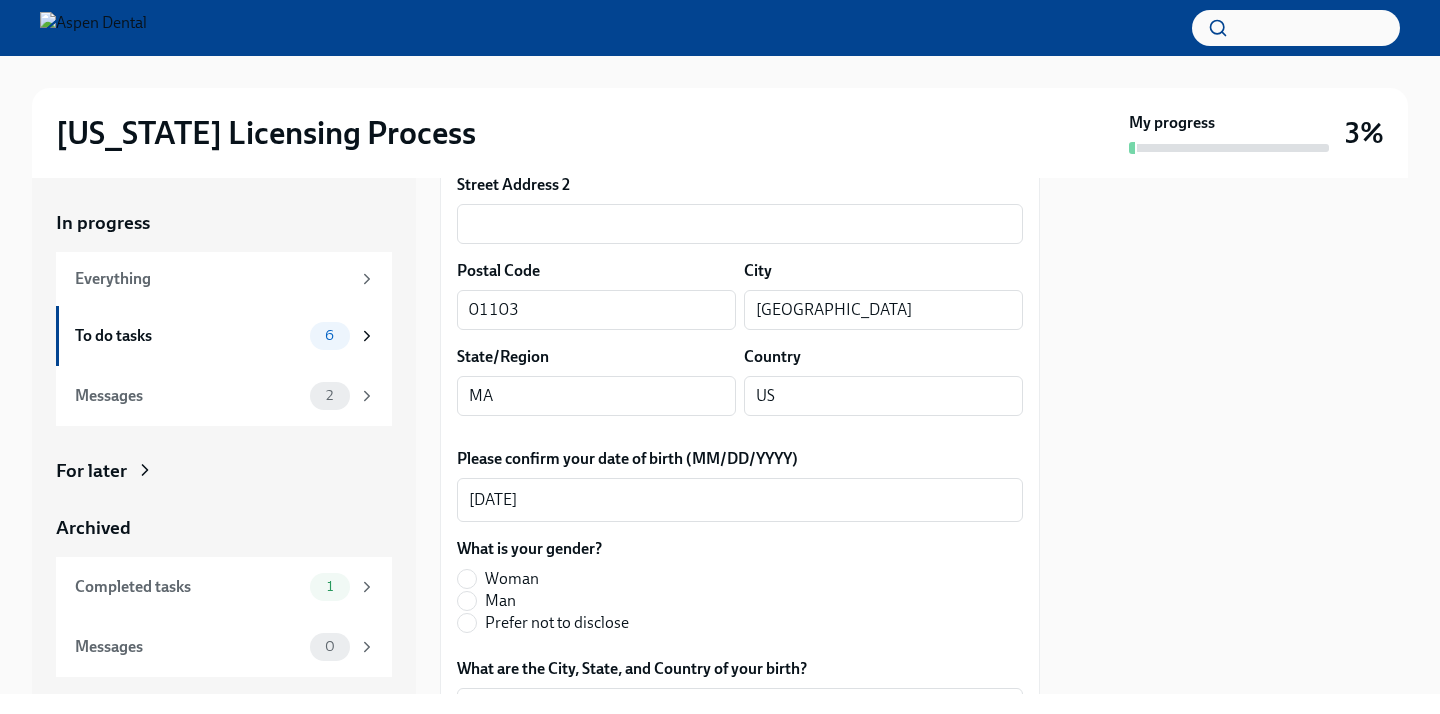 click on "Man" at bounding box center (500, 601) 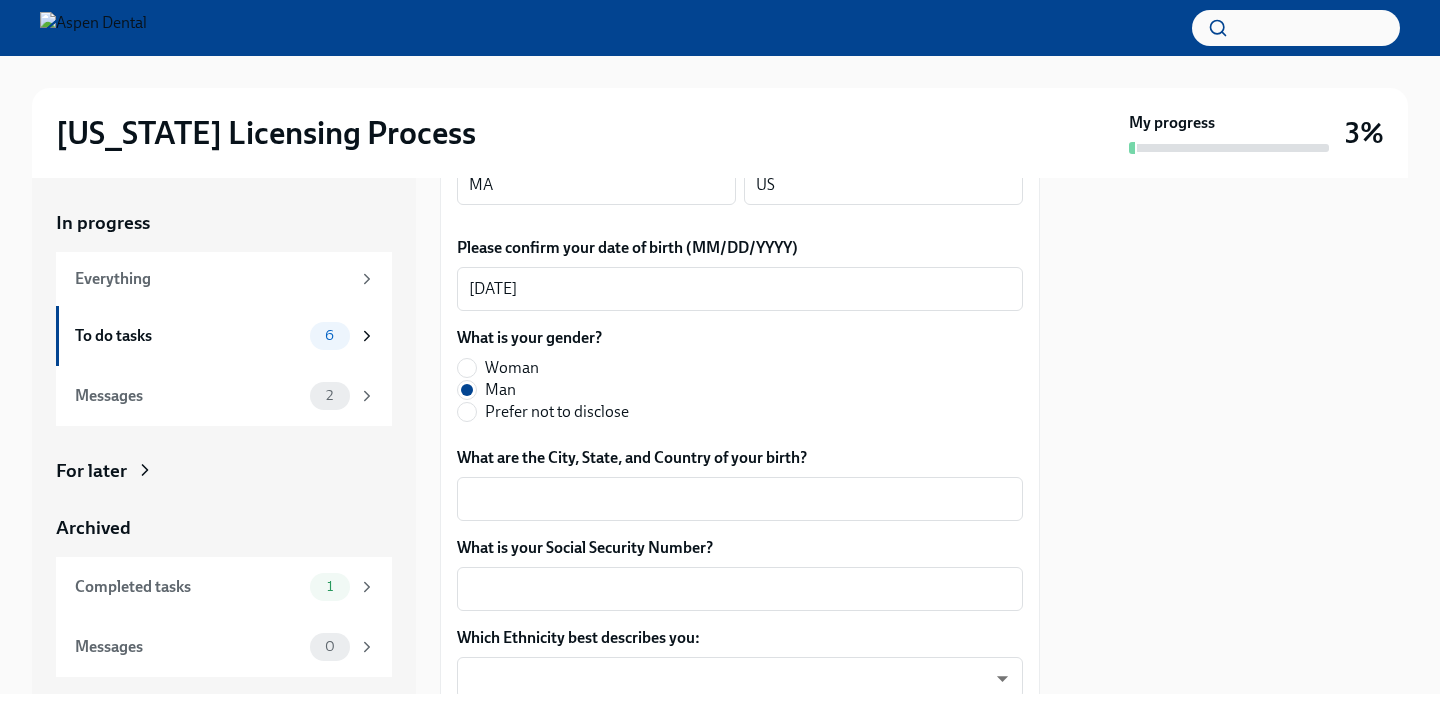 scroll, scrollTop: 852, scrollLeft: 0, axis: vertical 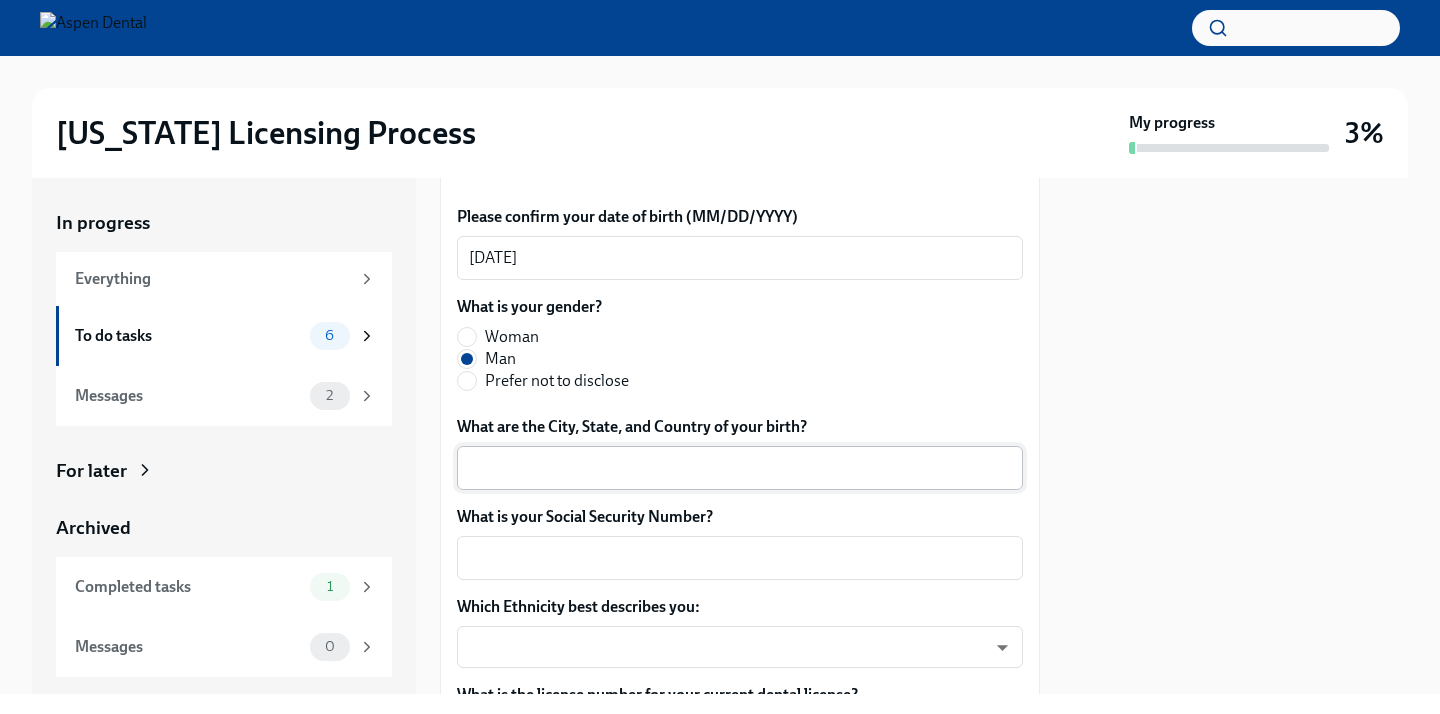click on "What are the City, State, and Country of your birth?" at bounding box center (740, 468) 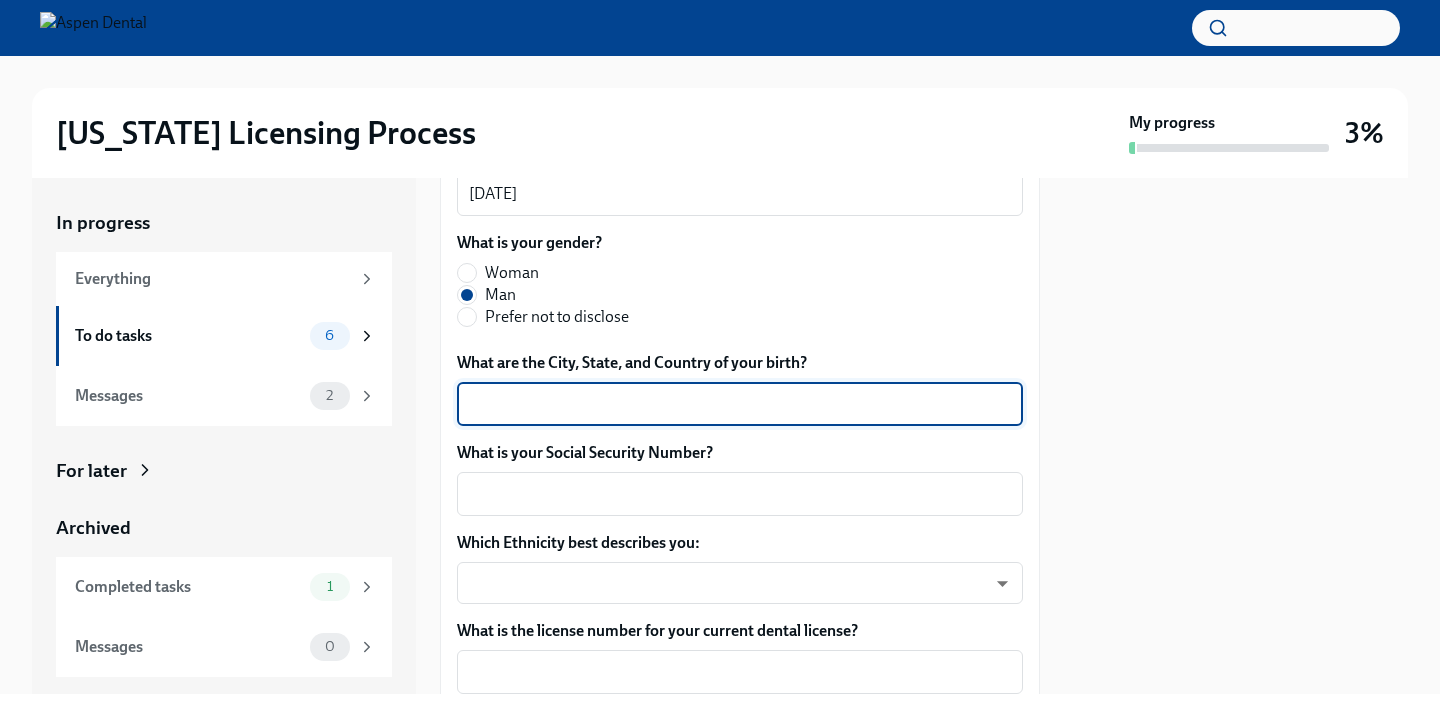 scroll, scrollTop: 924, scrollLeft: 0, axis: vertical 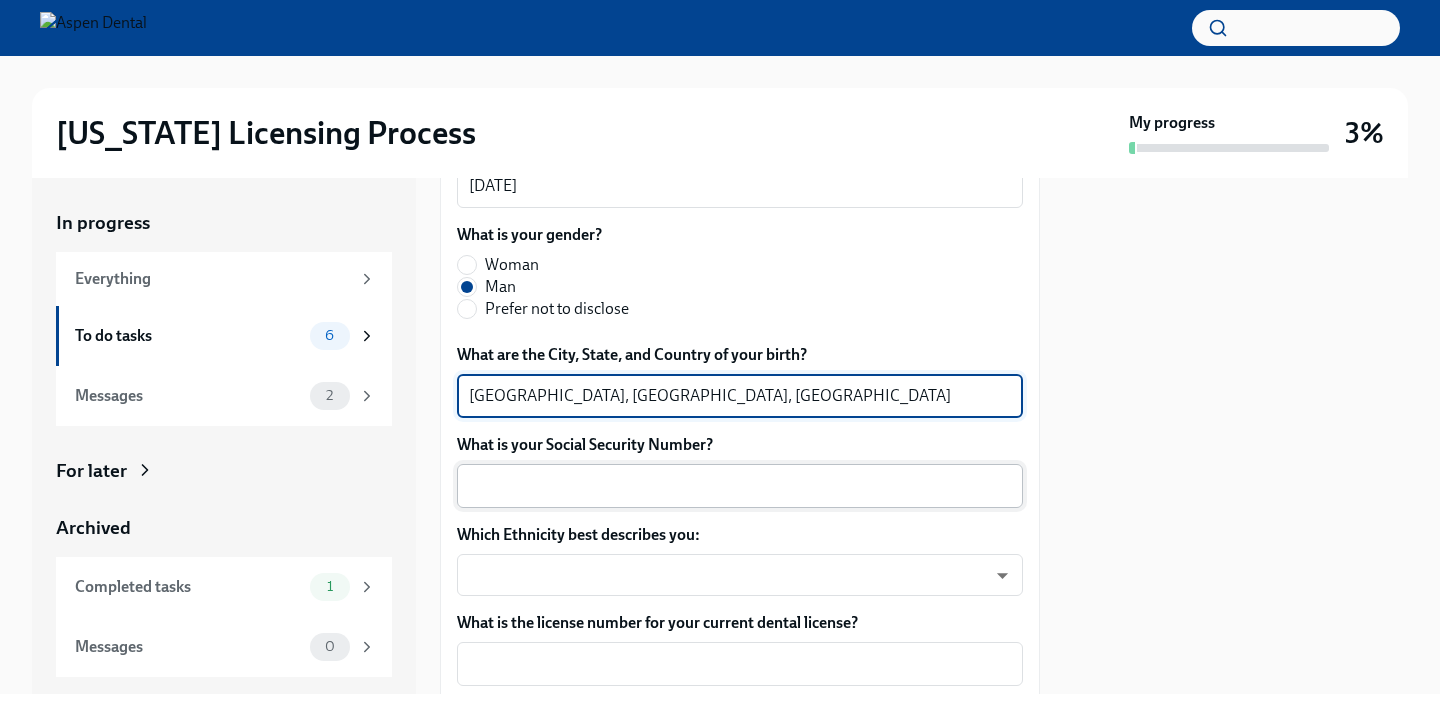 type on "[GEOGRAPHIC_DATA], [GEOGRAPHIC_DATA], [GEOGRAPHIC_DATA]" 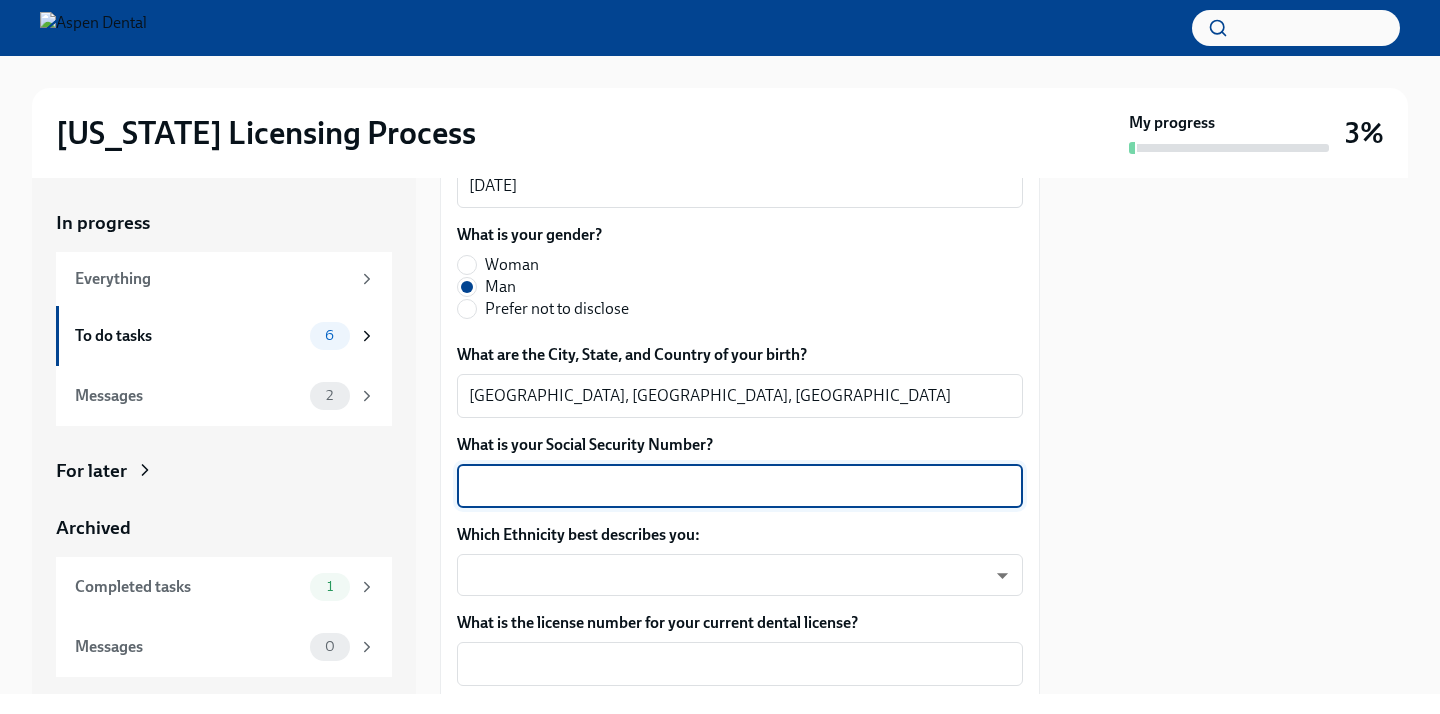 click on "What is your Social Security Number?" at bounding box center (740, 486) 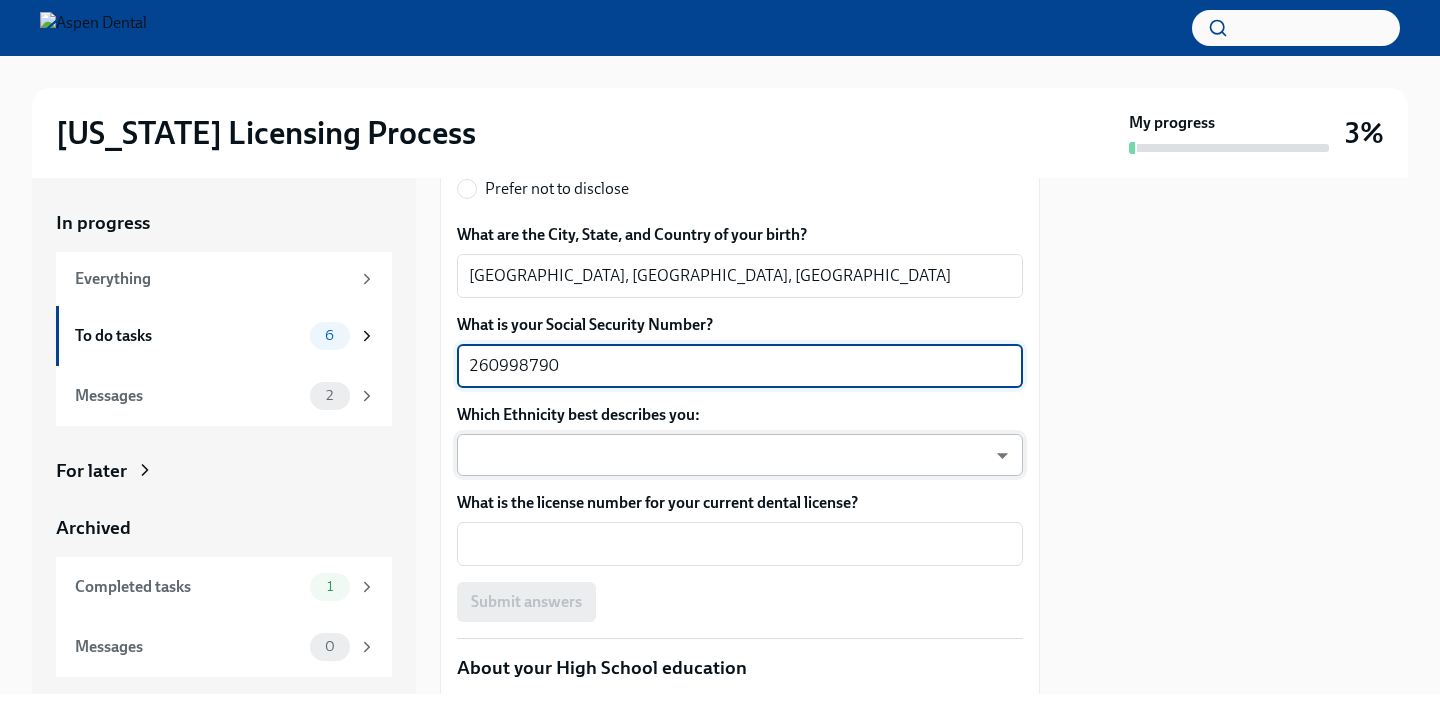 scroll, scrollTop: 1045, scrollLeft: 0, axis: vertical 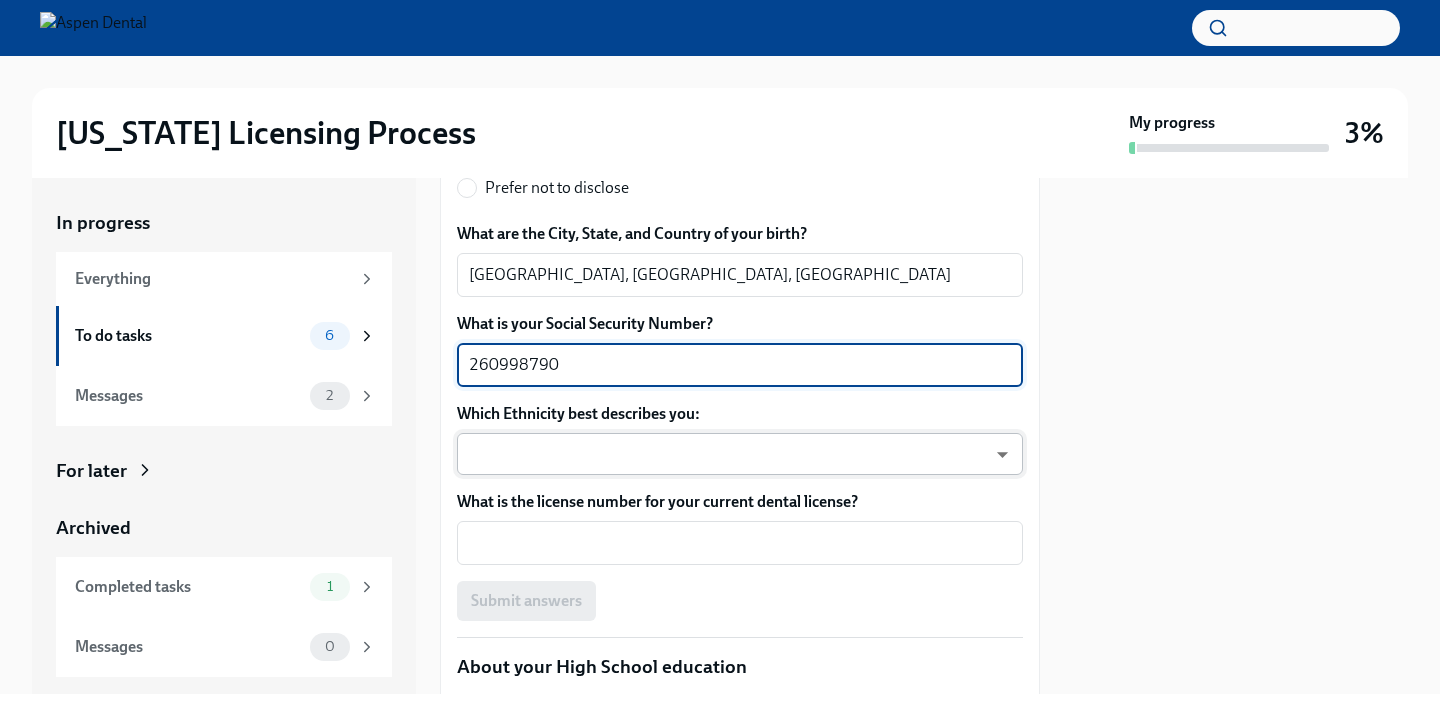 type on "260998790" 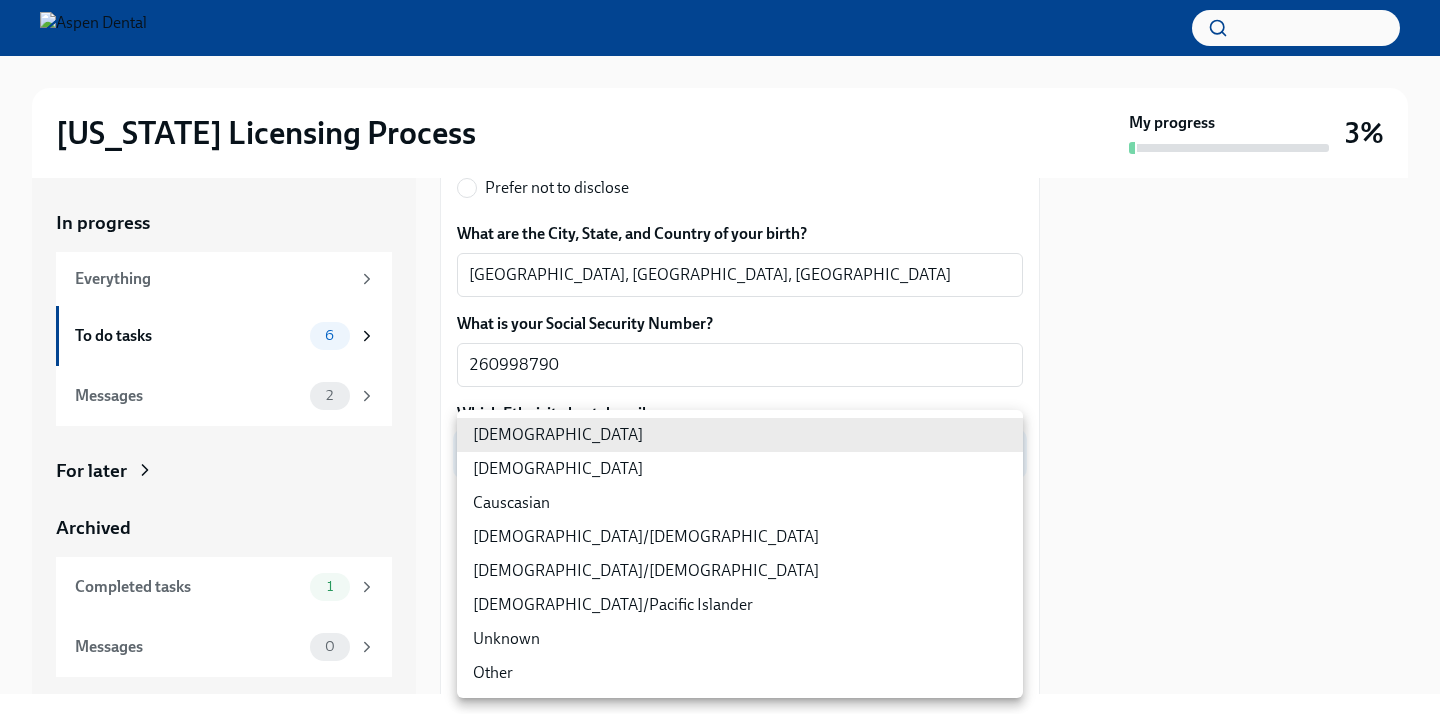 click on "[DEMOGRAPHIC_DATA]" at bounding box center (740, 469) 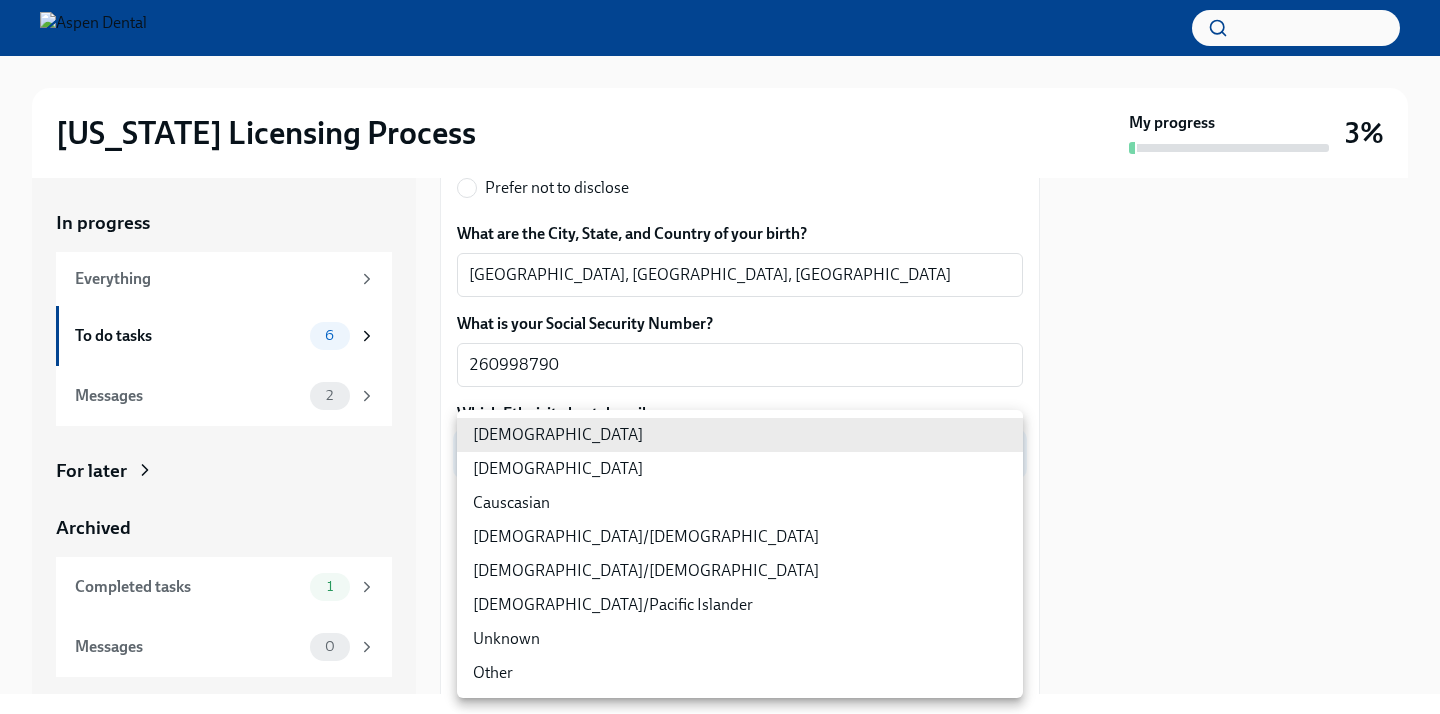 type on "930Z9RFkx" 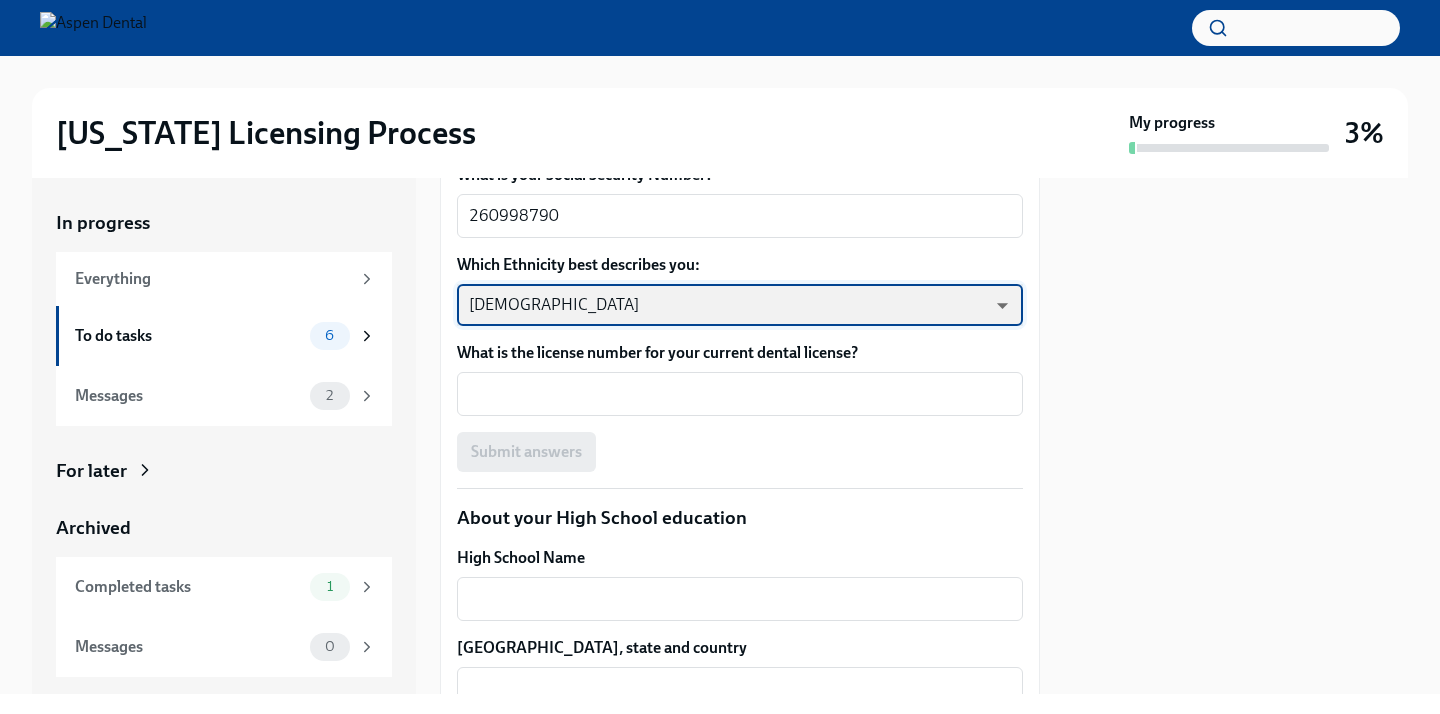 scroll, scrollTop: 1195, scrollLeft: 0, axis: vertical 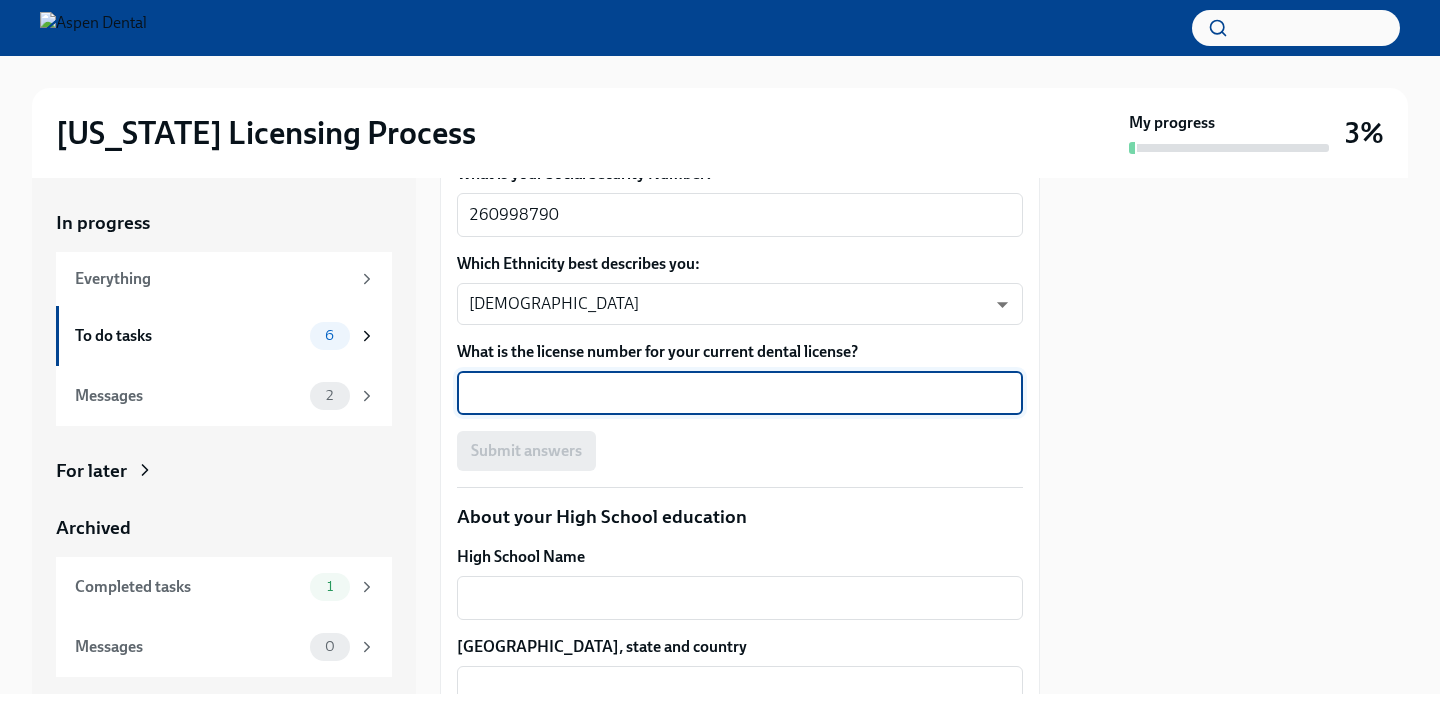 click on "What is the license number for your current dental license?" at bounding box center (740, 393) 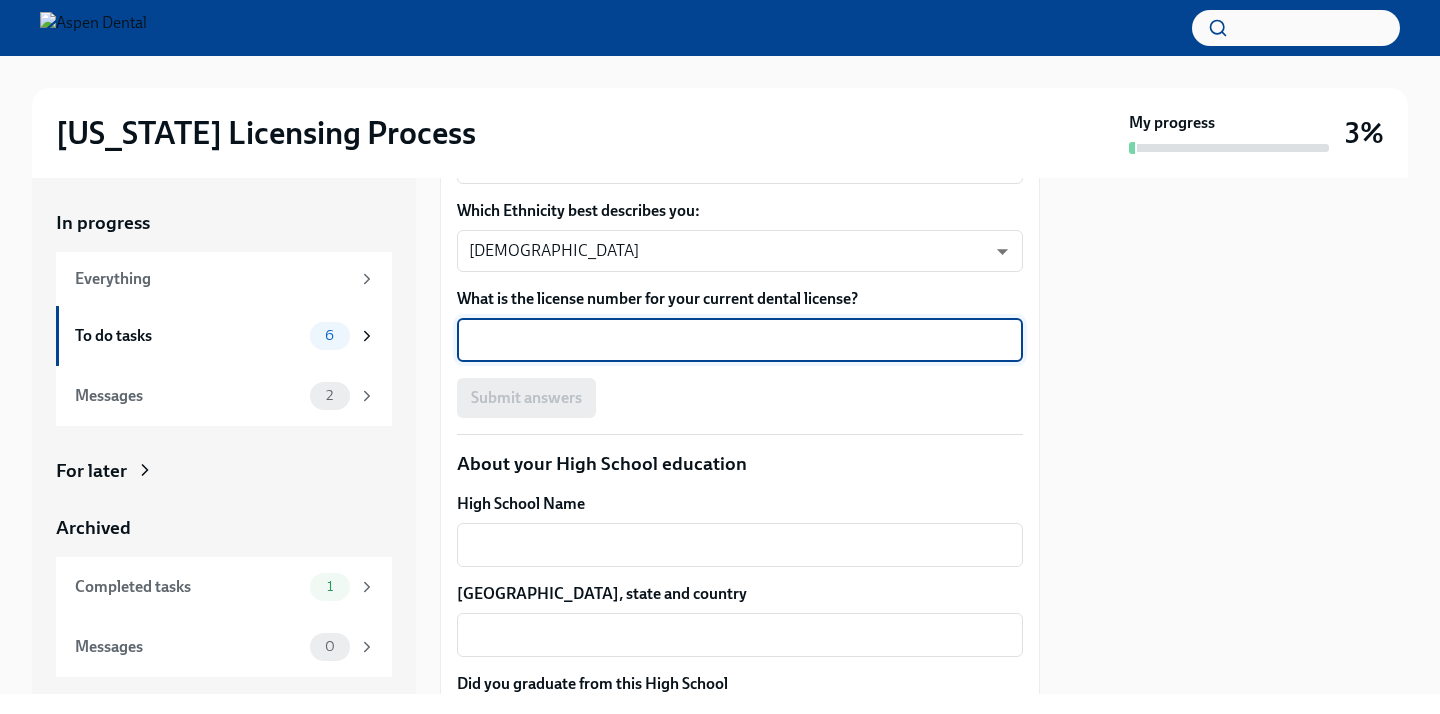 scroll, scrollTop: 1257, scrollLeft: 0, axis: vertical 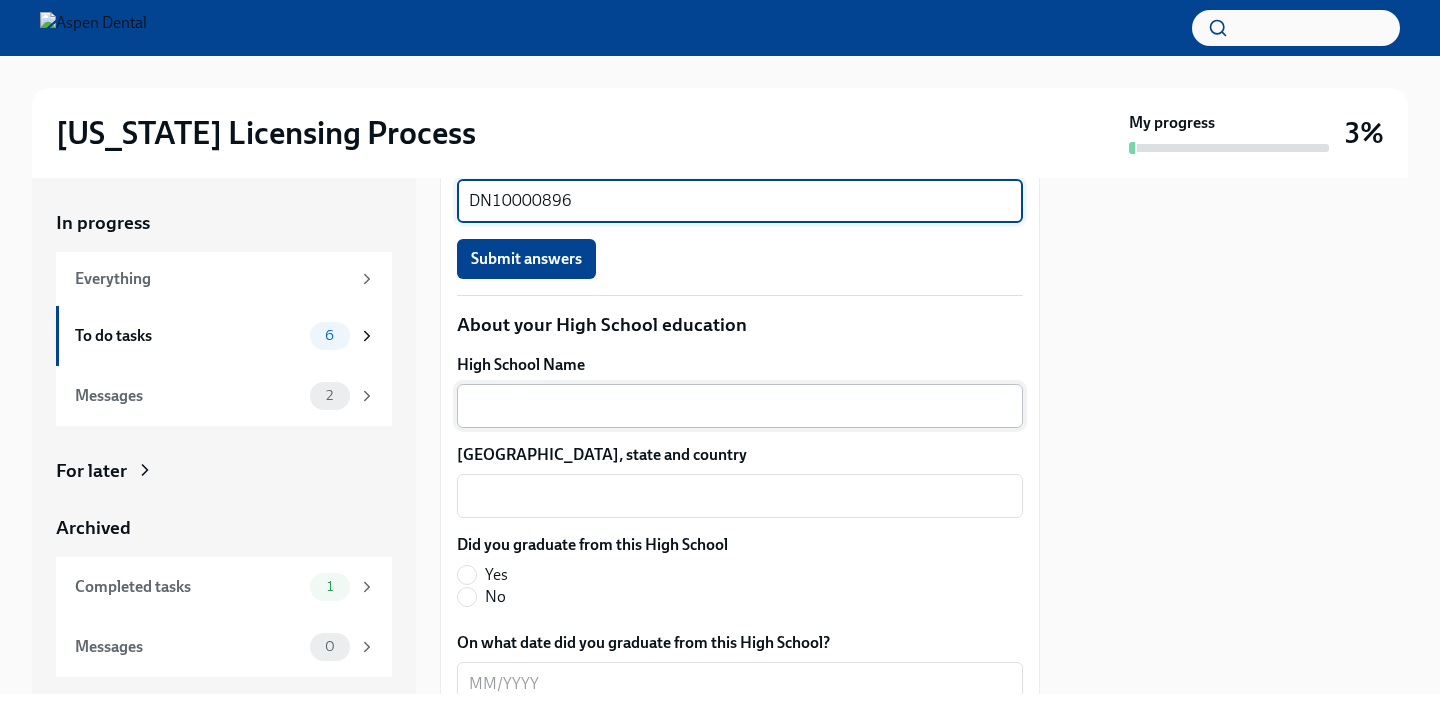 type on "DN10000896" 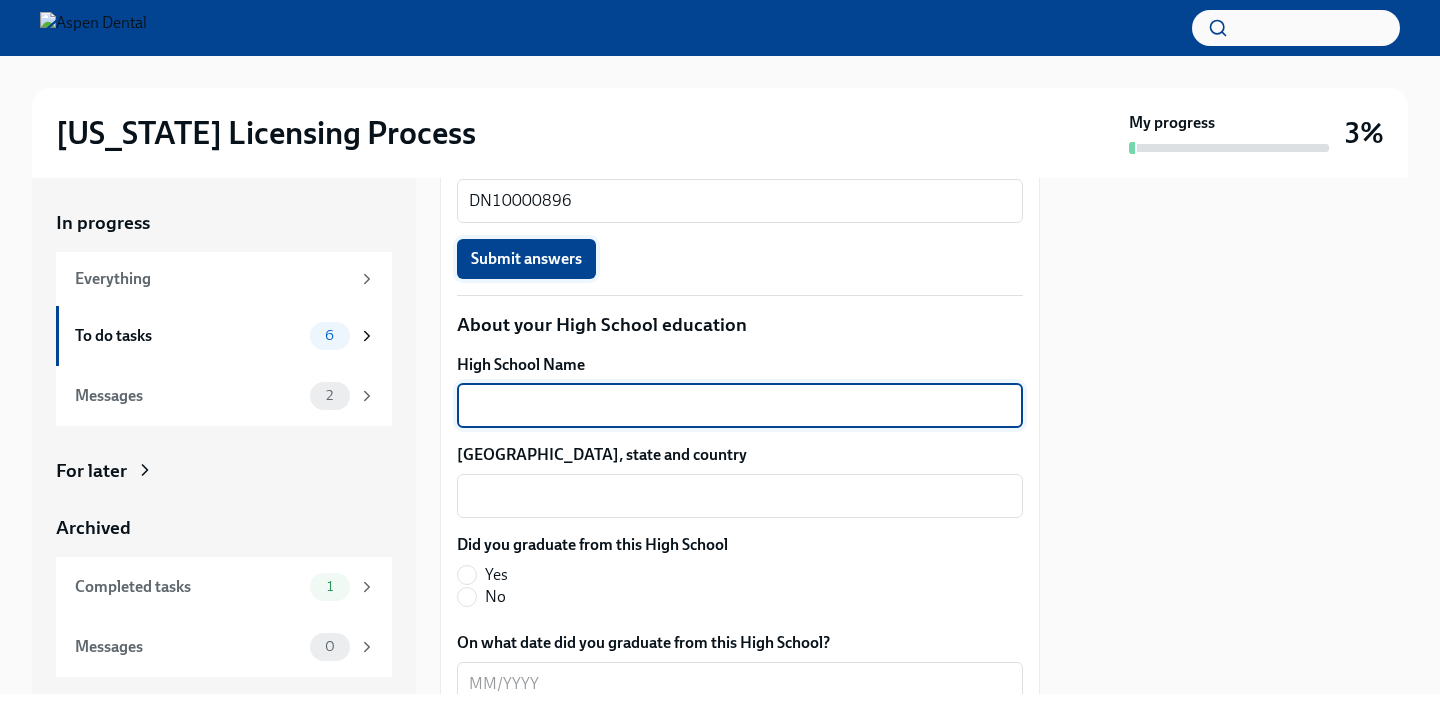 click on "Submit answers" at bounding box center (526, 259) 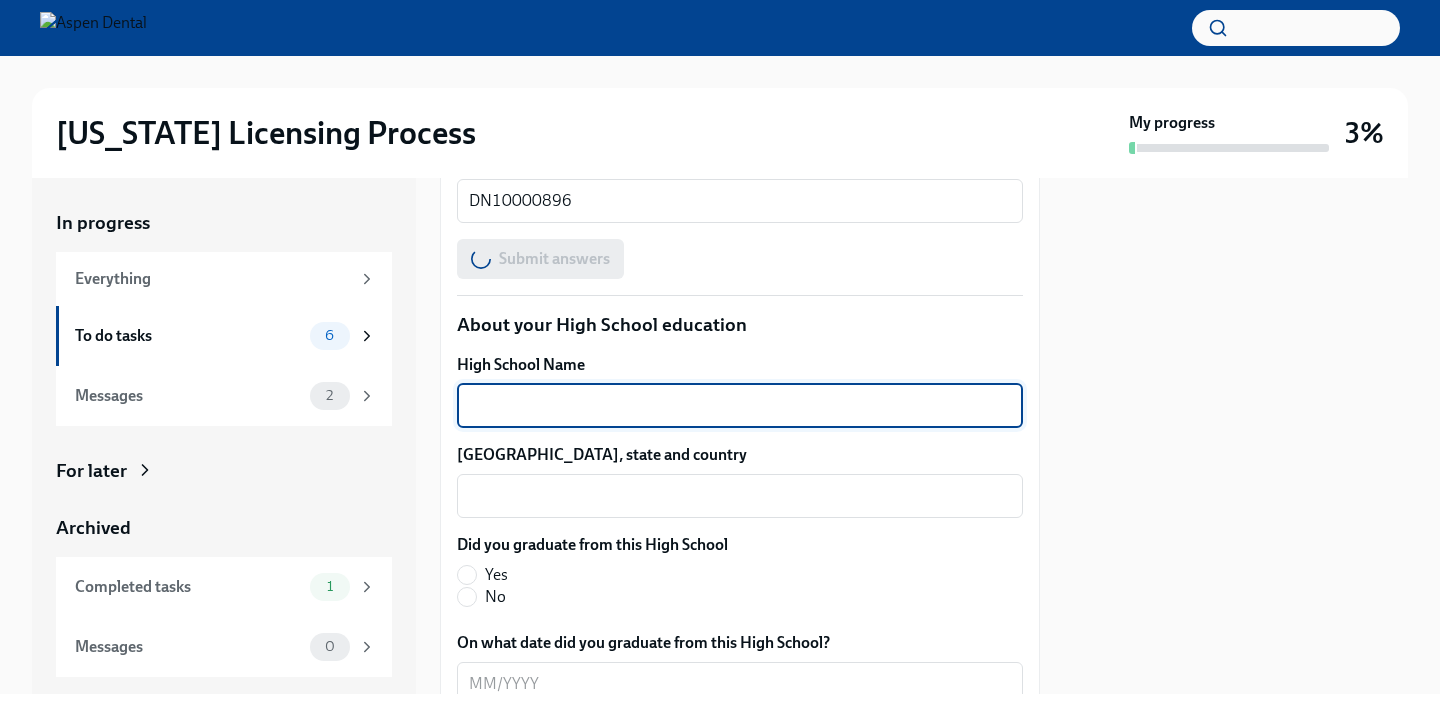 click on "High School Name" at bounding box center (740, 406) 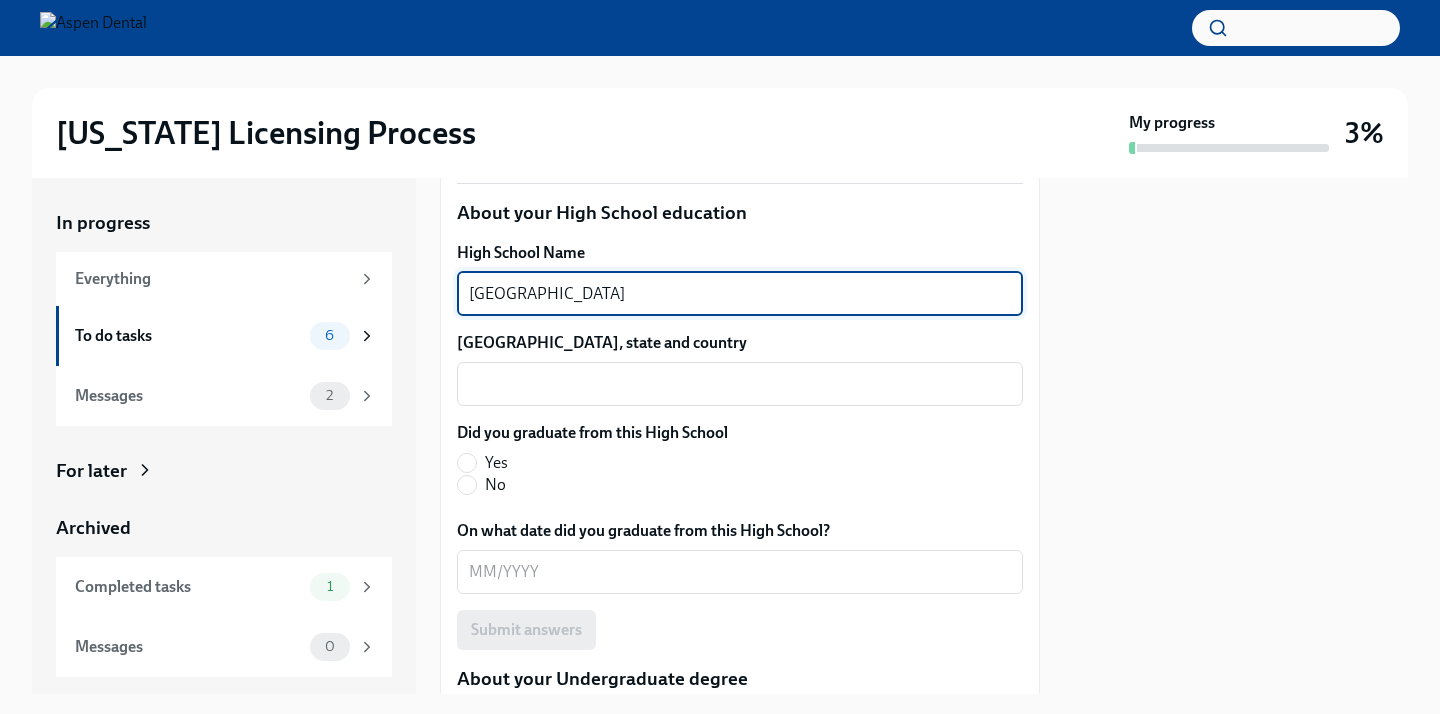 scroll, scrollTop: 1500, scrollLeft: 0, axis: vertical 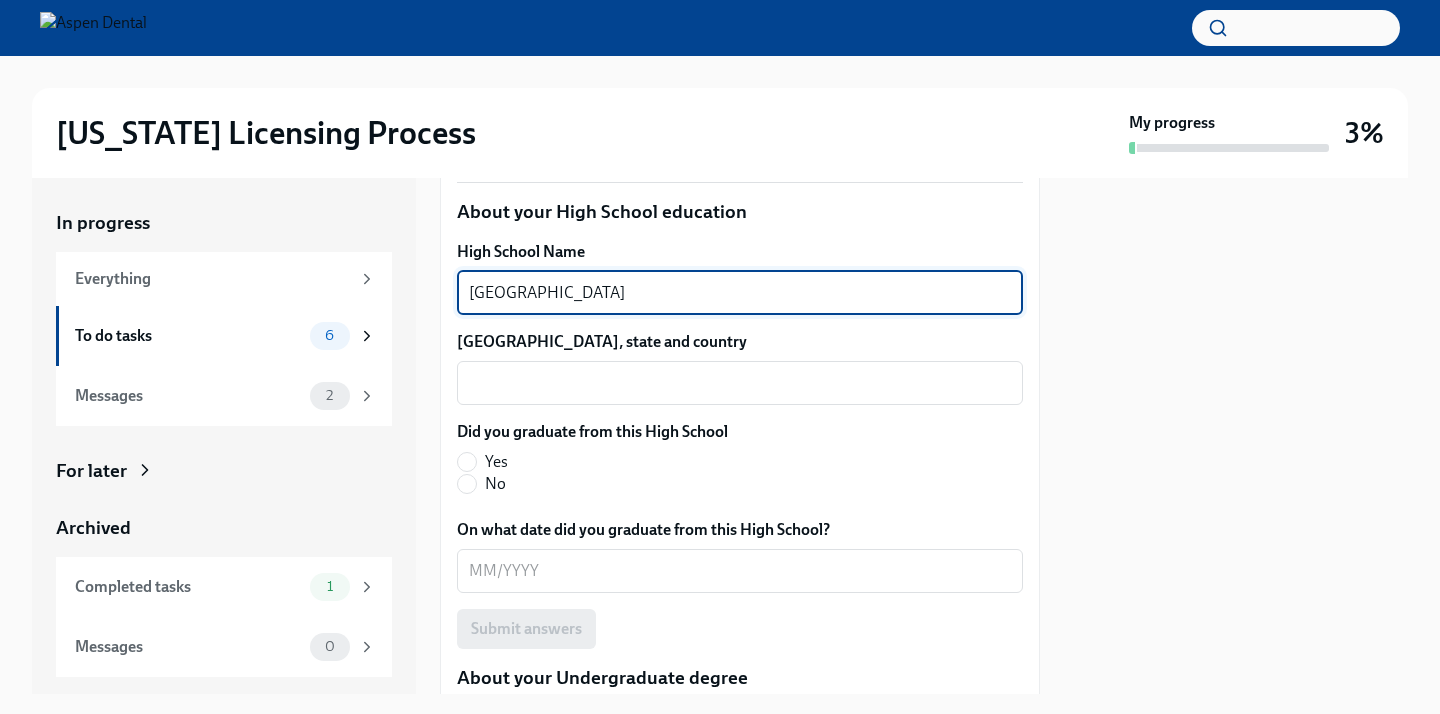 type on "[GEOGRAPHIC_DATA]" 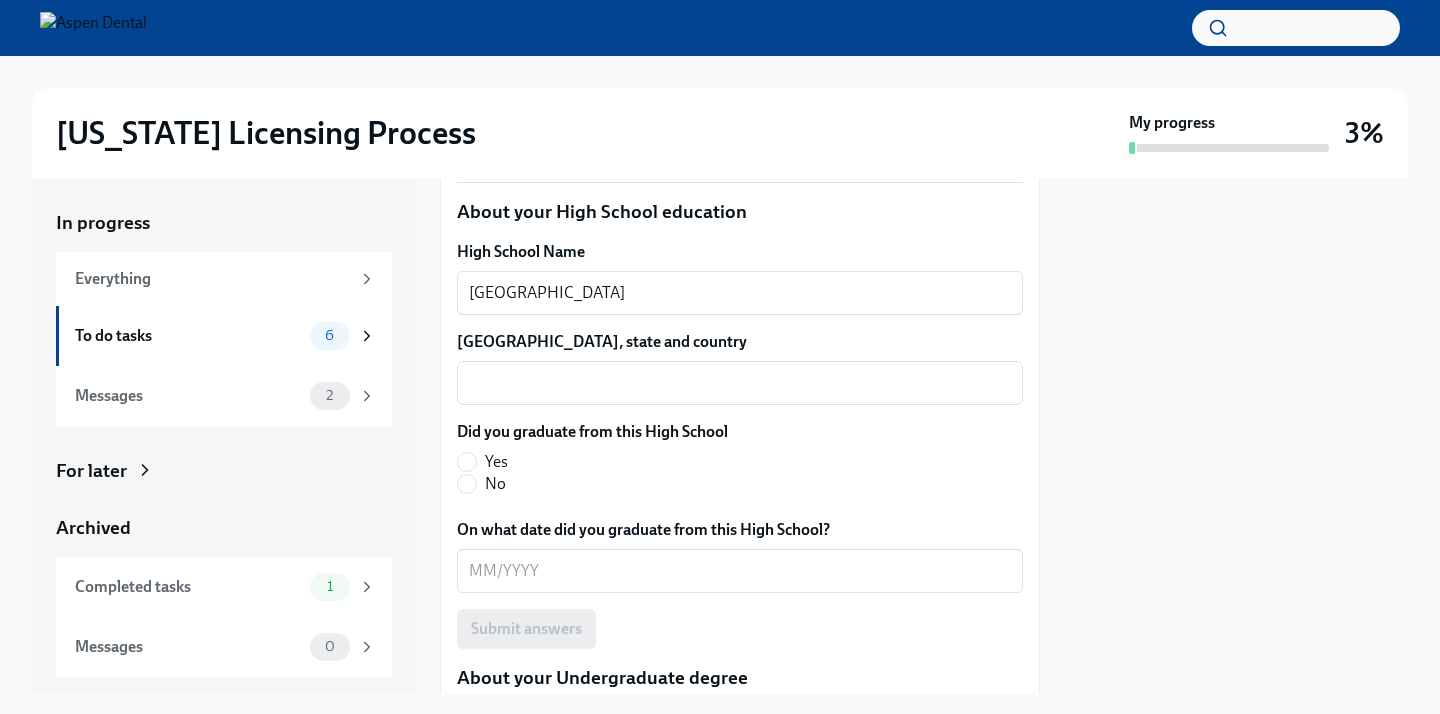 scroll, scrollTop: 1508, scrollLeft: 0, axis: vertical 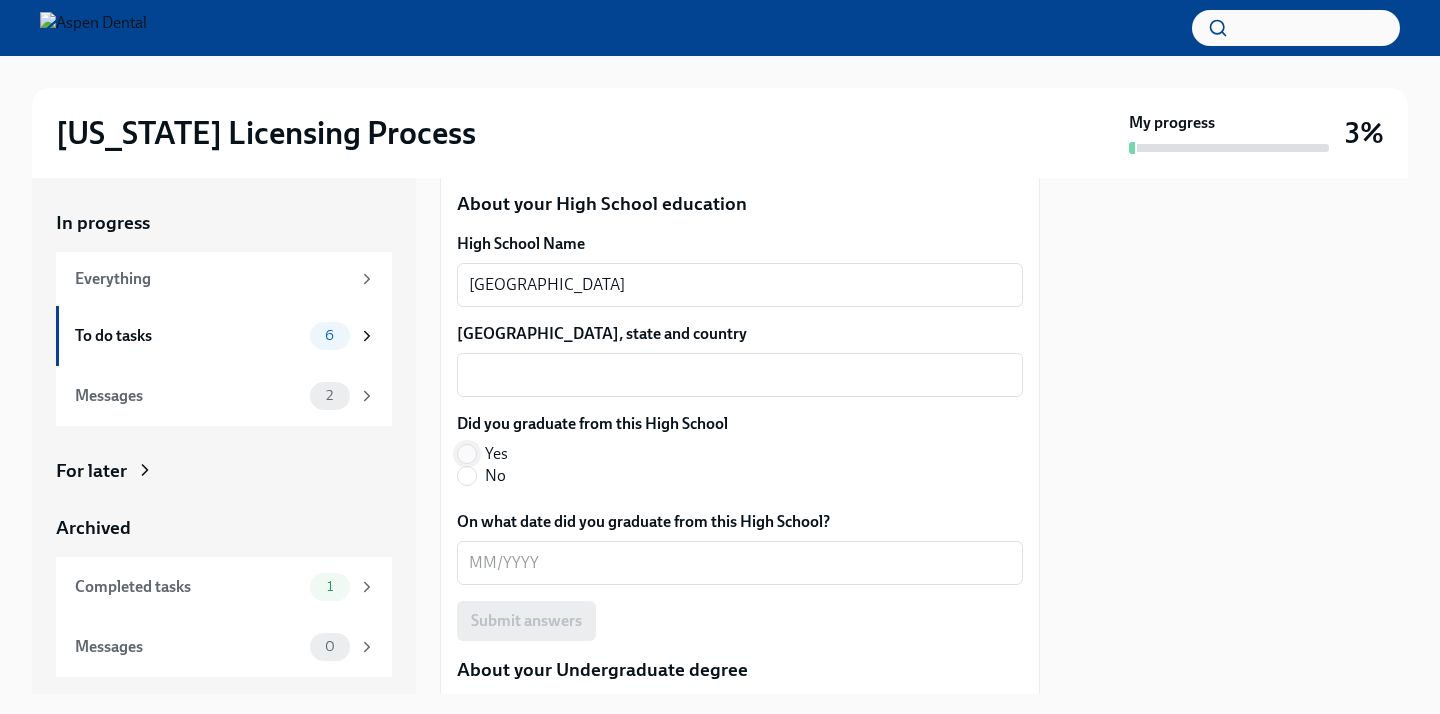 click on "Yes" at bounding box center (467, 454) 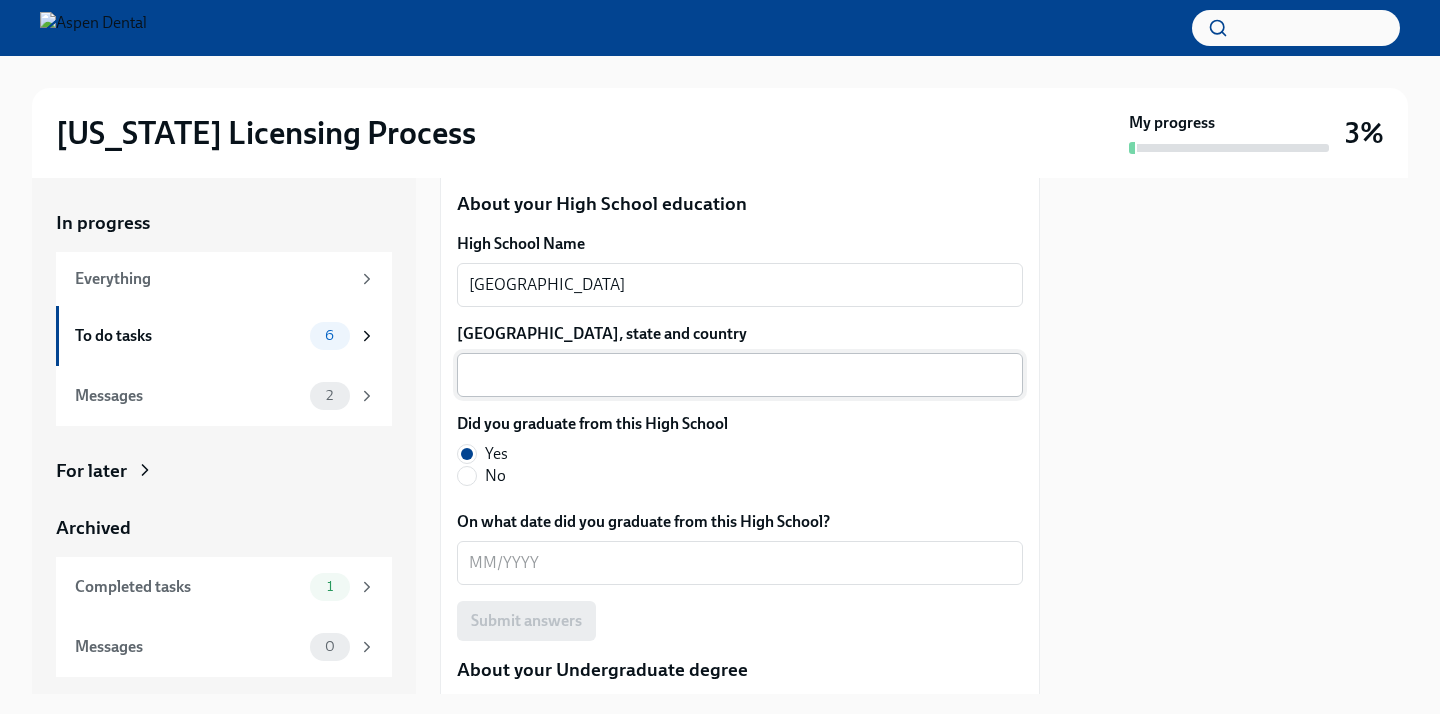 click on "[GEOGRAPHIC_DATA], state and country" at bounding box center [740, 375] 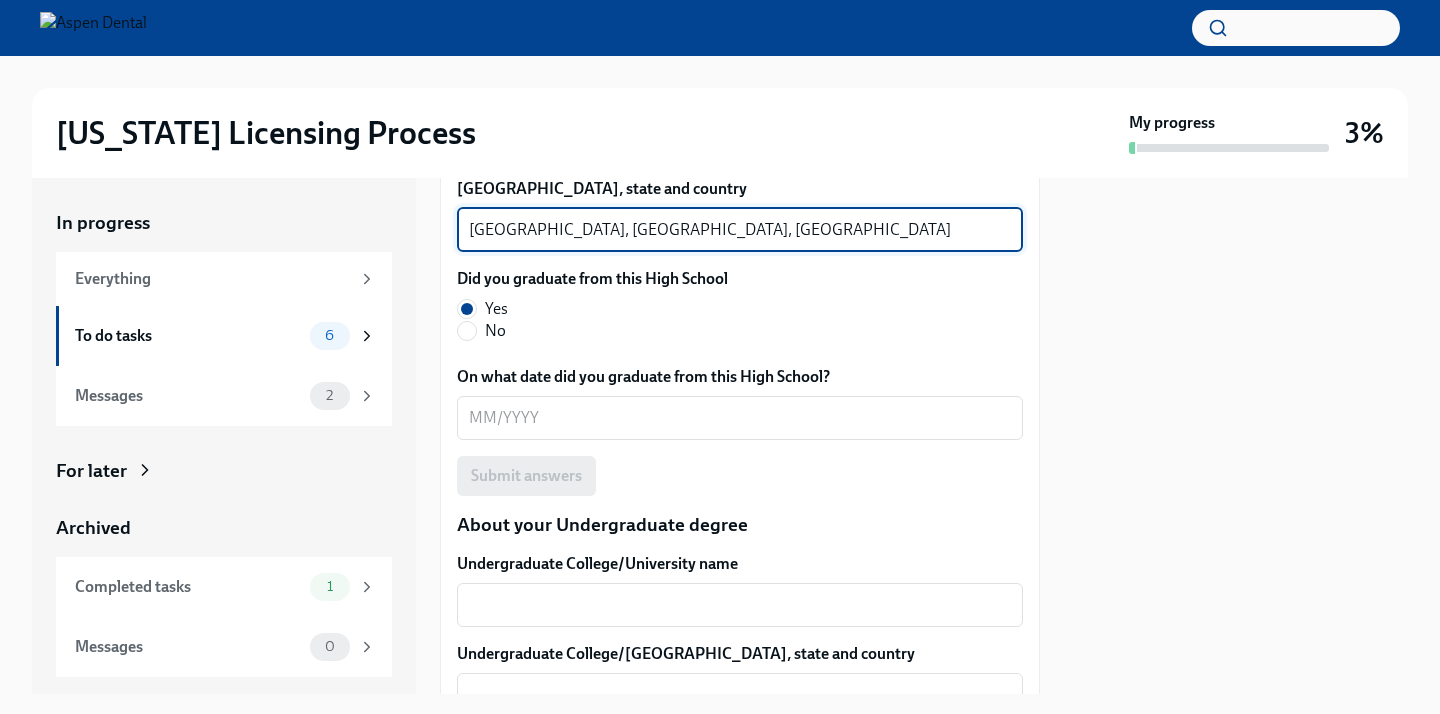 scroll, scrollTop: 1659, scrollLeft: 0, axis: vertical 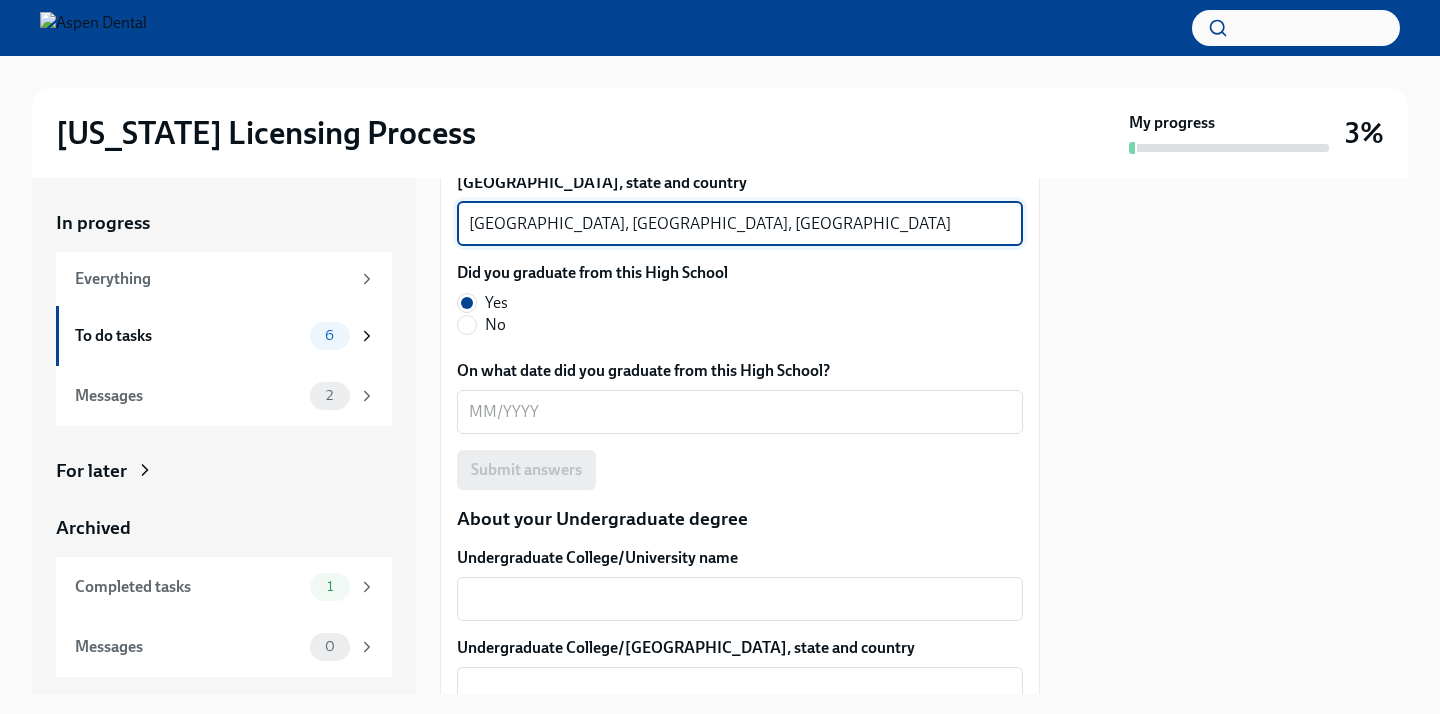 type on "[GEOGRAPHIC_DATA], [GEOGRAPHIC_DATA], [GEOGRAPHIC_DATA]" 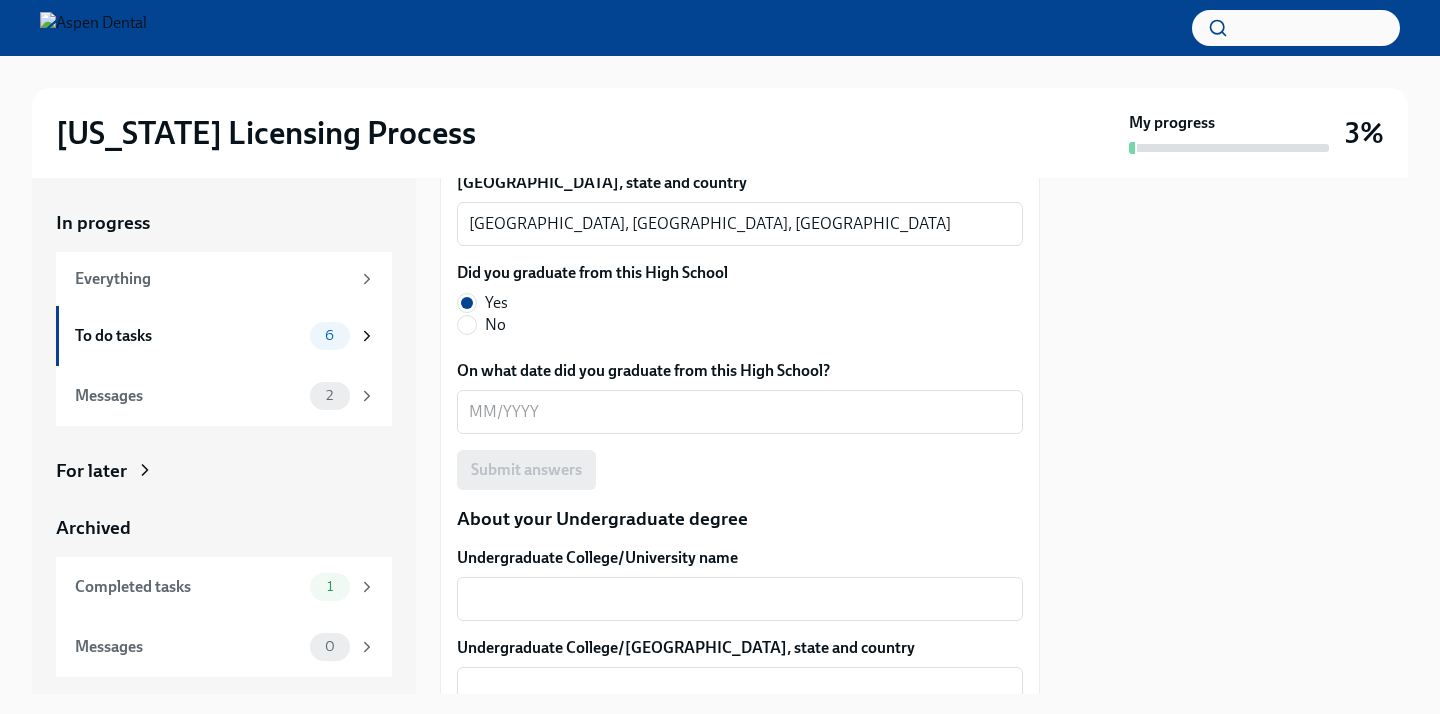 click on "On what date did you graduate from this High School? x ​" at bounding box center [740, 397] 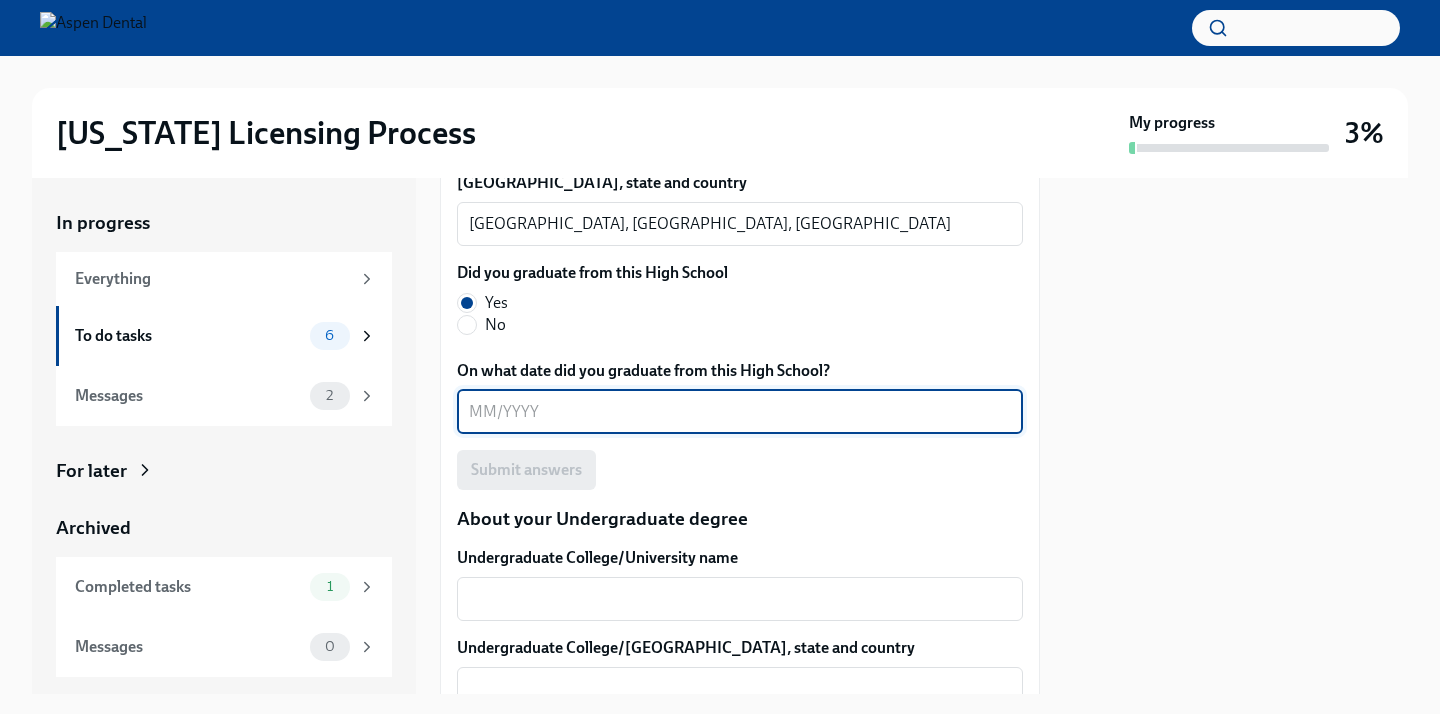 click on "On what date did you graduate from this High School?" at bounding box center (740, 412) 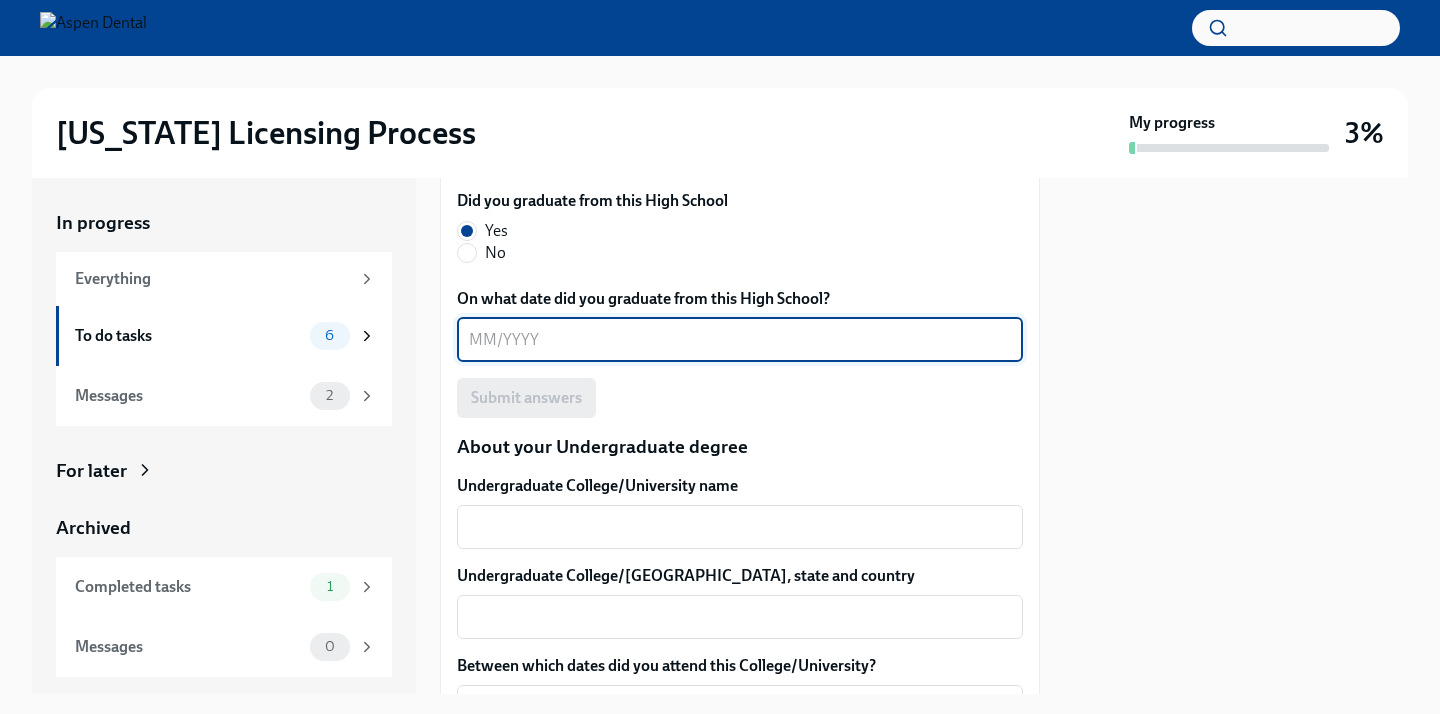 scroll, scrollTop: 1740, scrollLeft: 0, axis: vertical 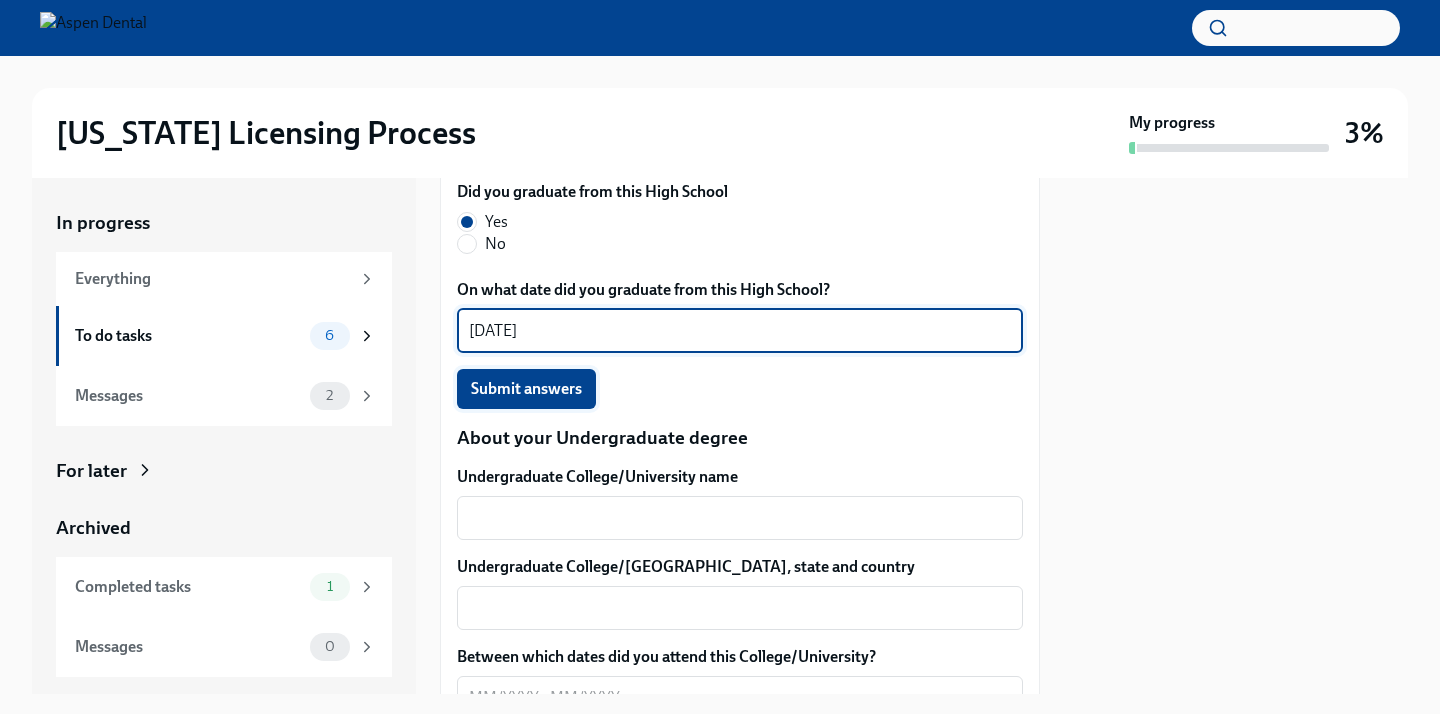 type on "[DATE]" 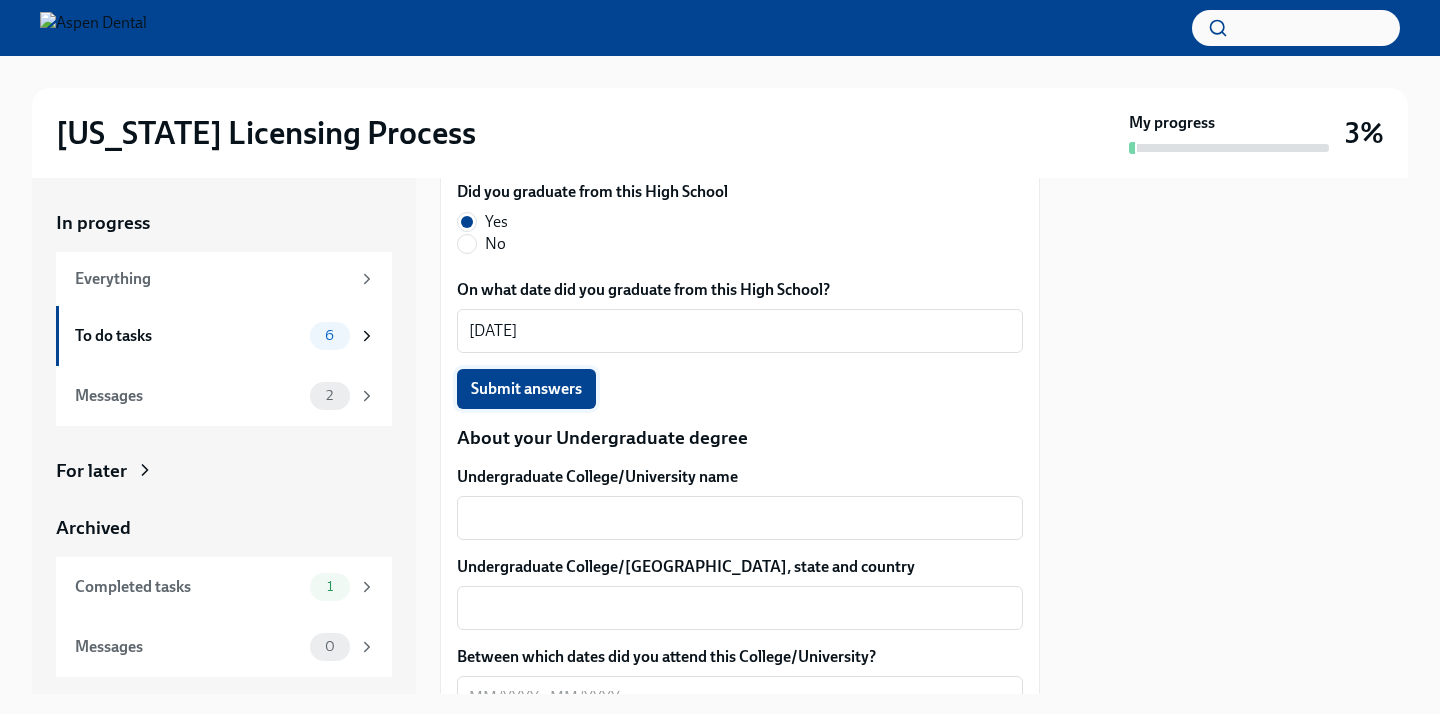 click on "Submit answers" at bounding box center [526, 389] 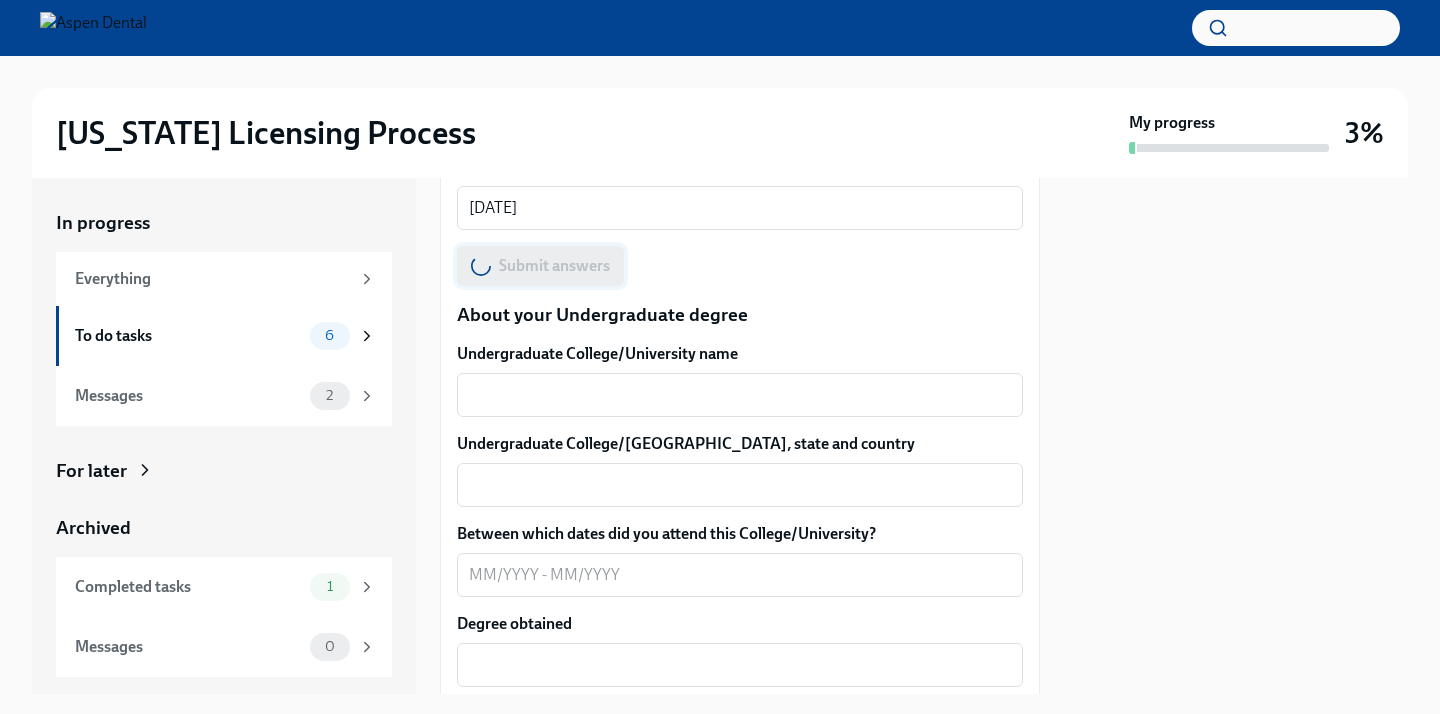 scroll, scrollTop: 1864, scrollLeft: 0, axis: vertical 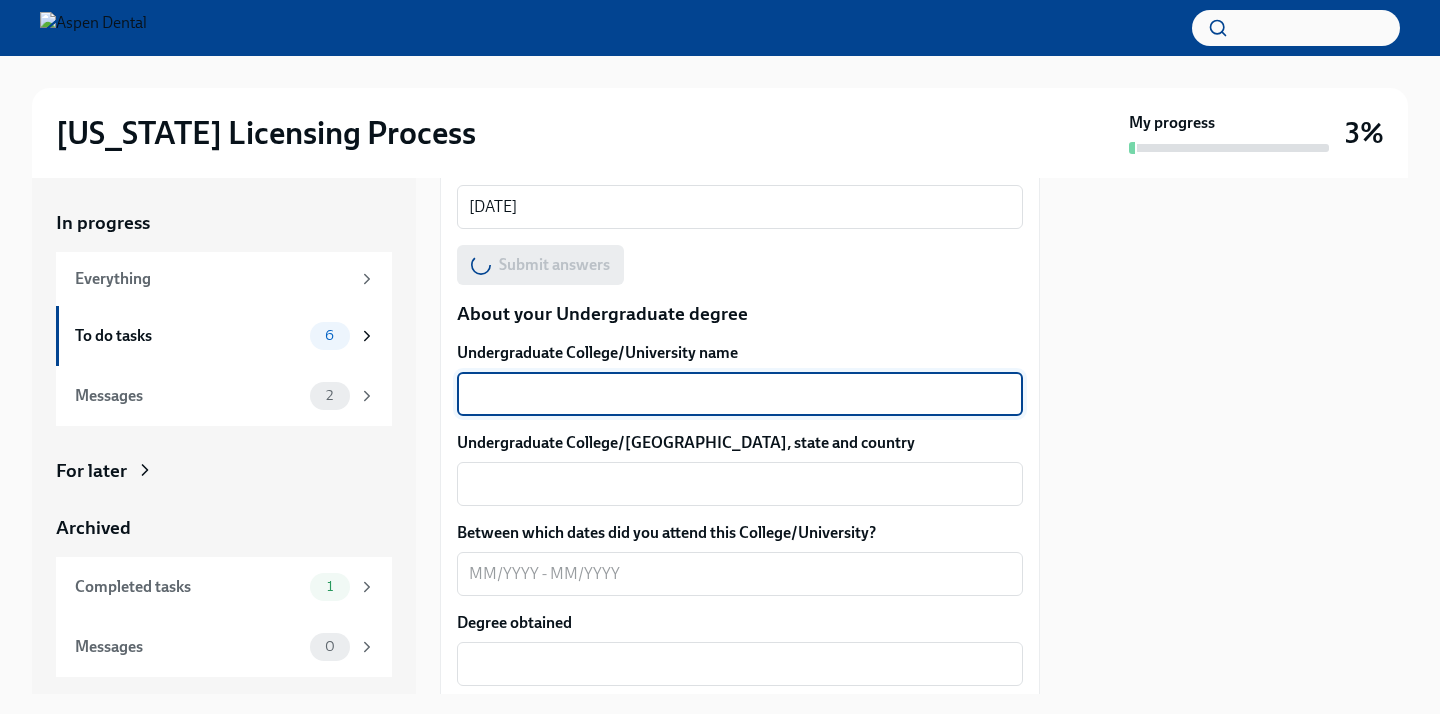 click on "Undergraduate College/University name" at bounding box center (740, 394) 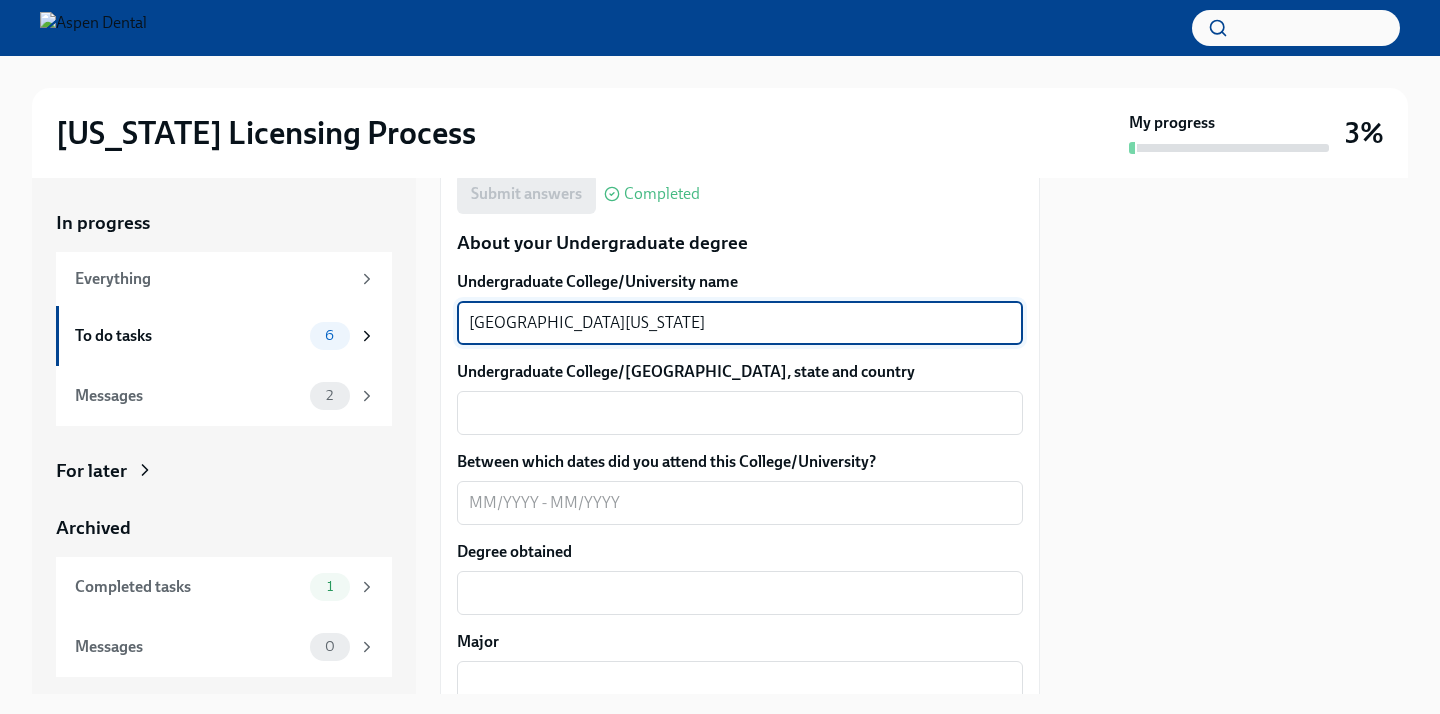 scroll, scrollTop: 1943, scrollLeft: 0, axis: vertical 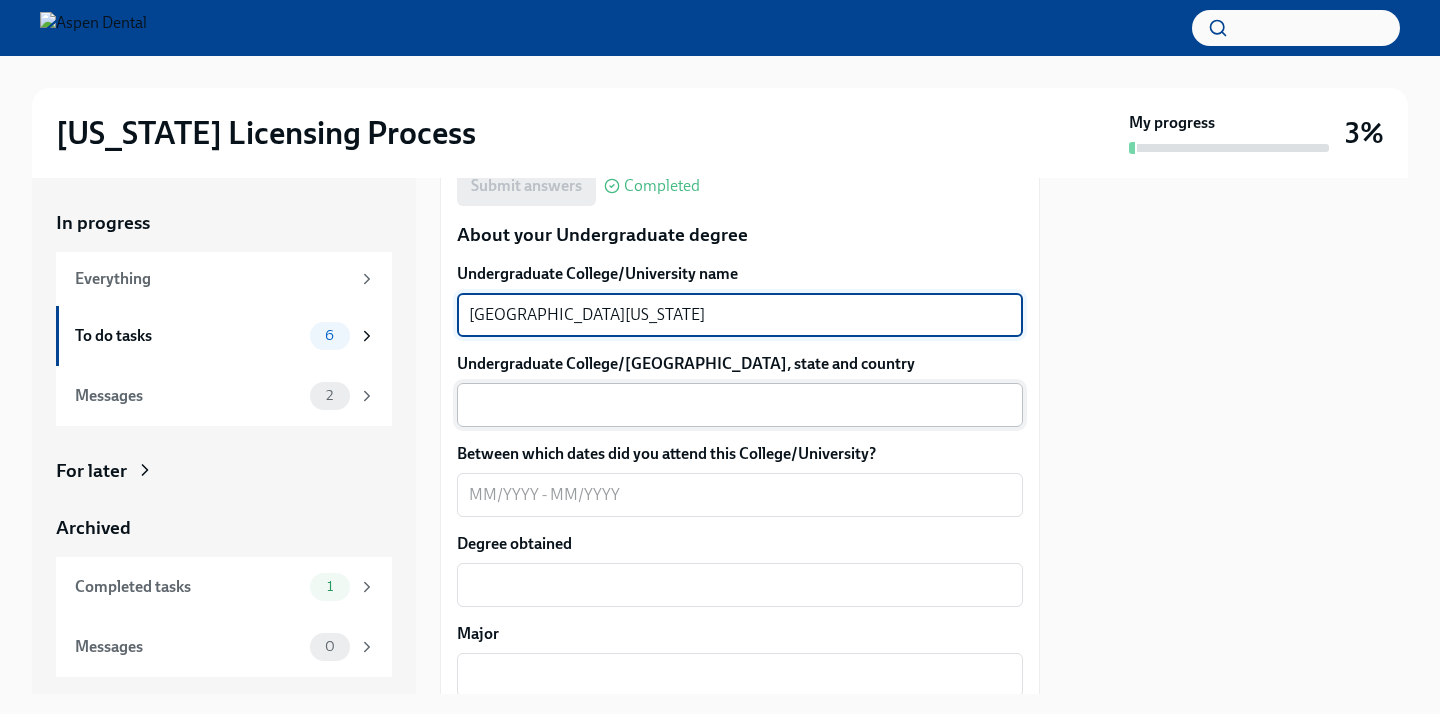 type on "[GEOGRAPHIC_DATA][US_STATE]" 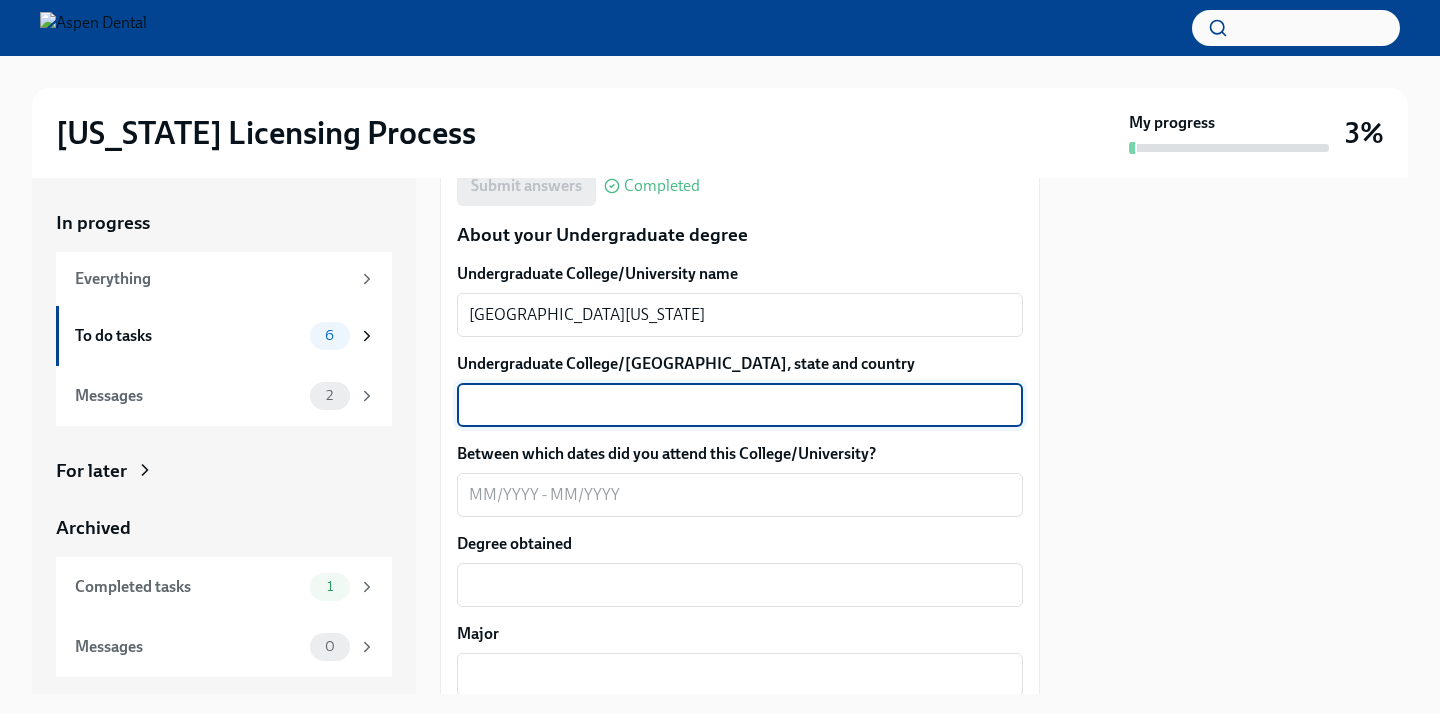 click on "Undergraduate College/[GEOGRAPHIC_DATA], state and country" at bounding box center (740, 405) 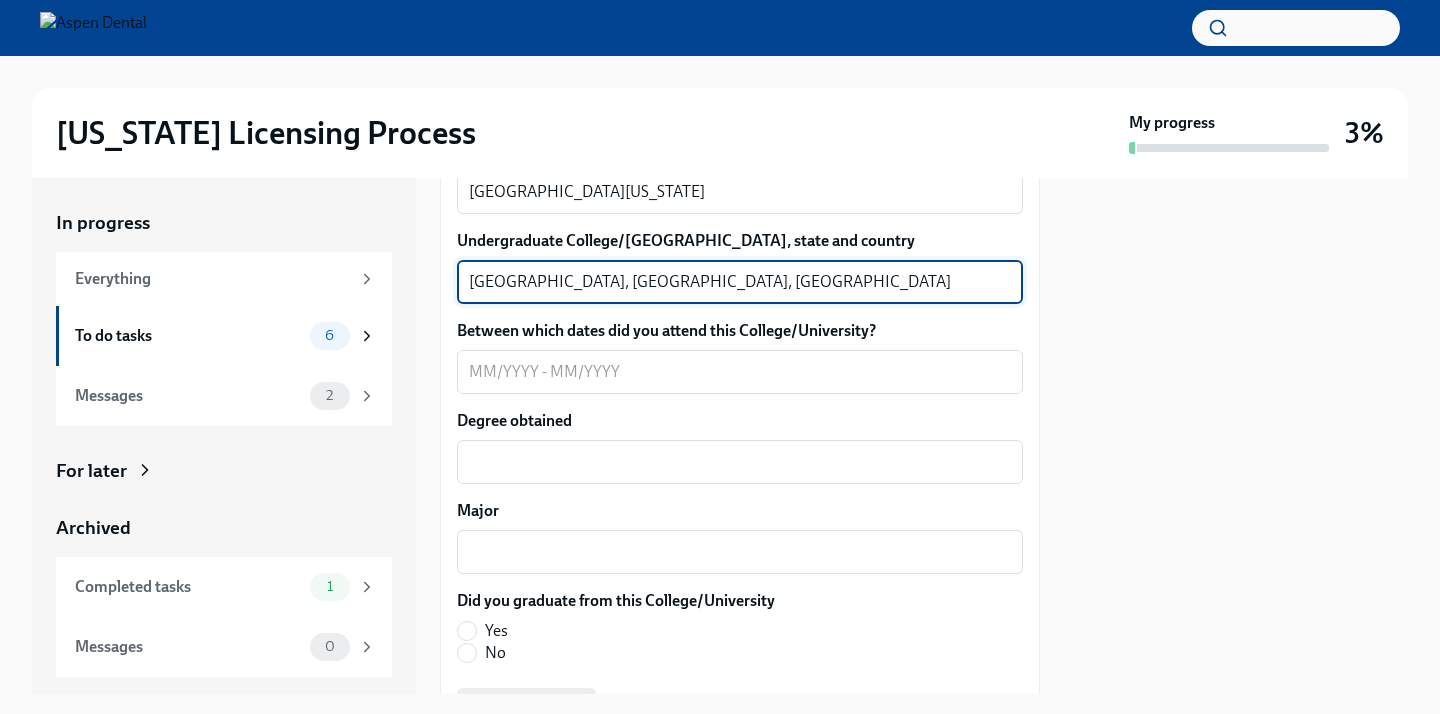 scroll, scrollTop: 2068, scrollLeft: 0, axis: vertical 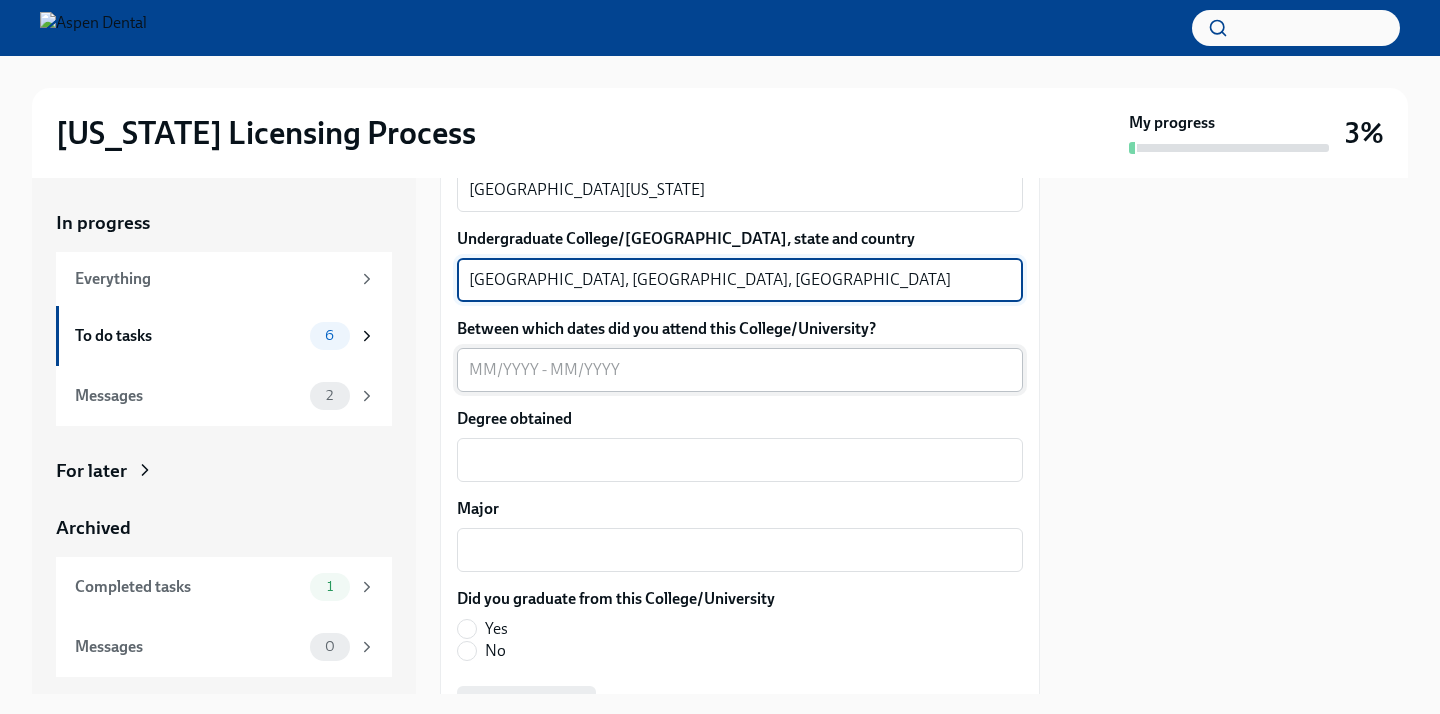 type on "[GEOGRAPHIC_DATA], [GEOGRAPHIC_DATA], [GEOGRAPHIC_DATA]" 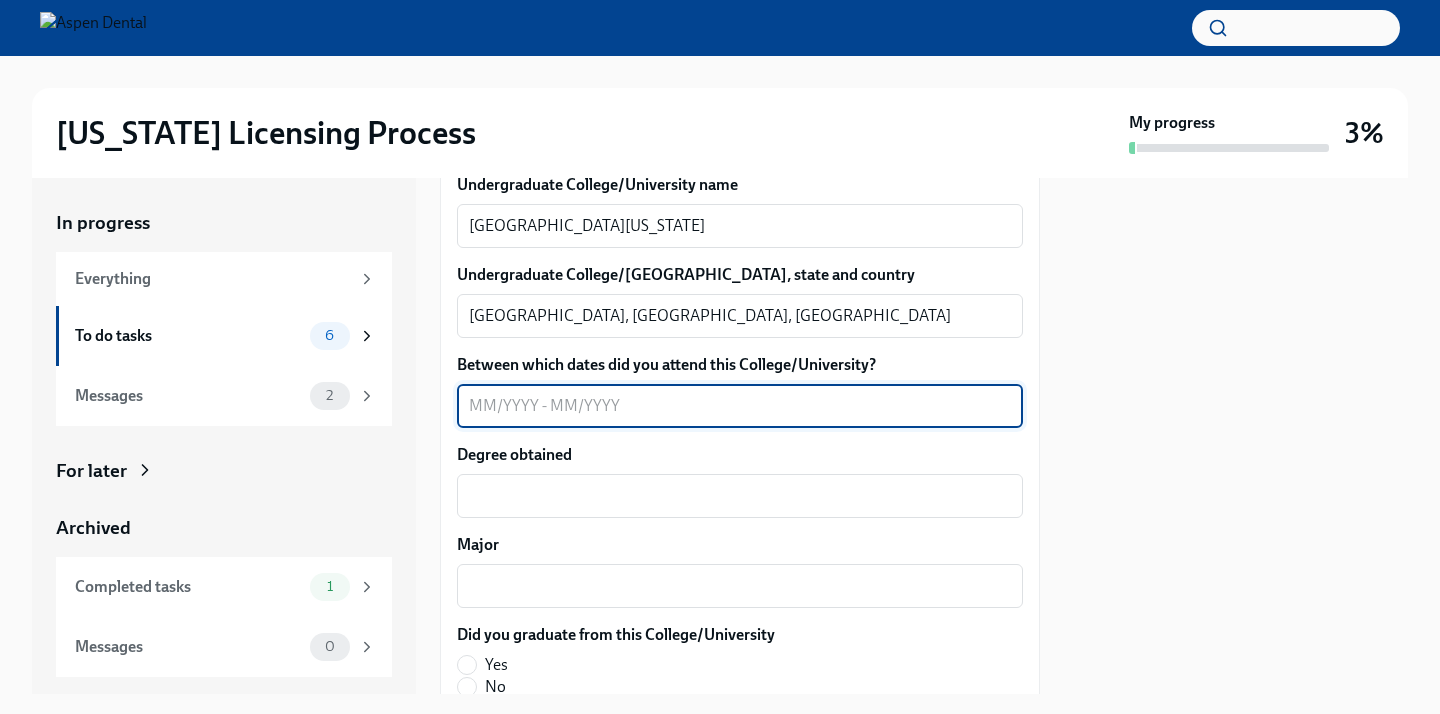scroll, scrollTop: 2026, scrollLeft: 0, axis: vertical 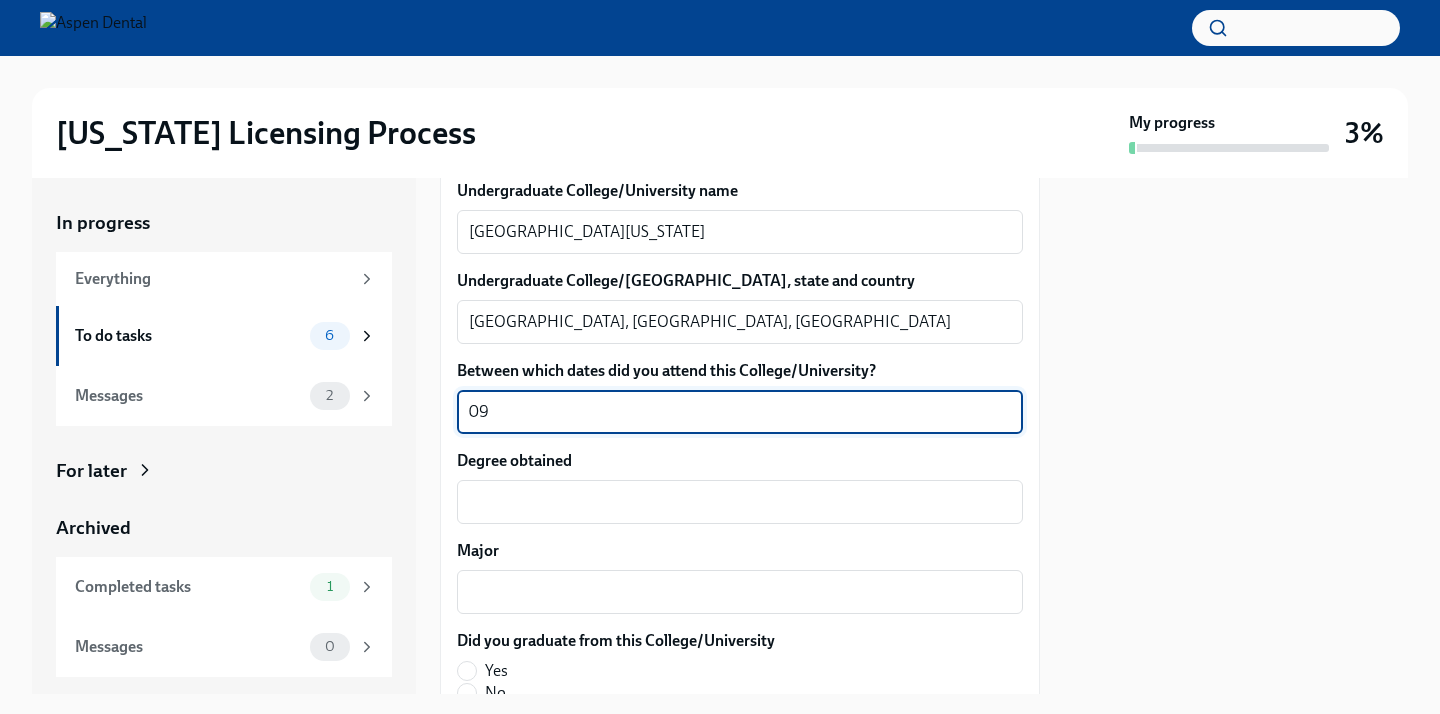 type on "0" 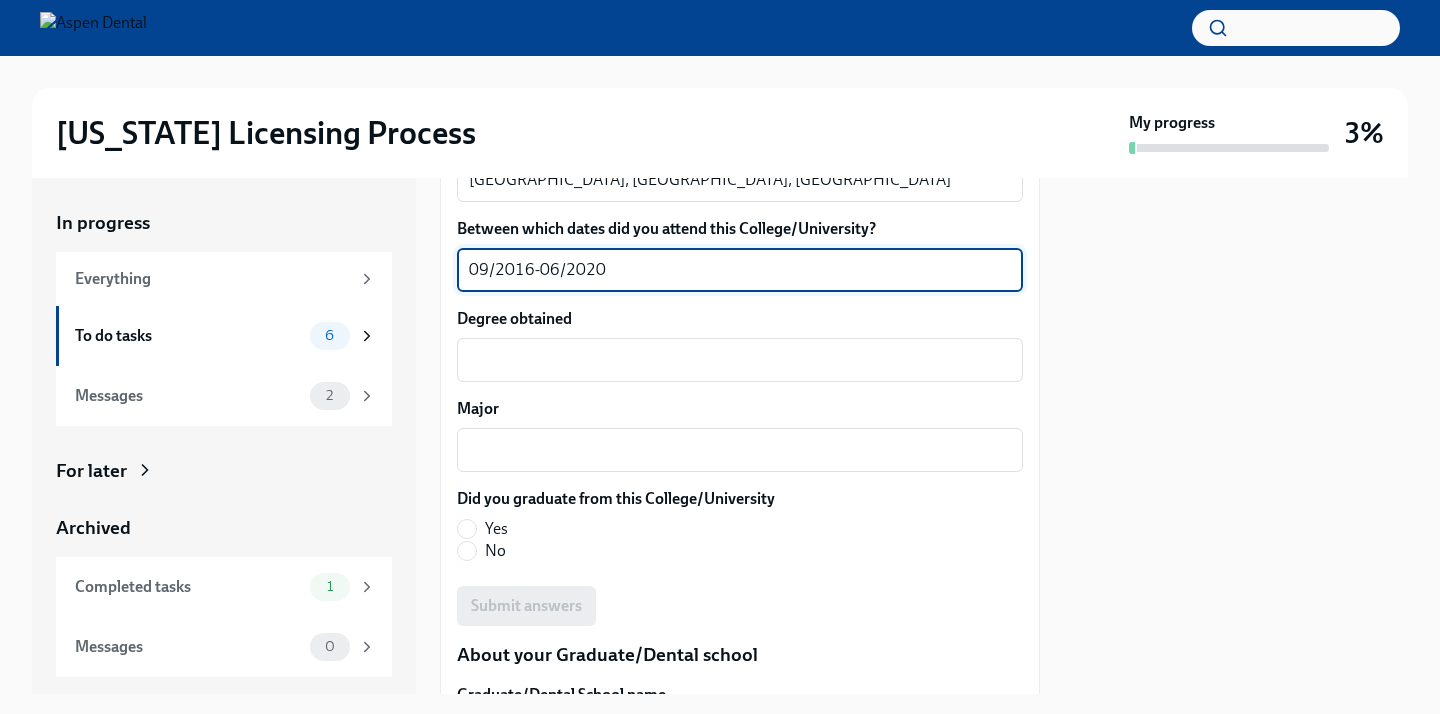scroll, scrollTop: 2177, scrollLeft: 0, axis: vertical 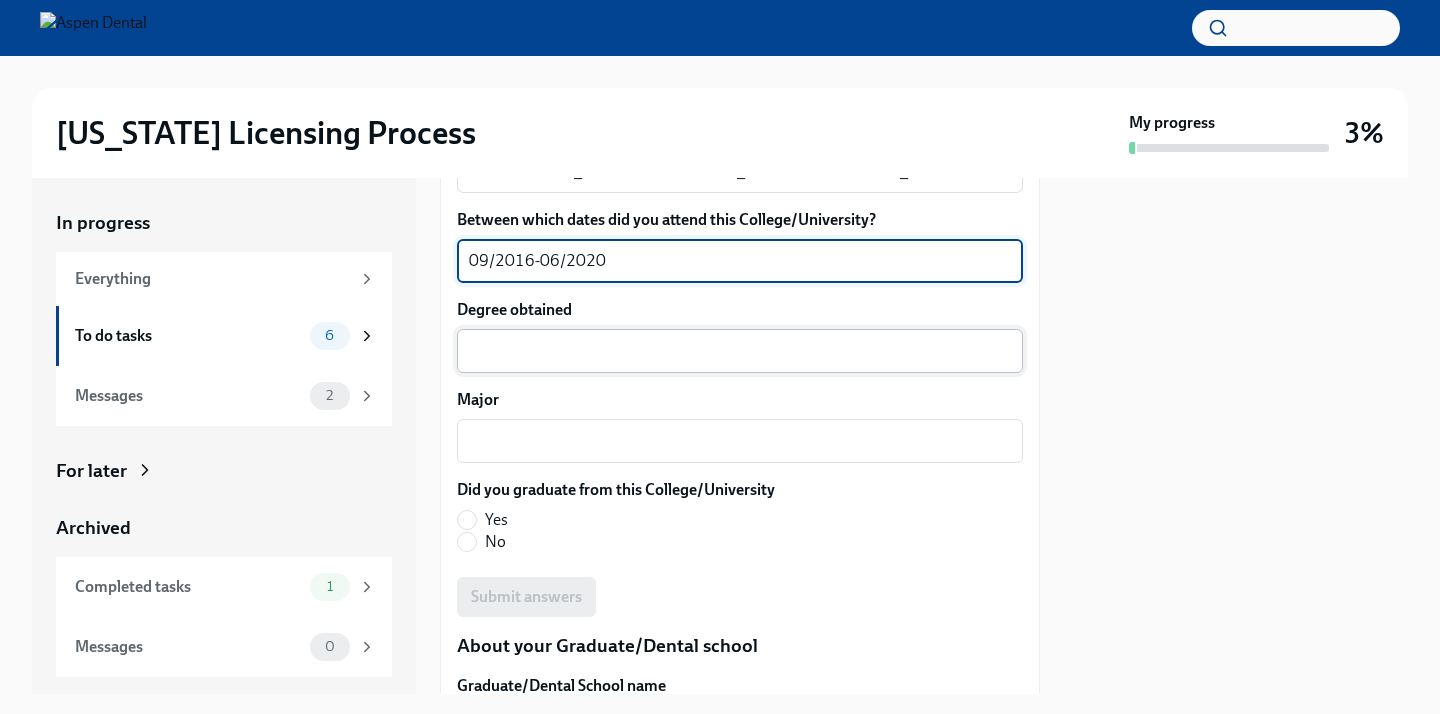 type on "09/2016-06/2020" 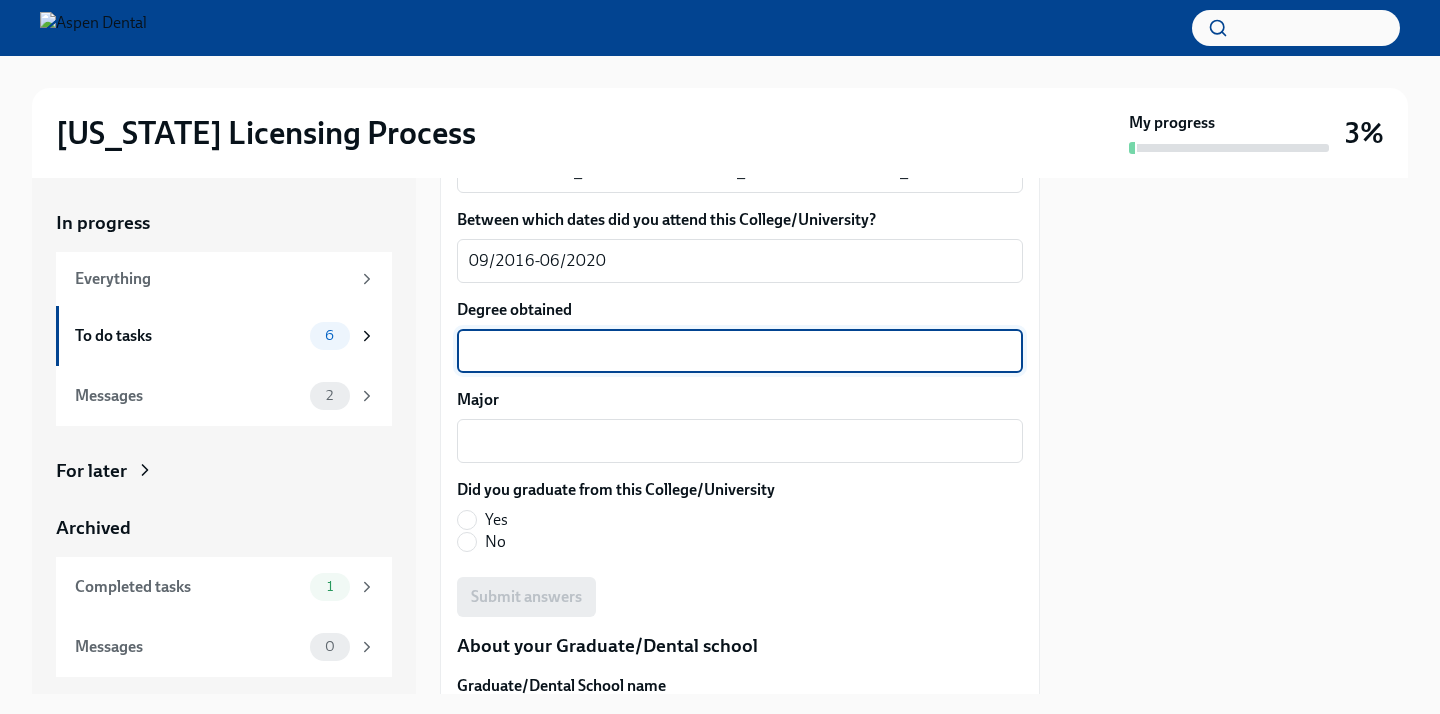 click on "Degree obtained" at bounding box center [740, 351] 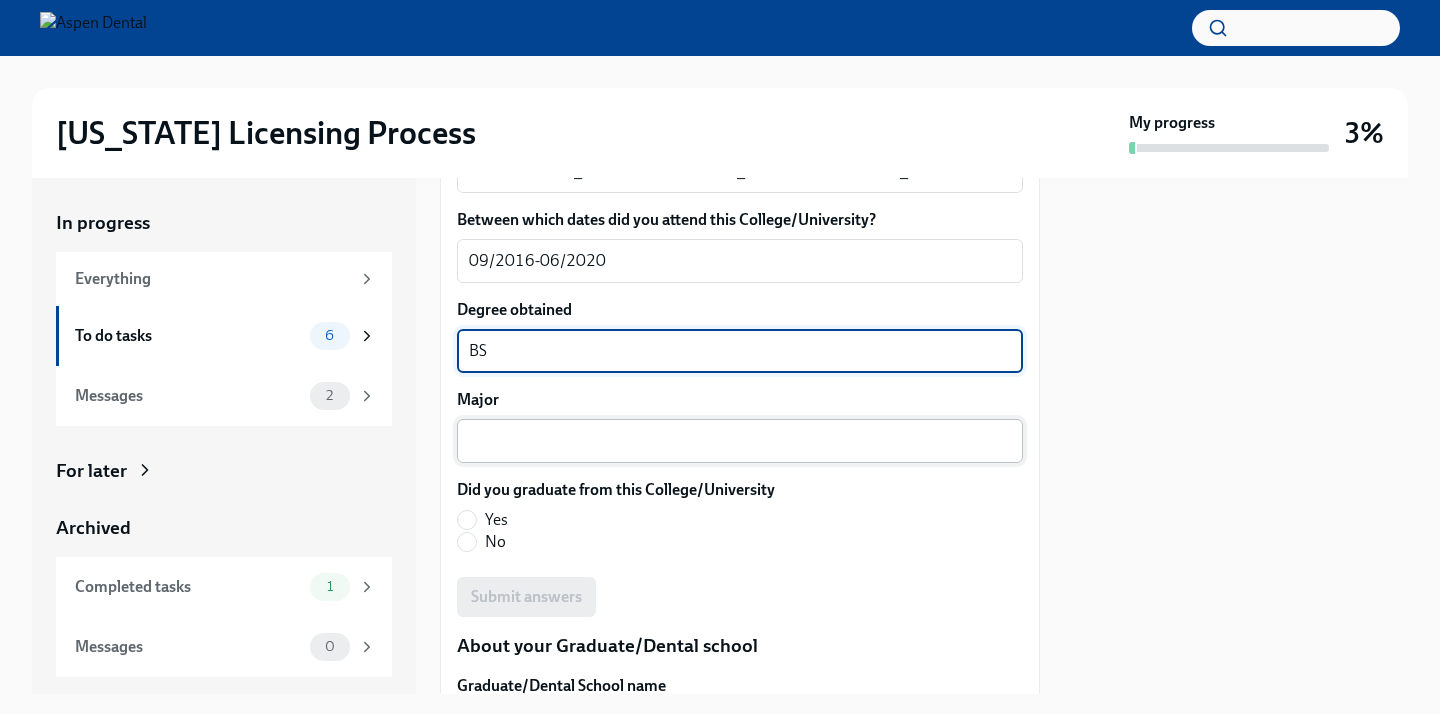 type on "BS" 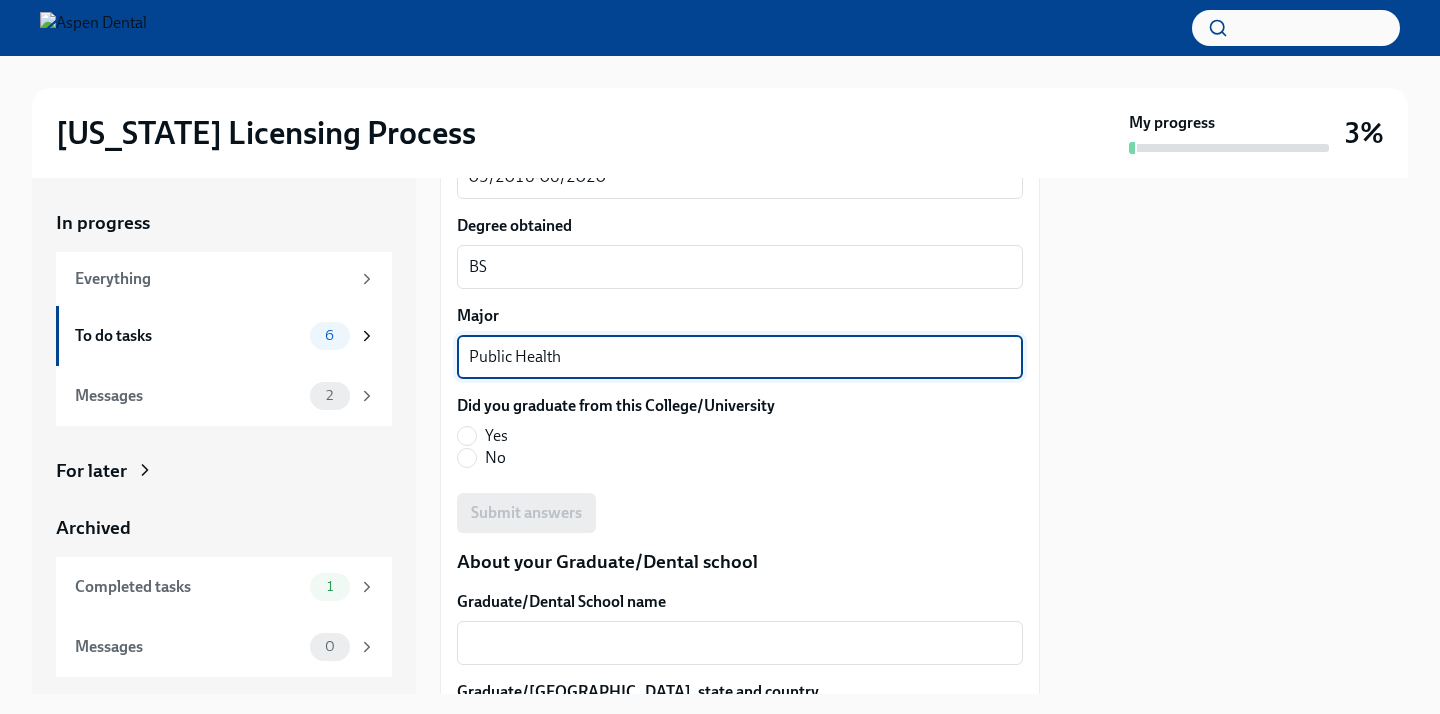 scroll, scrollTop: 2274, scrollLeft: 0, axis: vertical 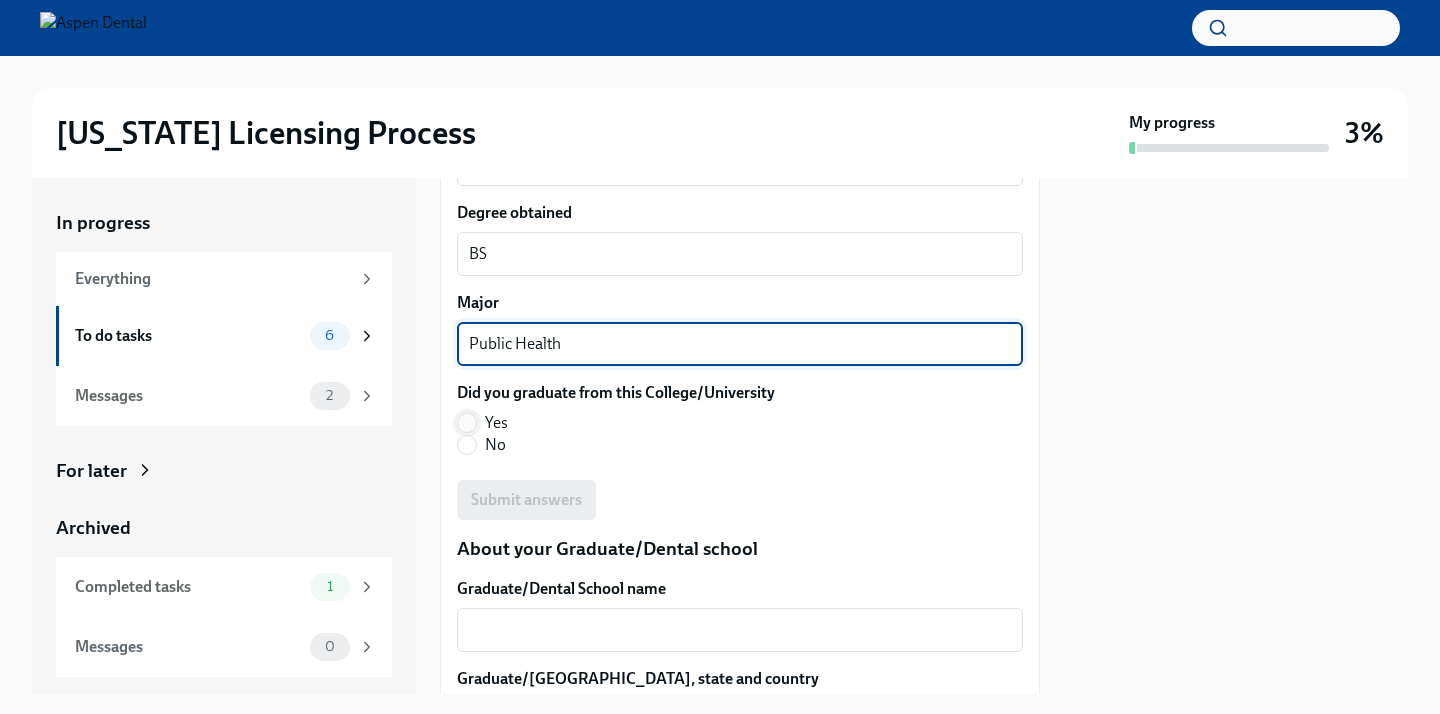 type on "Public Health" 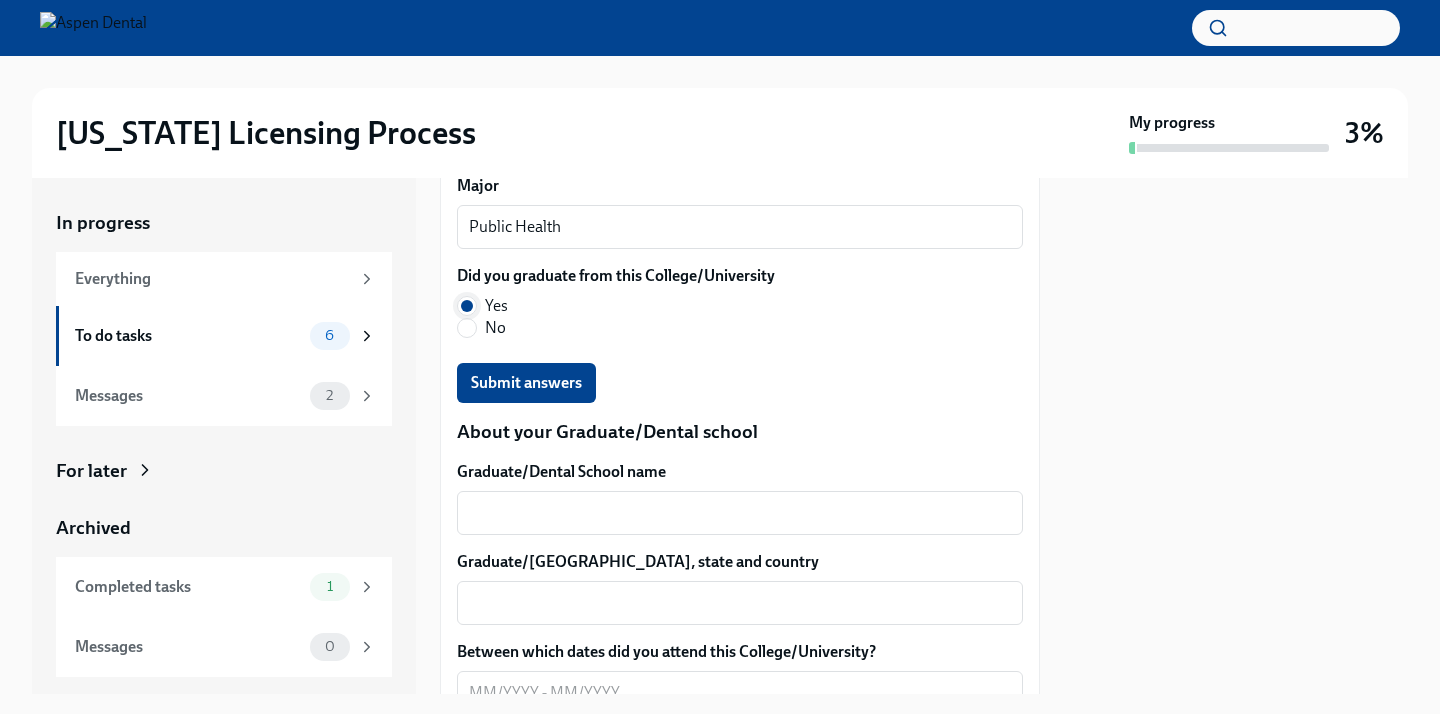 scroll, scrollTop: 2400, scrollLeft: 0, axis: vertical 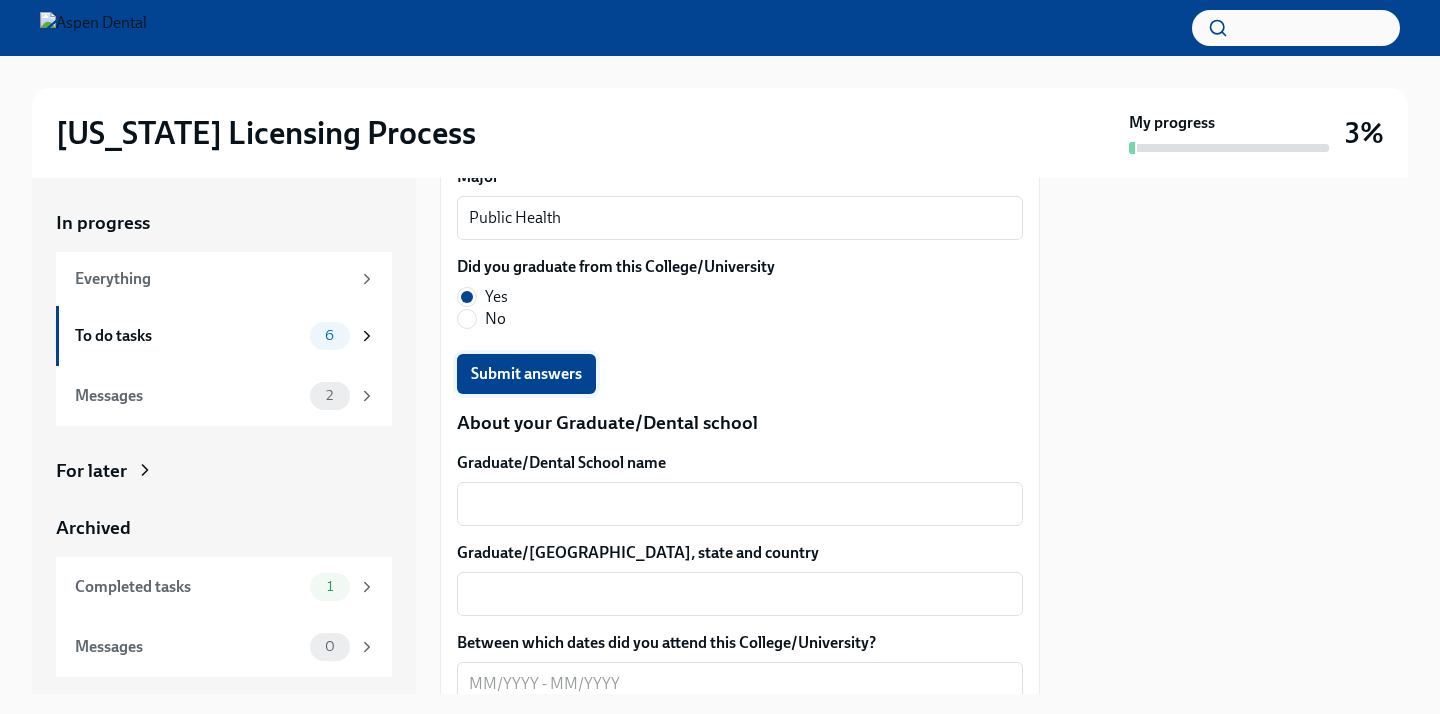 click on "Submit answers" at bounding box center (526, 374) 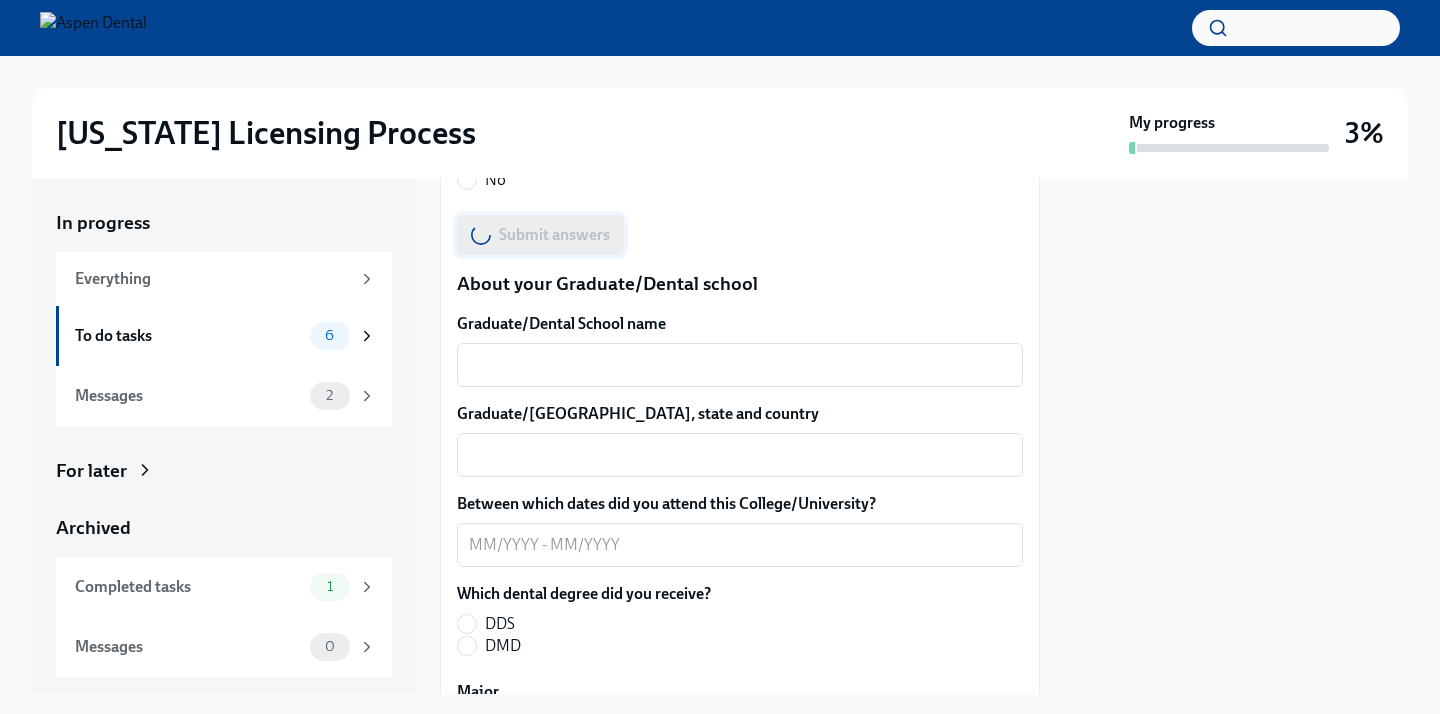 scroll, scrollTop: 2540, scrollLeft: 0, axis: vertical 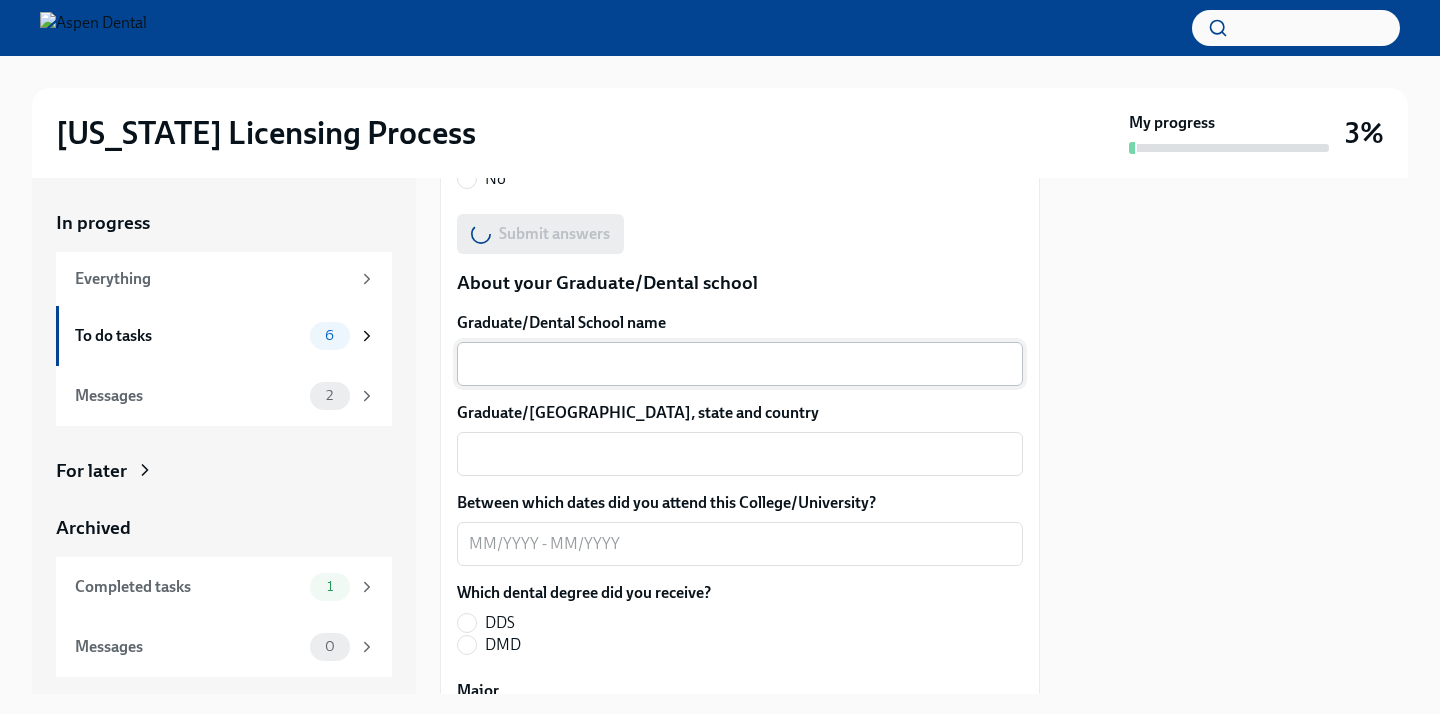click on "Graduate/Dental School name" at bounding box center [740, 364] 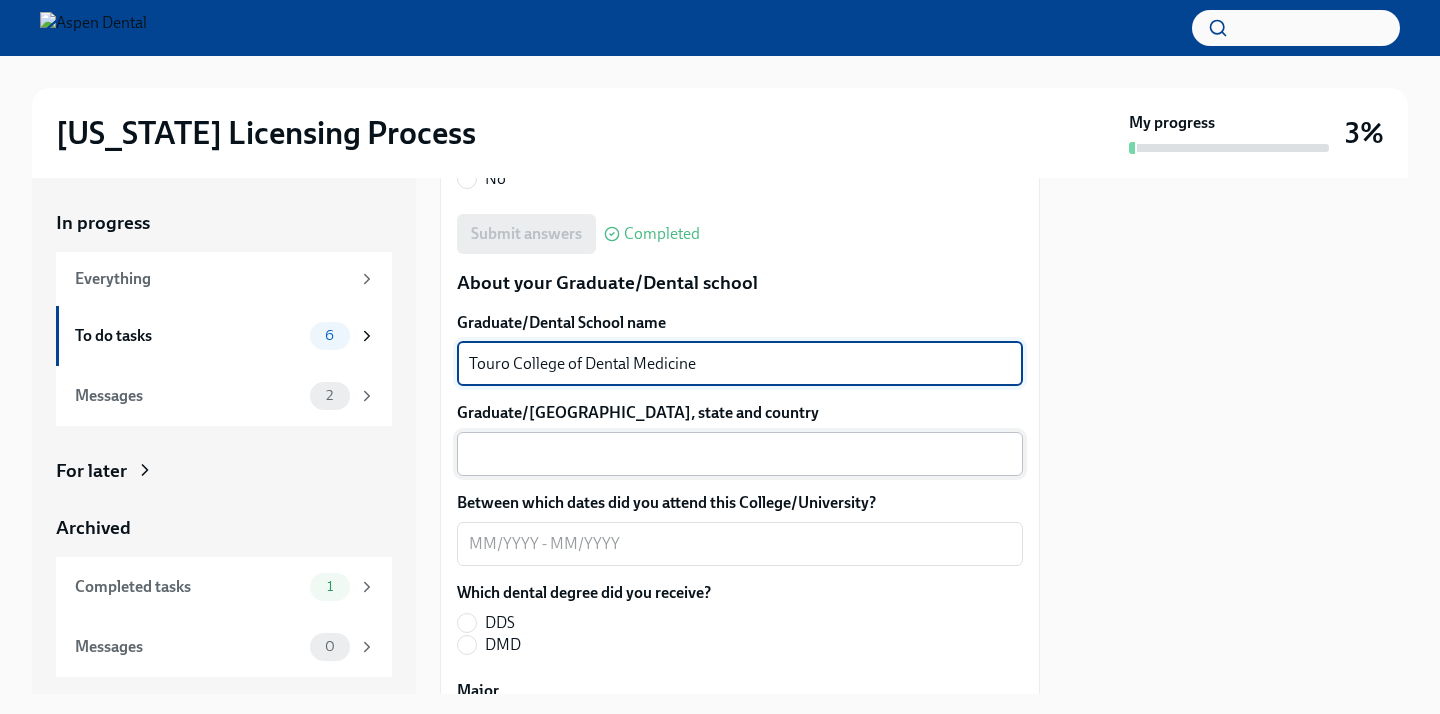 type on "Touro College of Dental Medicine" 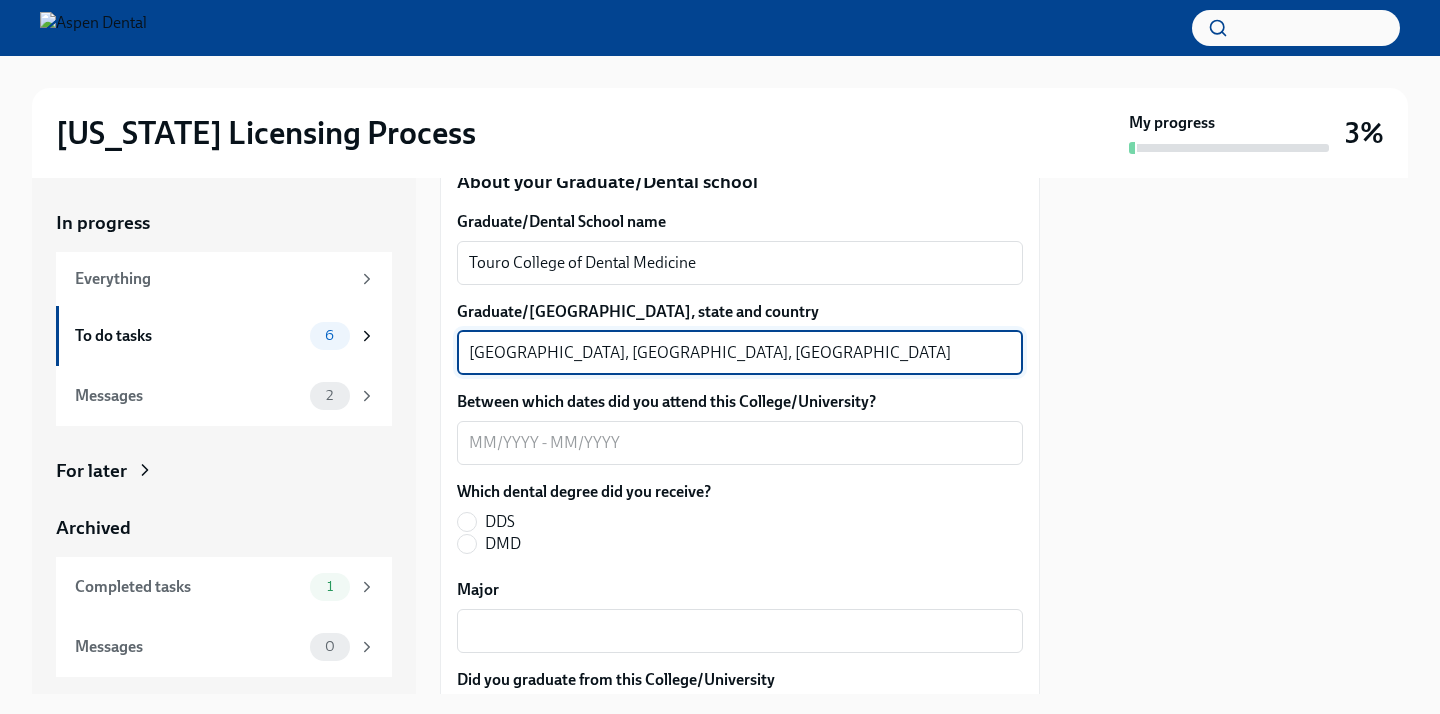 scroll, scrollTop: 2682, scrollLeft: 0, axis: vertical 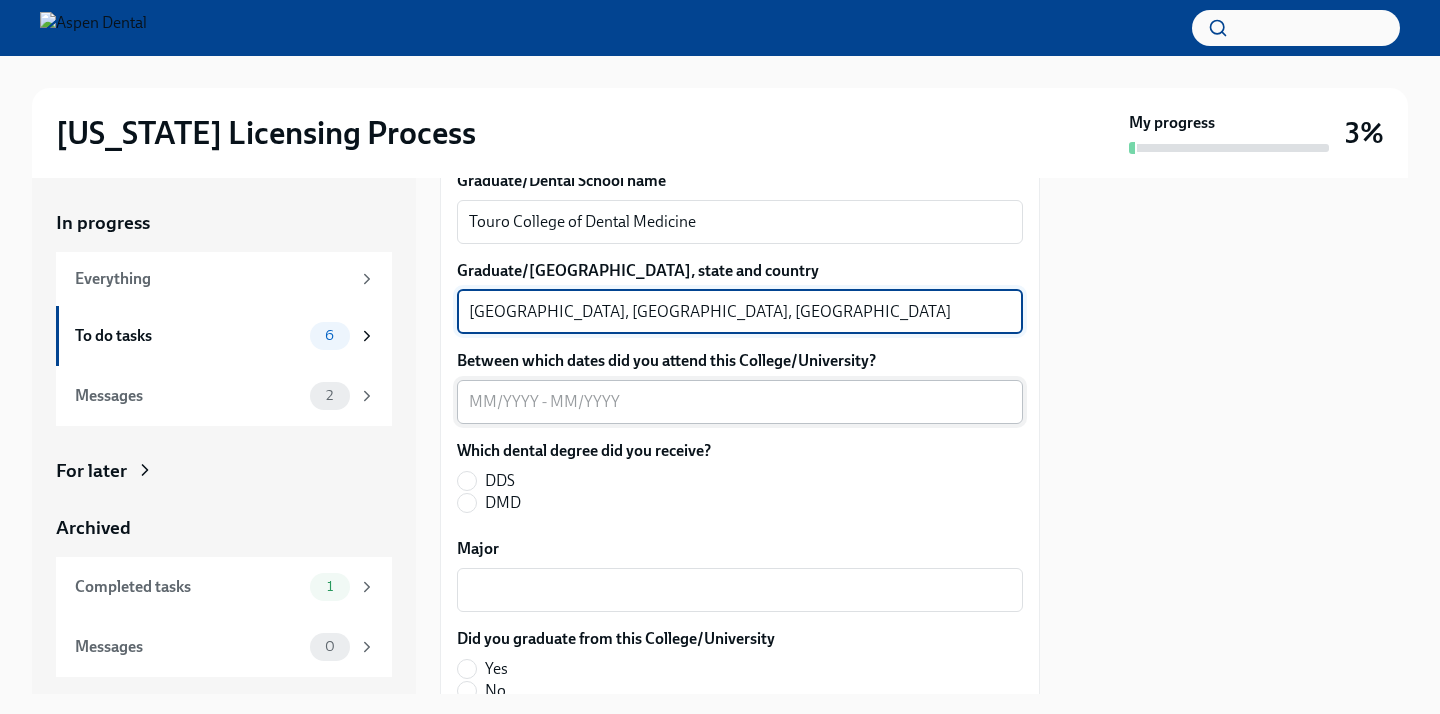 type on "[GEOGRAPHIC_DATA], [GEOGRAPHIC_DATA], [GEOGRAPHIC_DATA]" 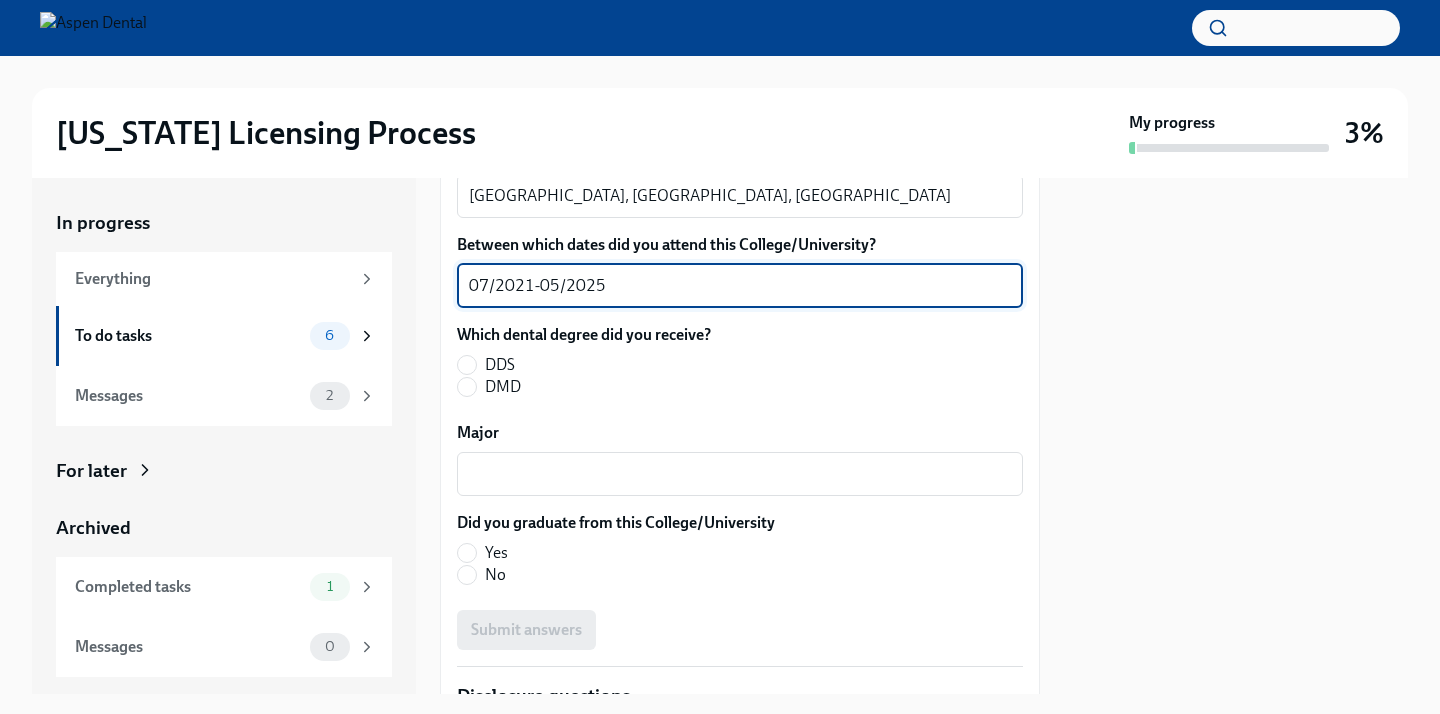 scroll, scrollTop: 2836, scrollLeft: 0, axis: vertical 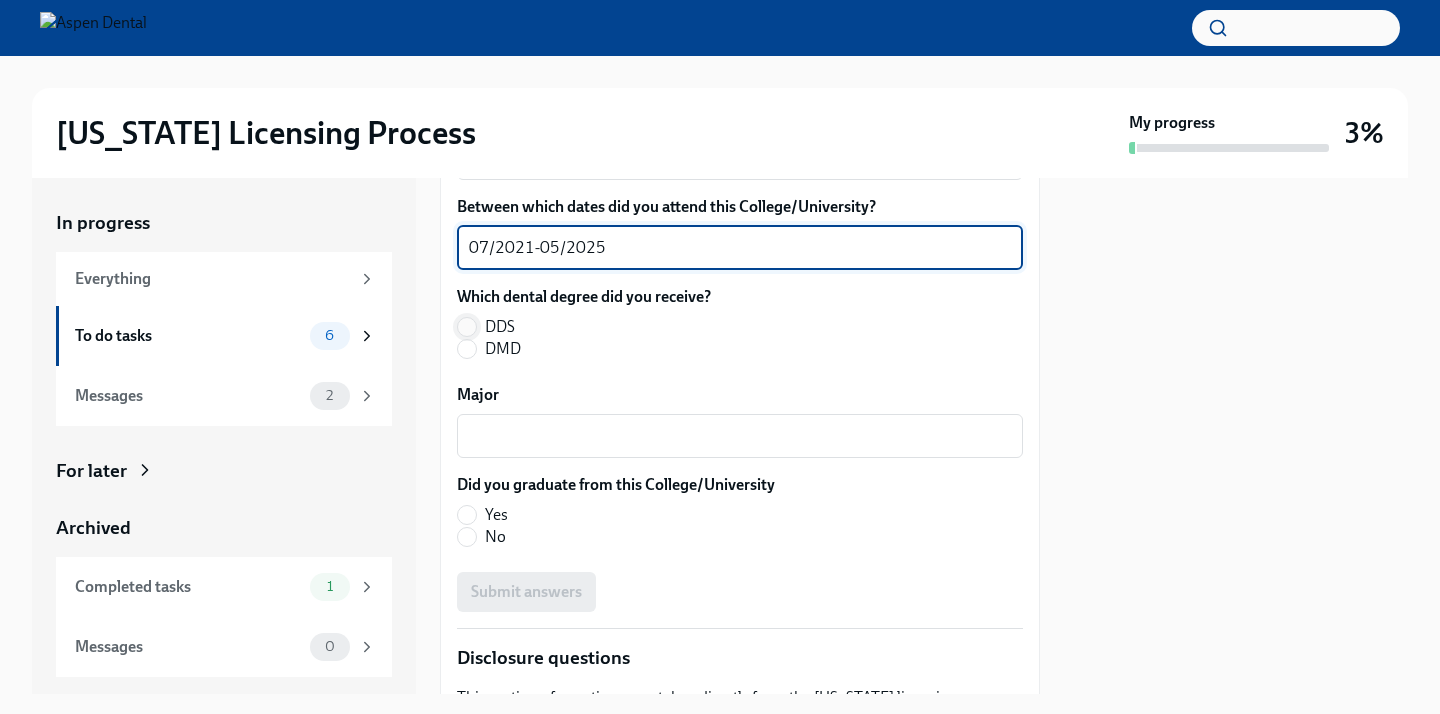 type on "07/2021-05/2025" 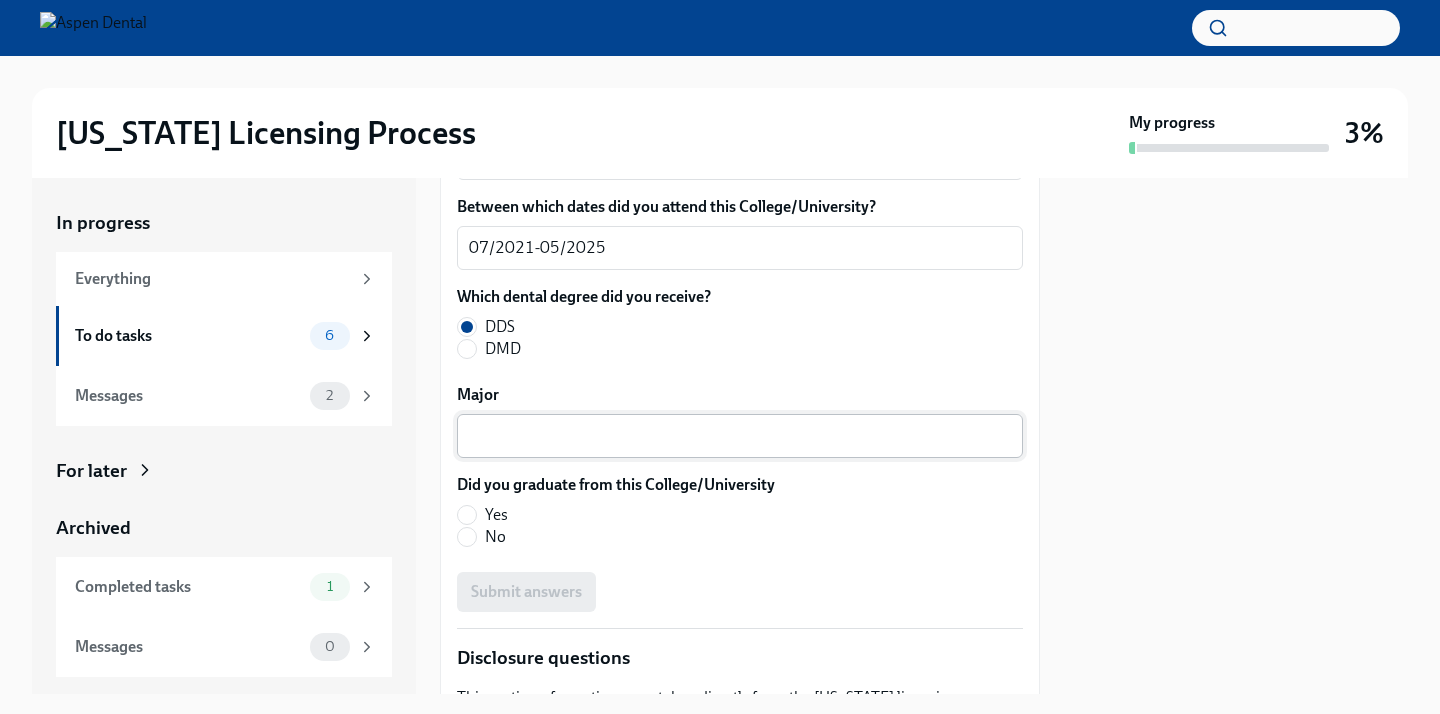 click on "Major" at bounding box center (740, 436) 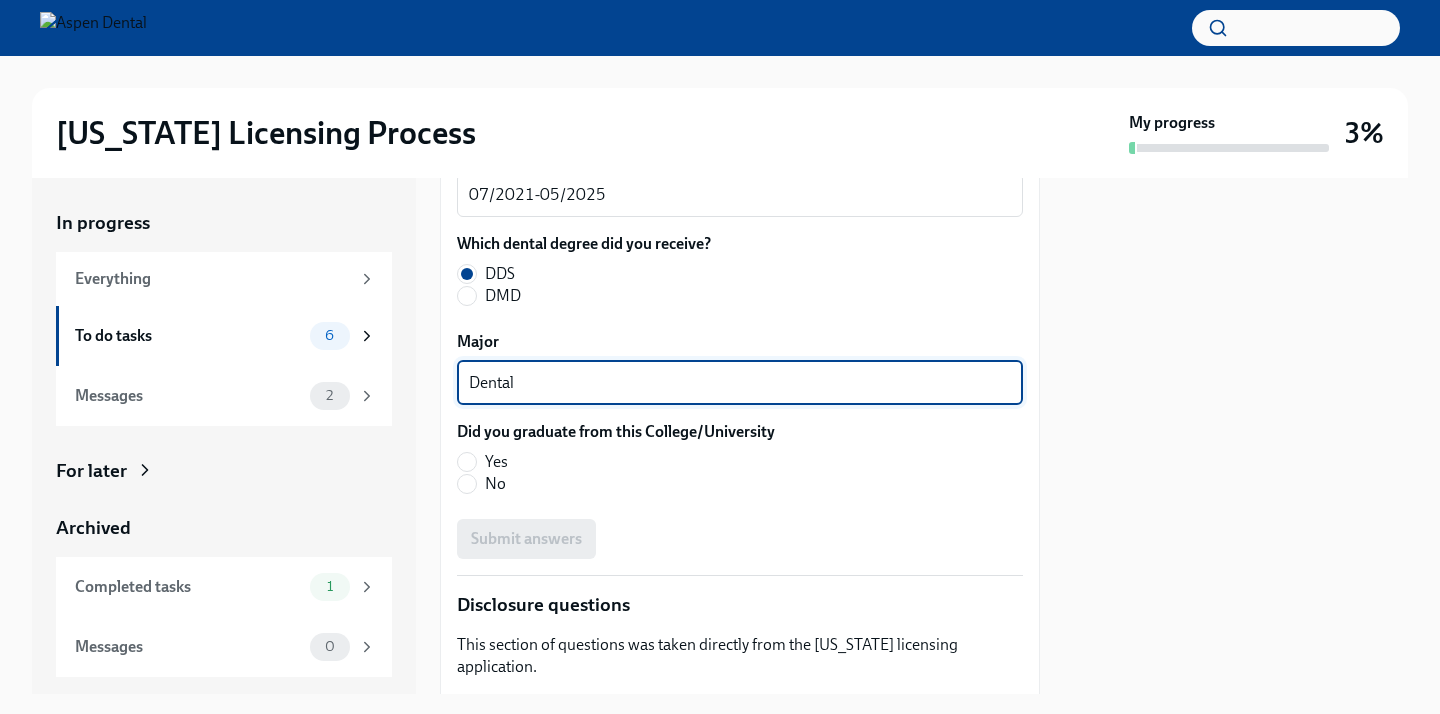 scroll, scrollTop: 2939, scrollLeft: 0, axis: vertical 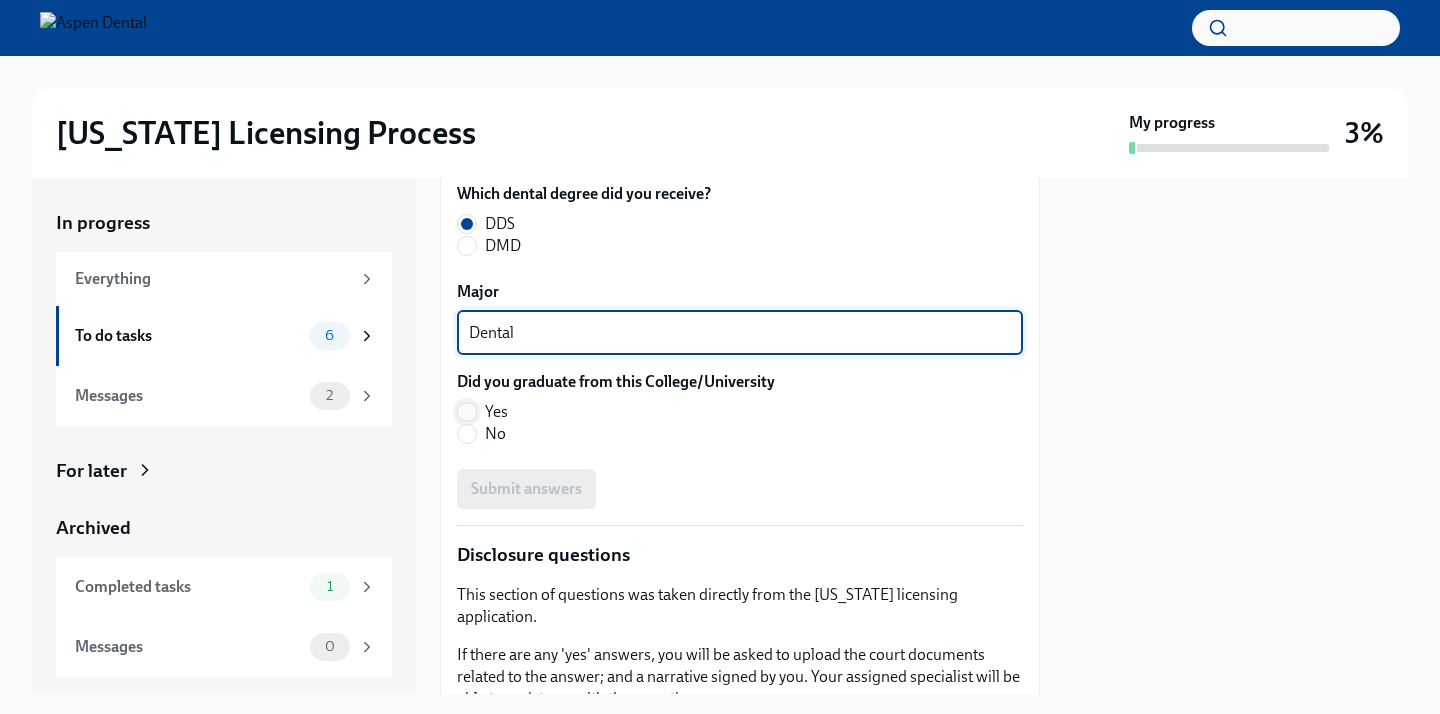 type on "Dental" 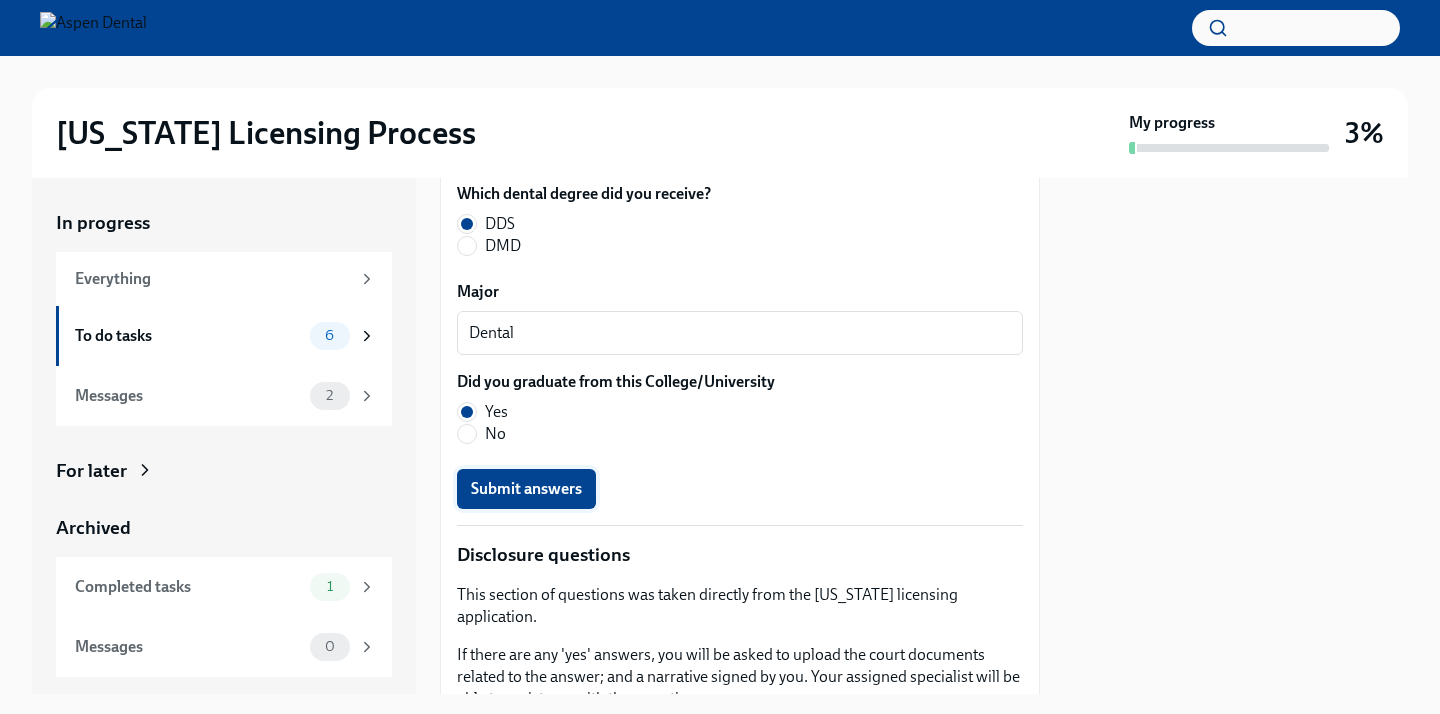 click on "Submit answers" at bounding box center [526, 489] 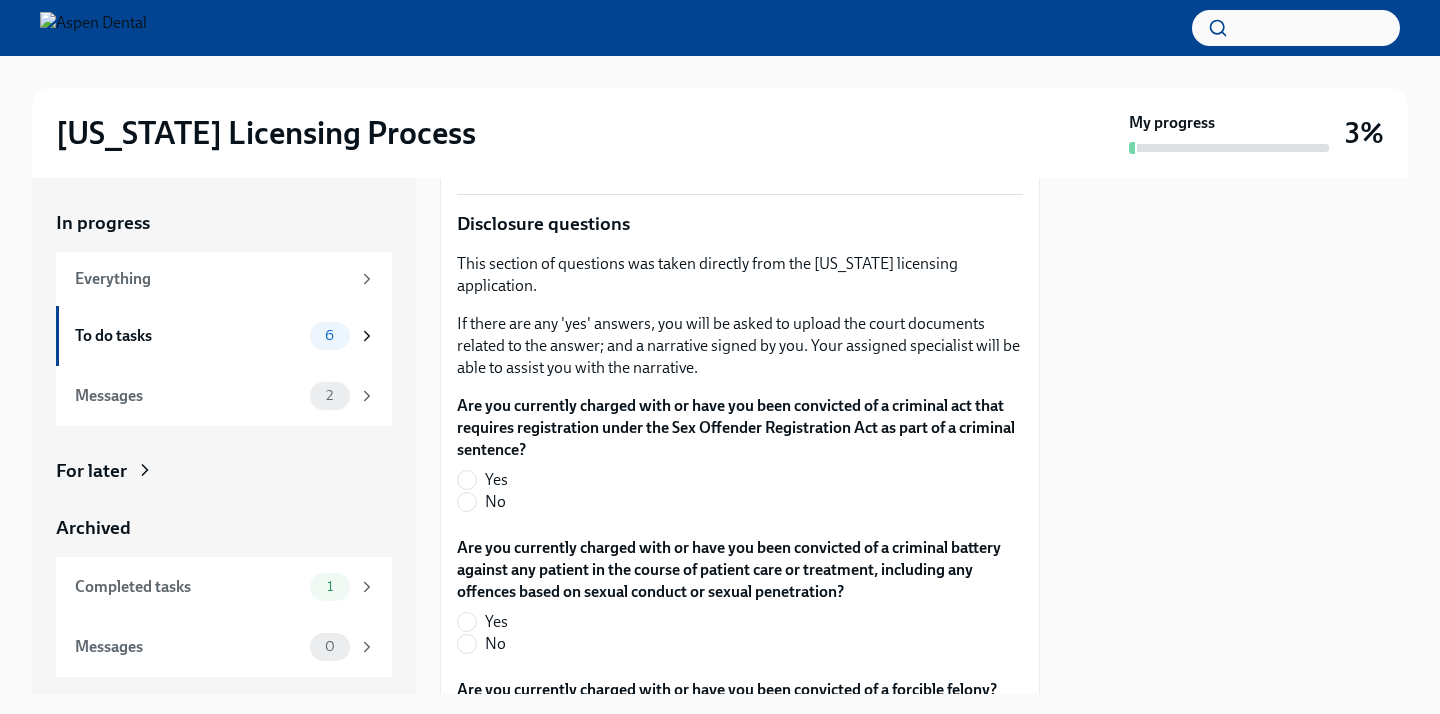 scroll, scrollTop: 3271, scrollLeft: 0, axis: vertical 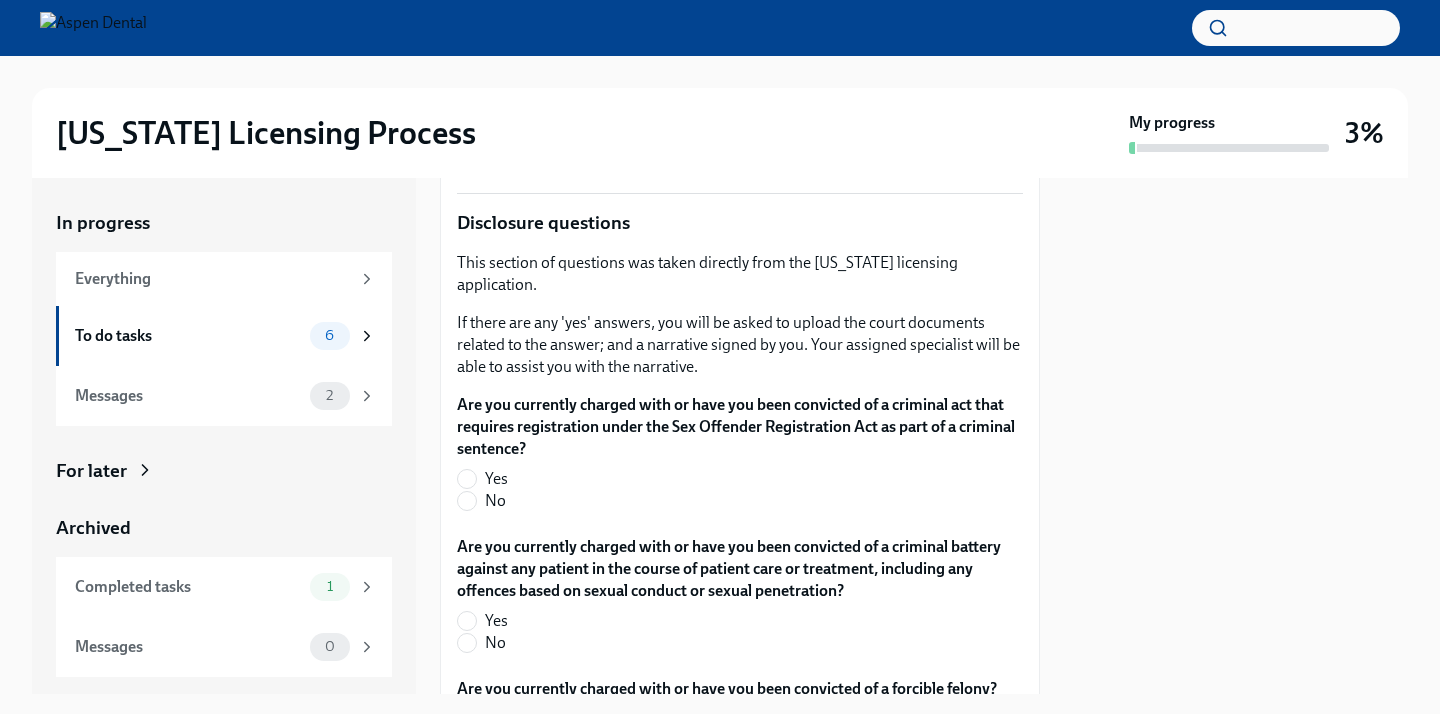 click on "No" at bounding box center (732, 501) 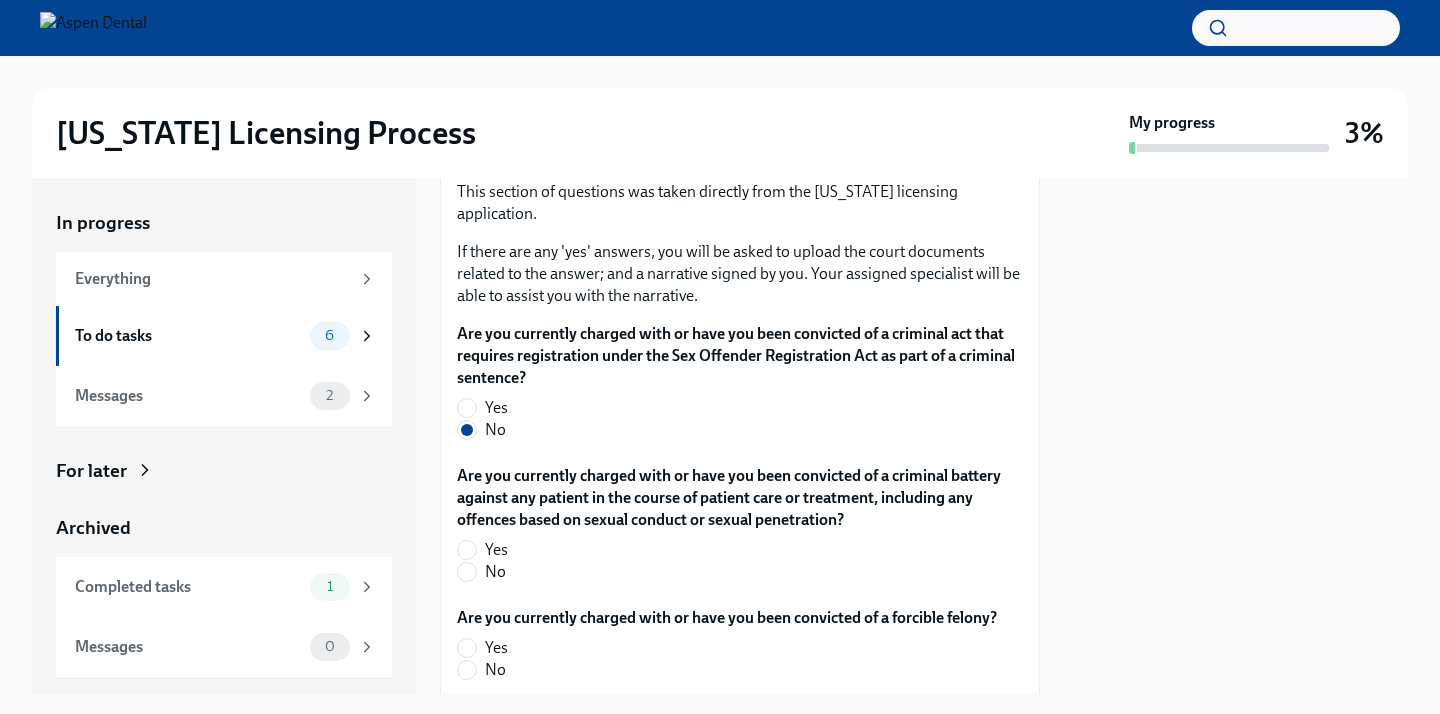 scroll, scrollTop: 3412, scrollLeft: 0, axis: vertical 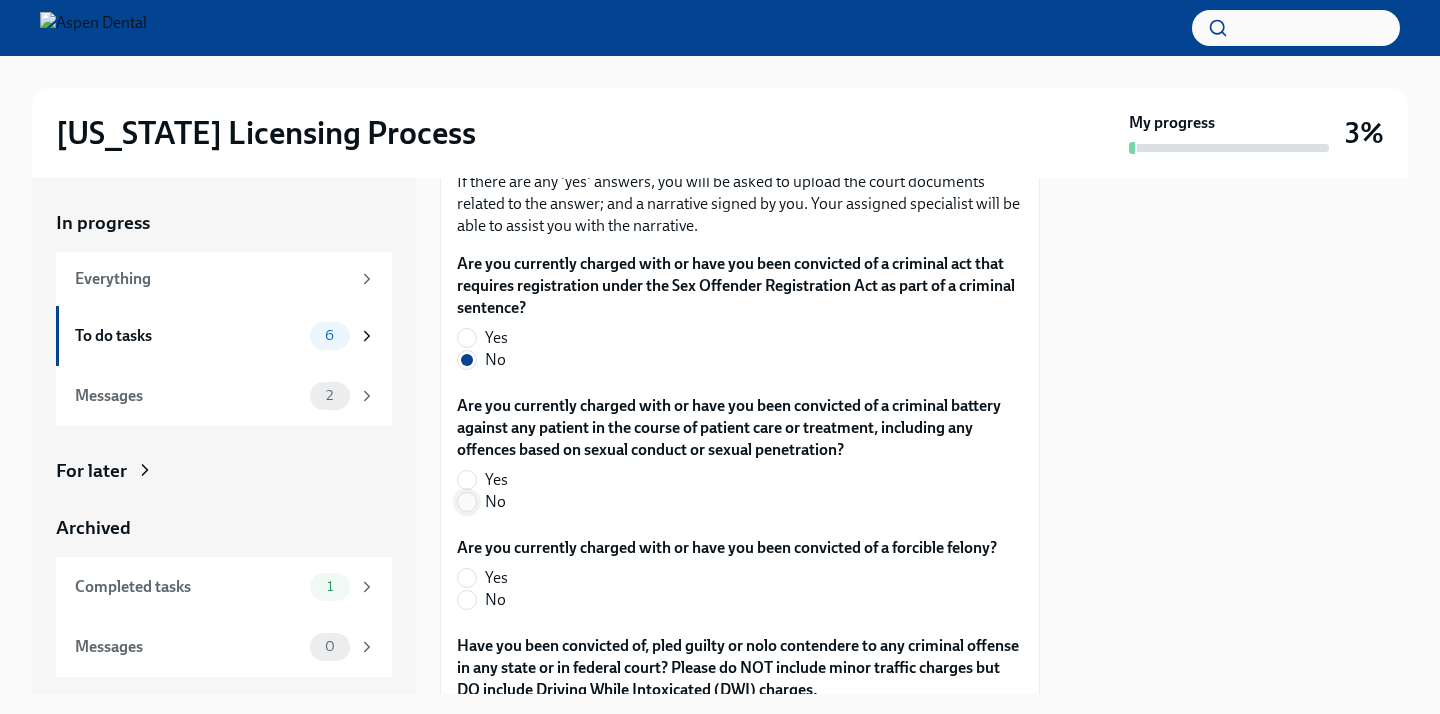 click on "No" at bounding box center [467, 502] 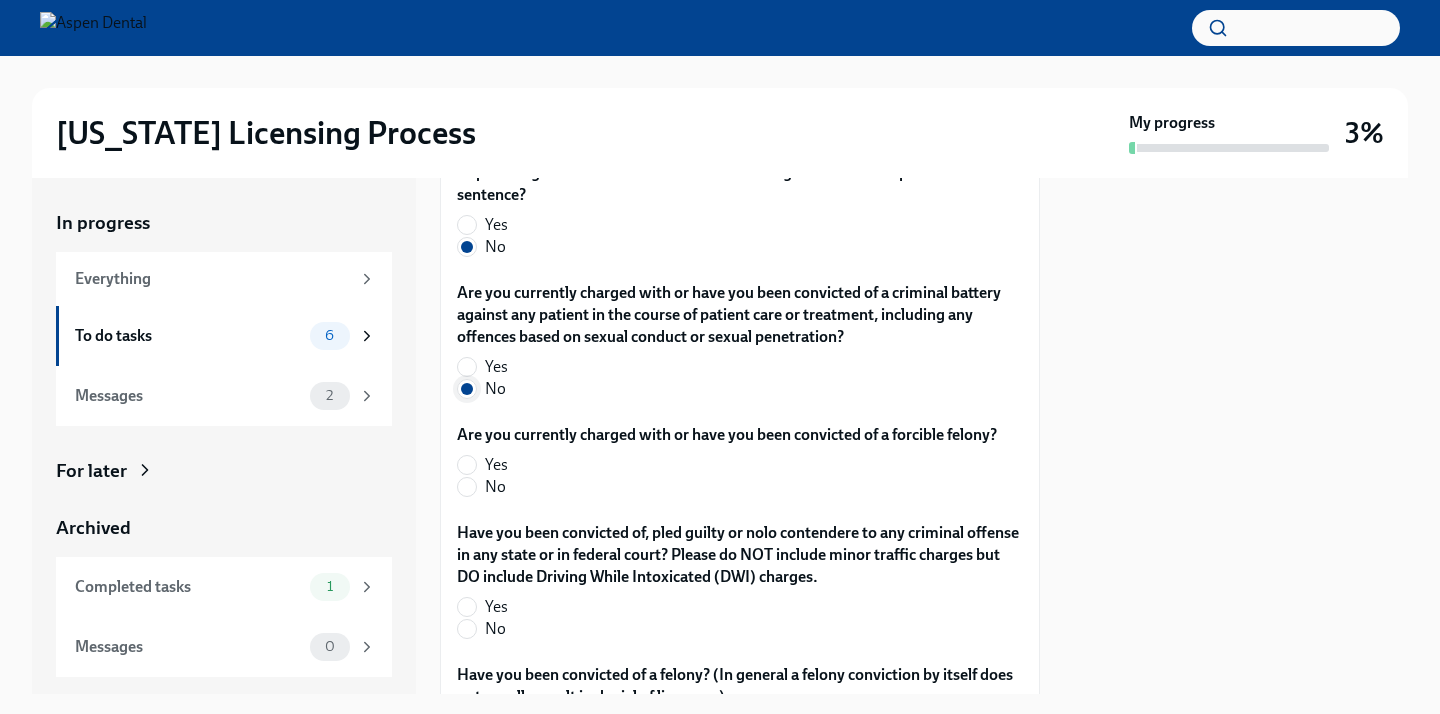 scroll, scrollTop: 3557, scrollLeft: 0, axis: vertical 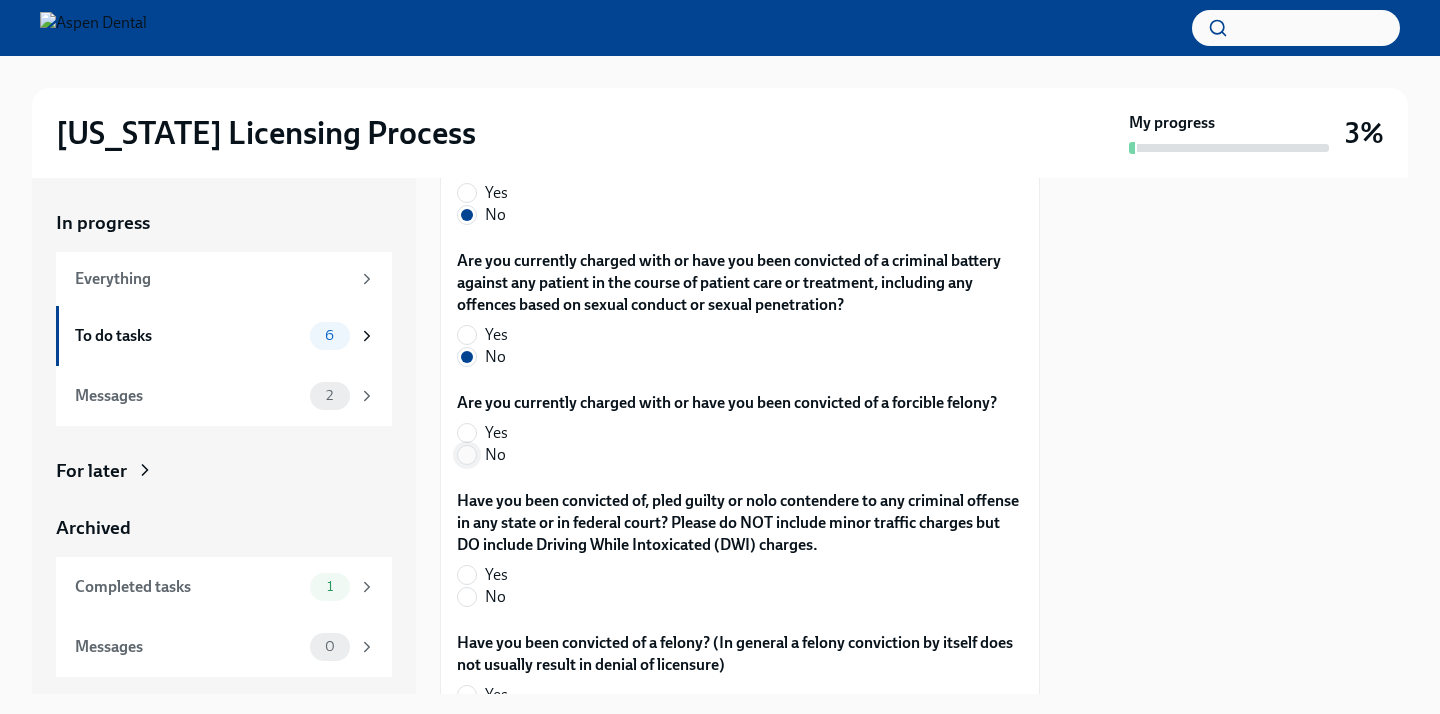 click on "No" at bounding box center (467, 455) 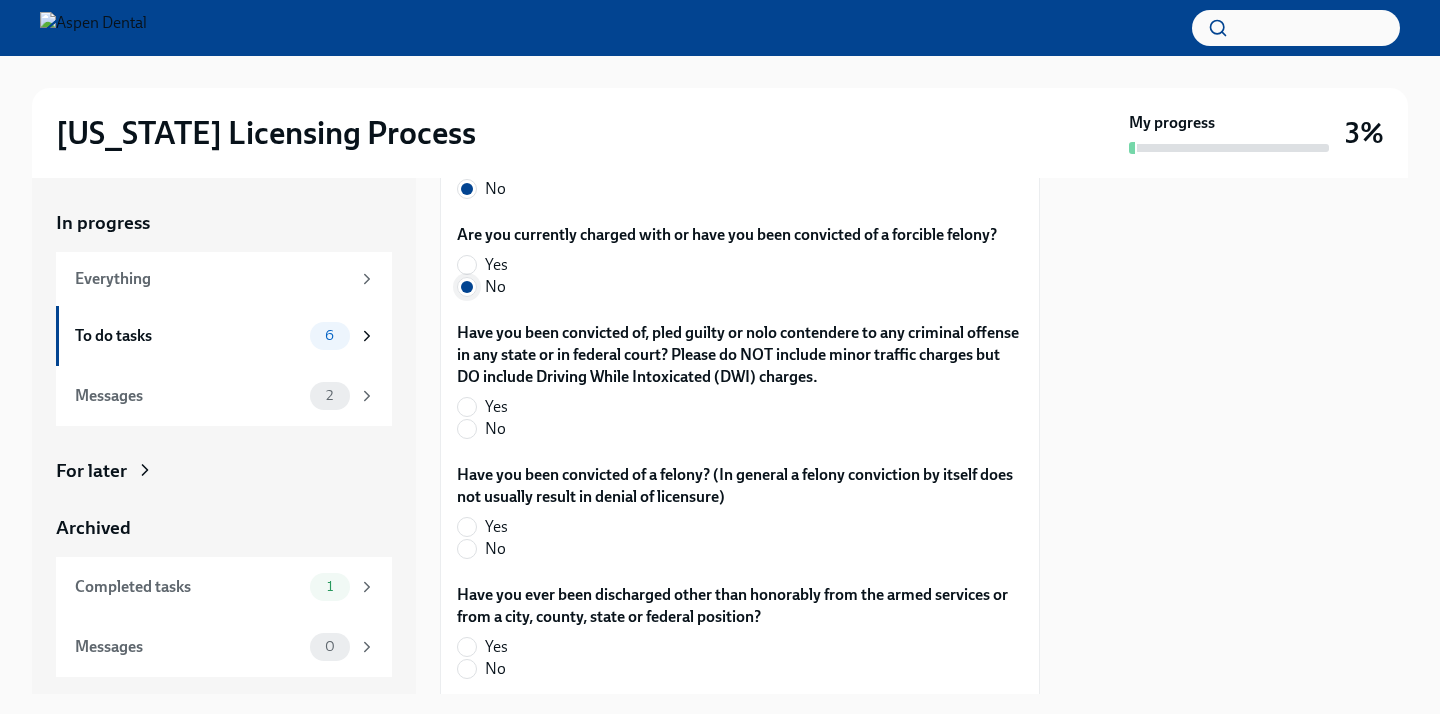 scroll, scrollTop: 3753, scrollLeft: 0, axis: vertical 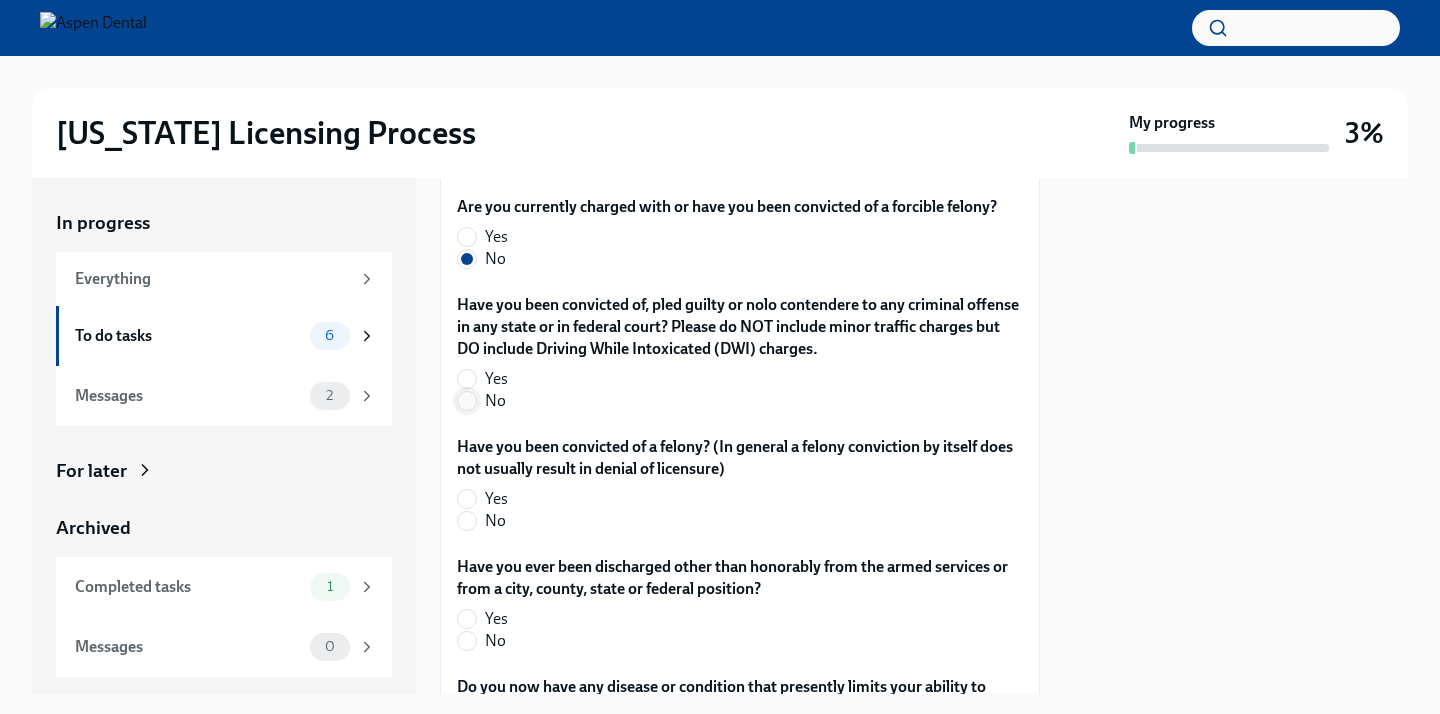 click on "No" at bounding box center [467, 401] 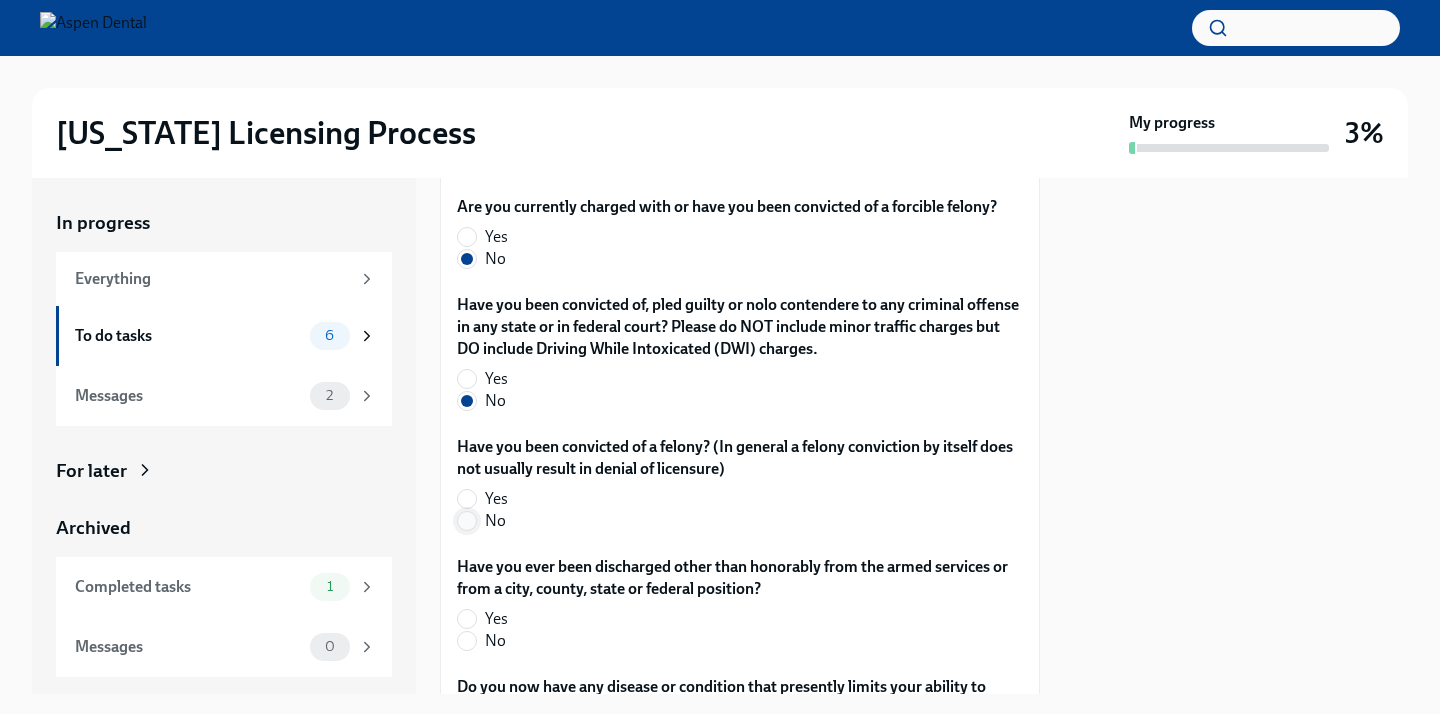 click on "No" at bounding box center (467, 521) 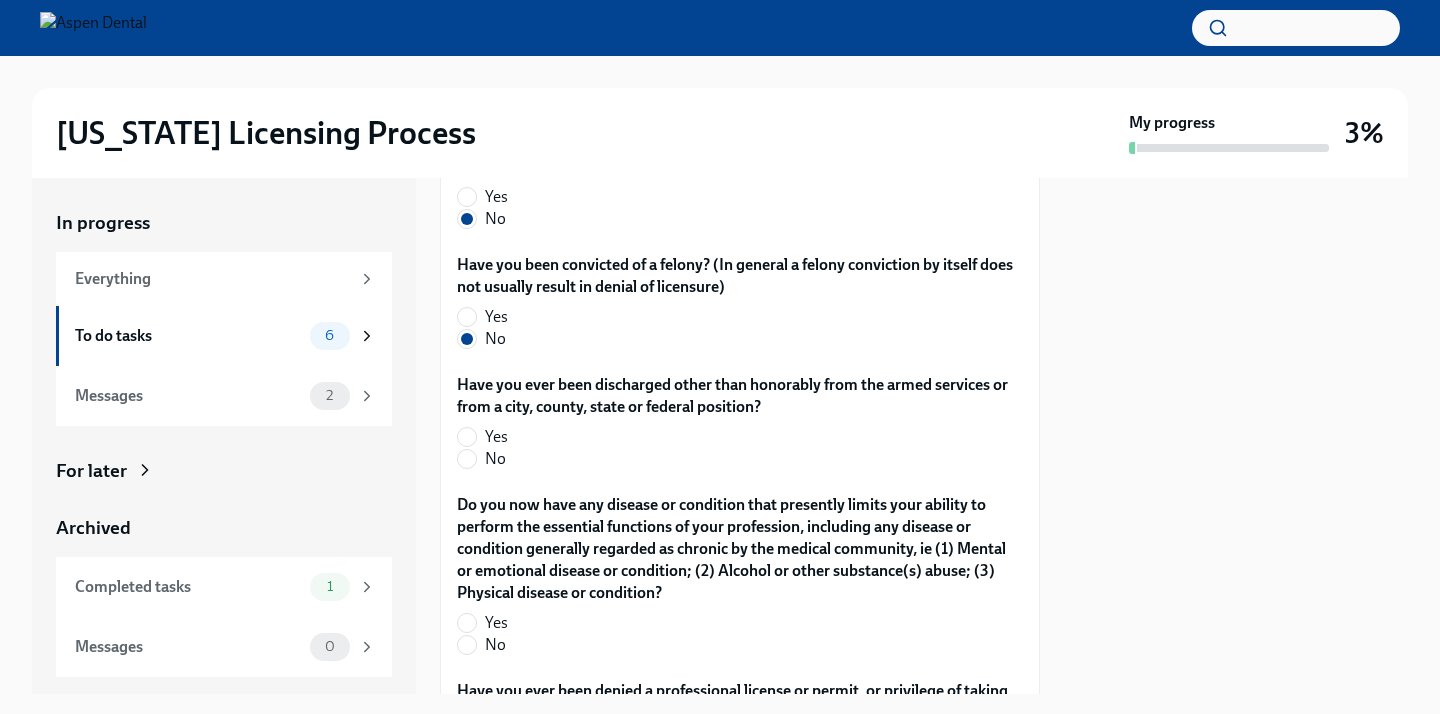 scroll, scrollTop: 3977, scrollLeft: 0, axis: vertical 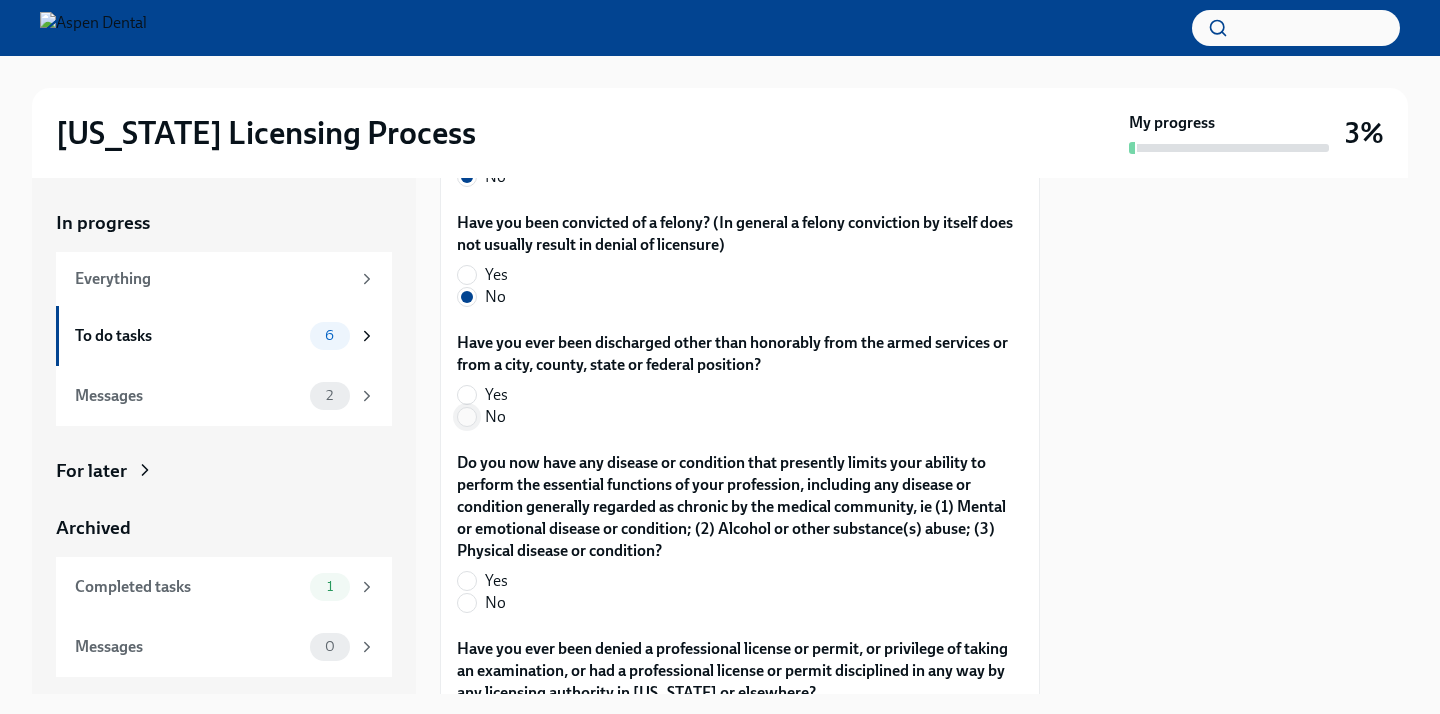 click on "No" at bounding box center [467, 417] 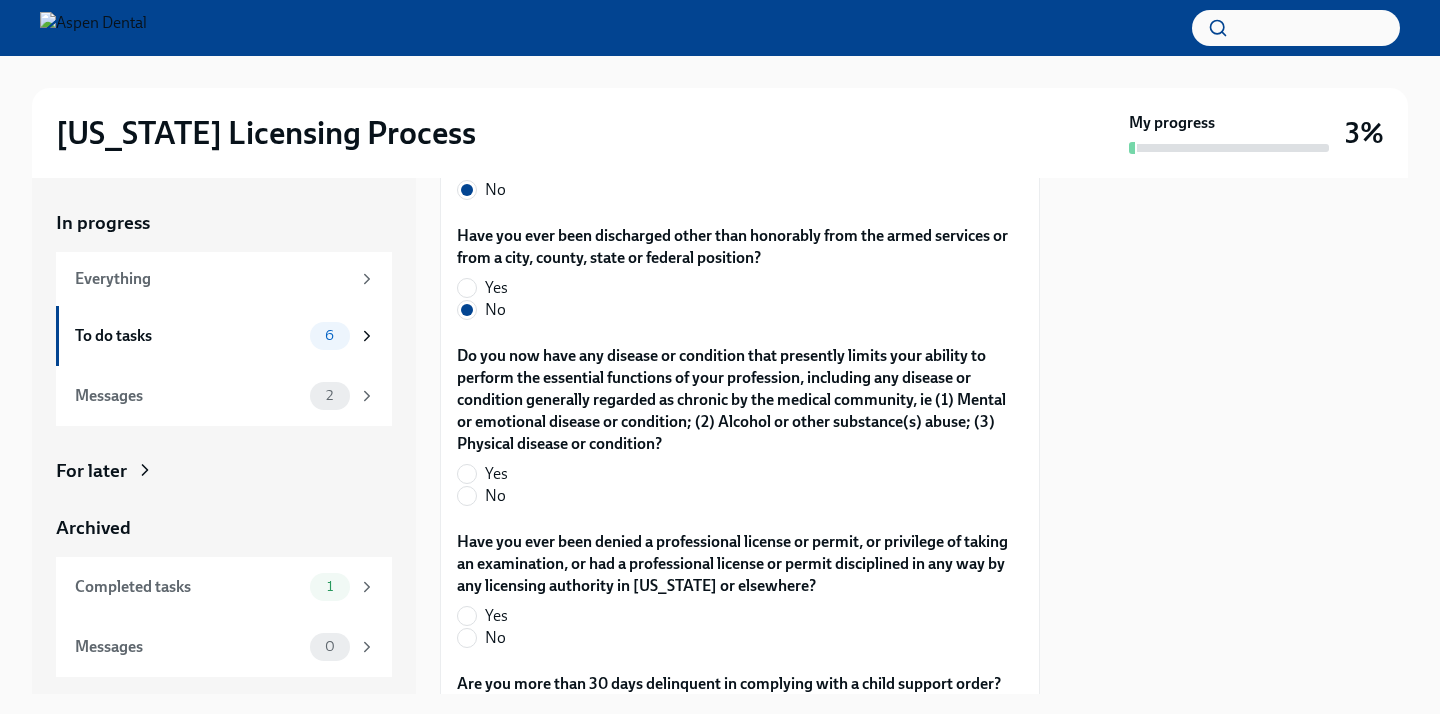 scroll, scrollTop: 4100, scrollLeft: 0, axis: vertical 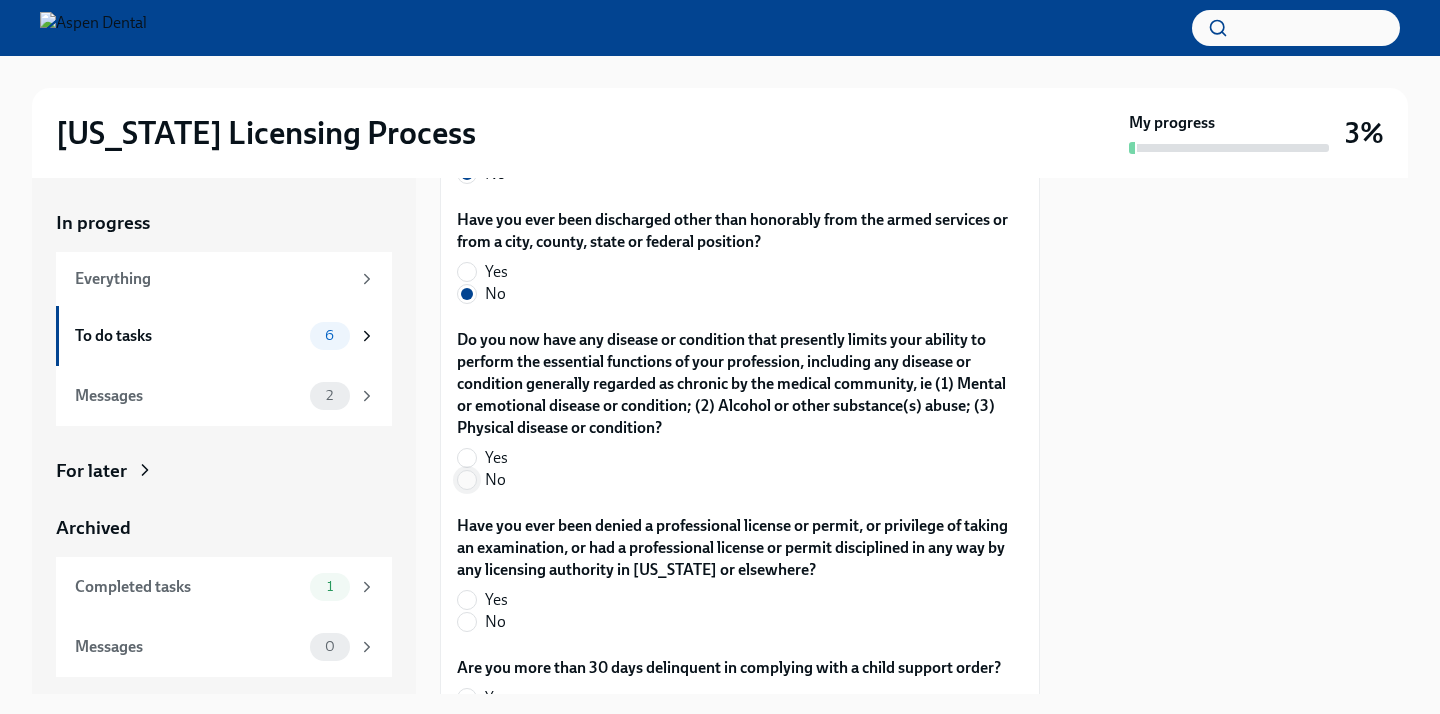 click on "No" at bounding box center (467, 480) 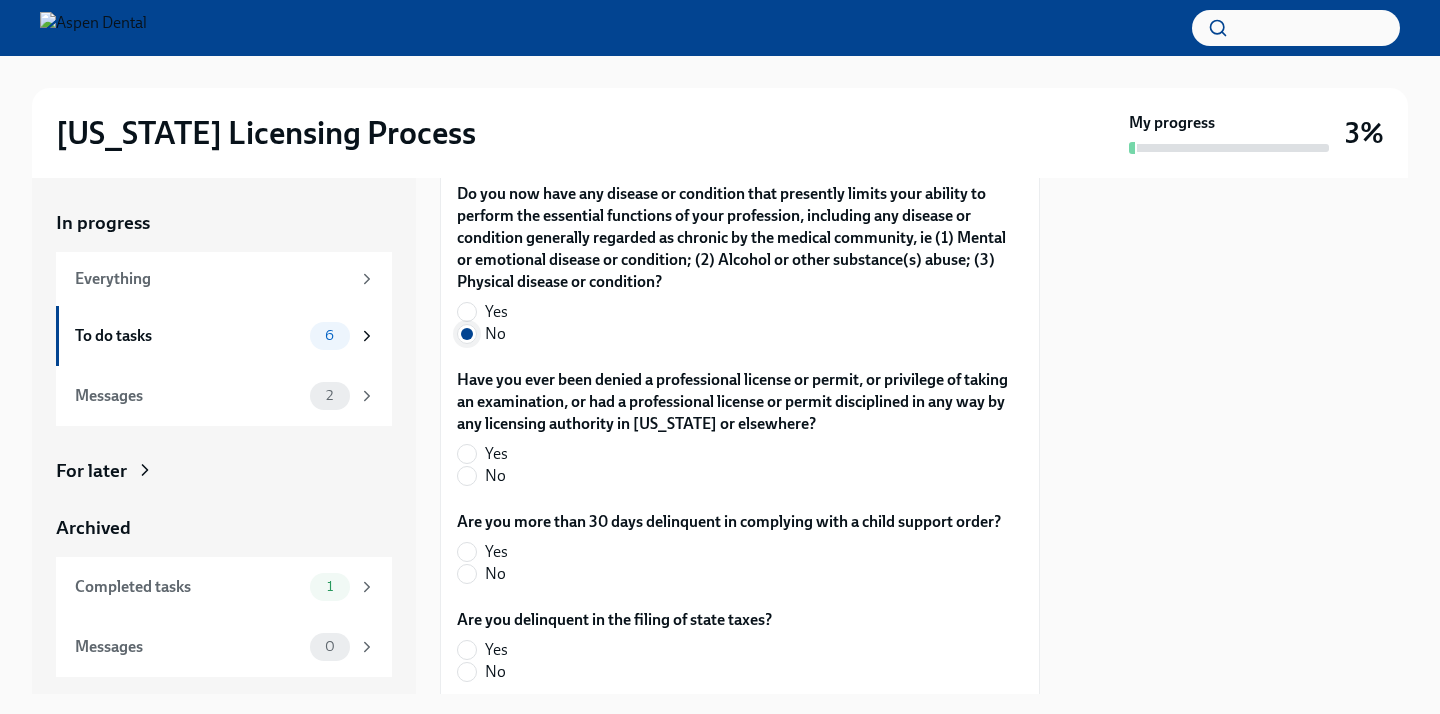 scroll, scrollTop: 4258, scrollLeft: 0, axis: vertical 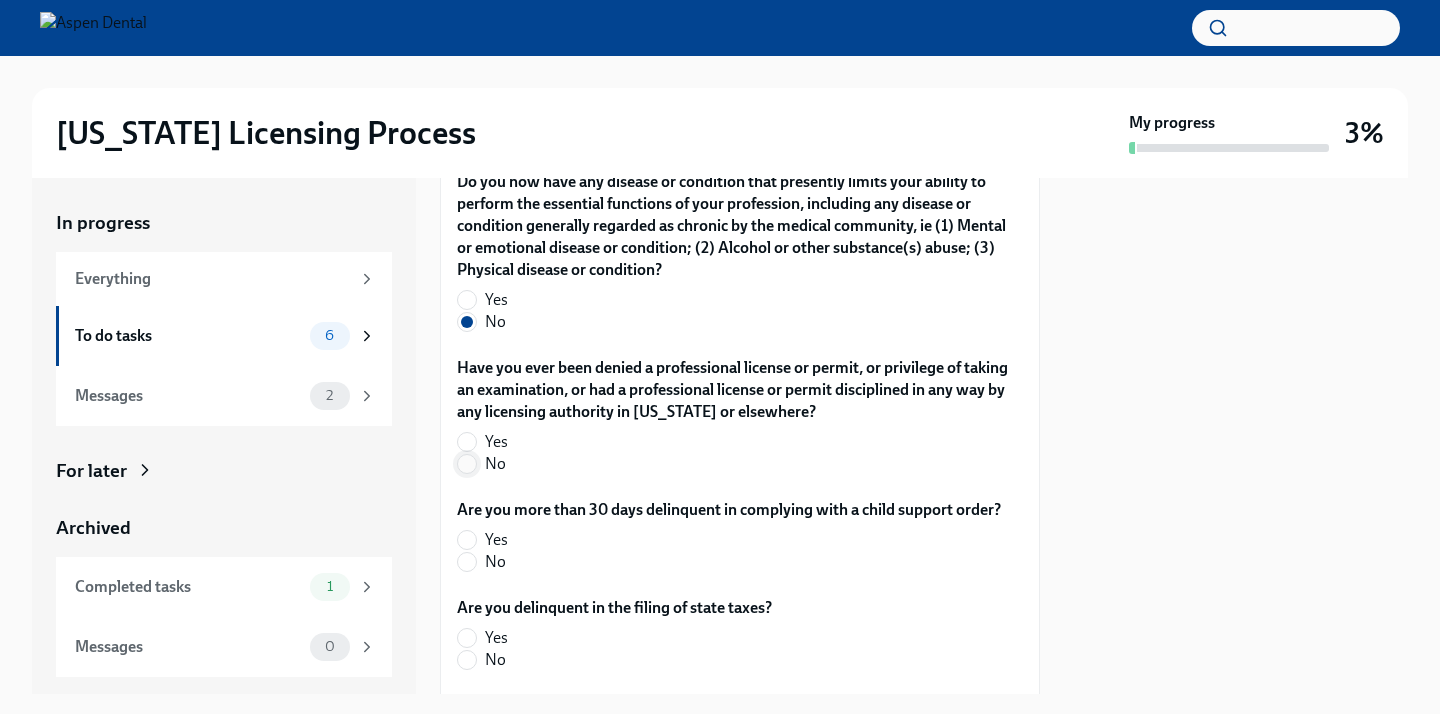 click on "No" at bounding box center [467, 464] 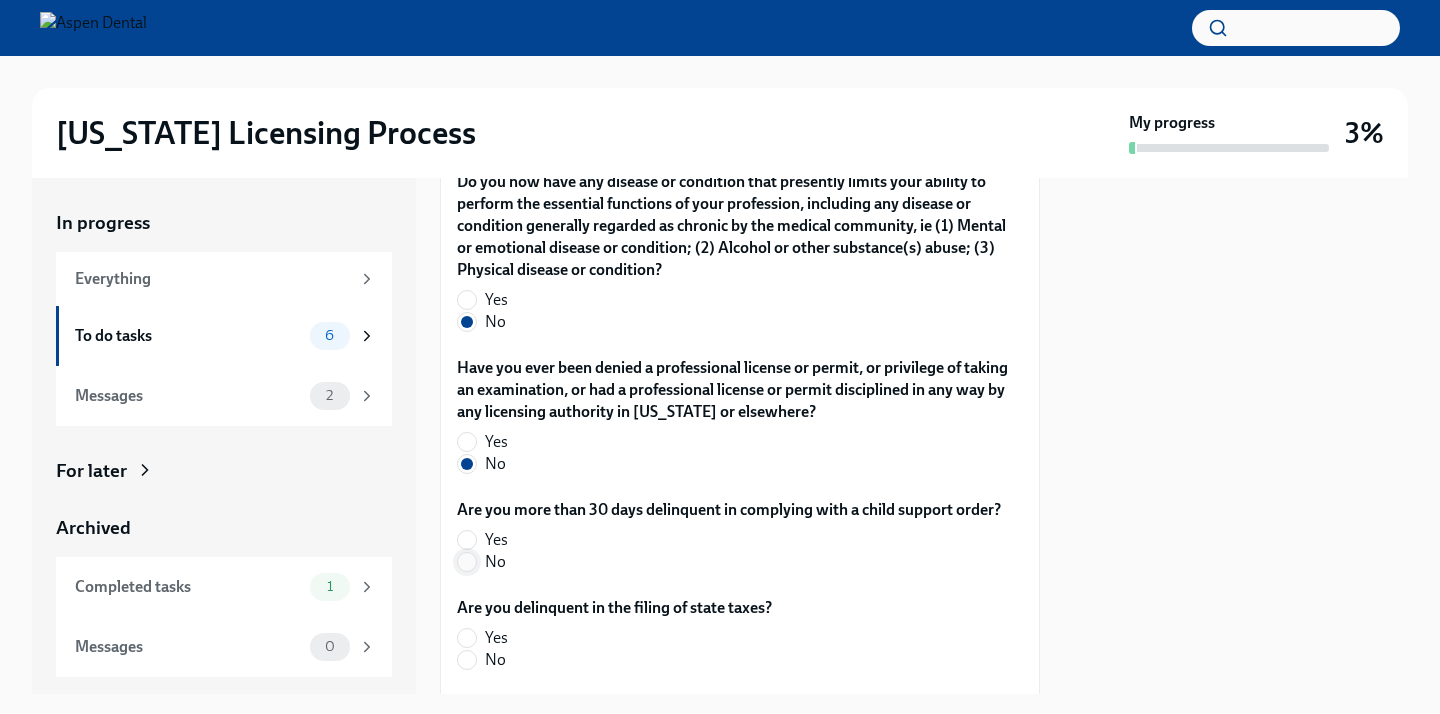 click on "No" at bounding box center [467, 562] 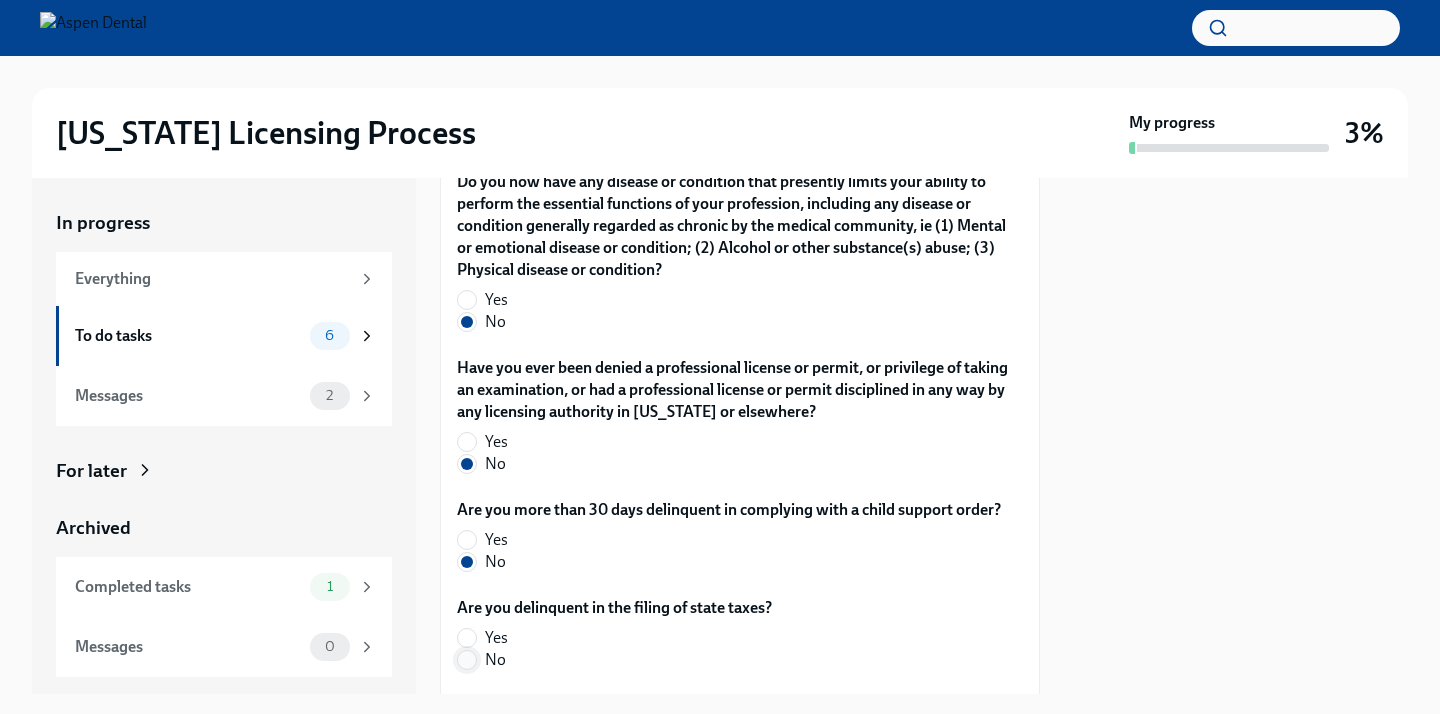 click on "No" at bounding box center [467, 660] 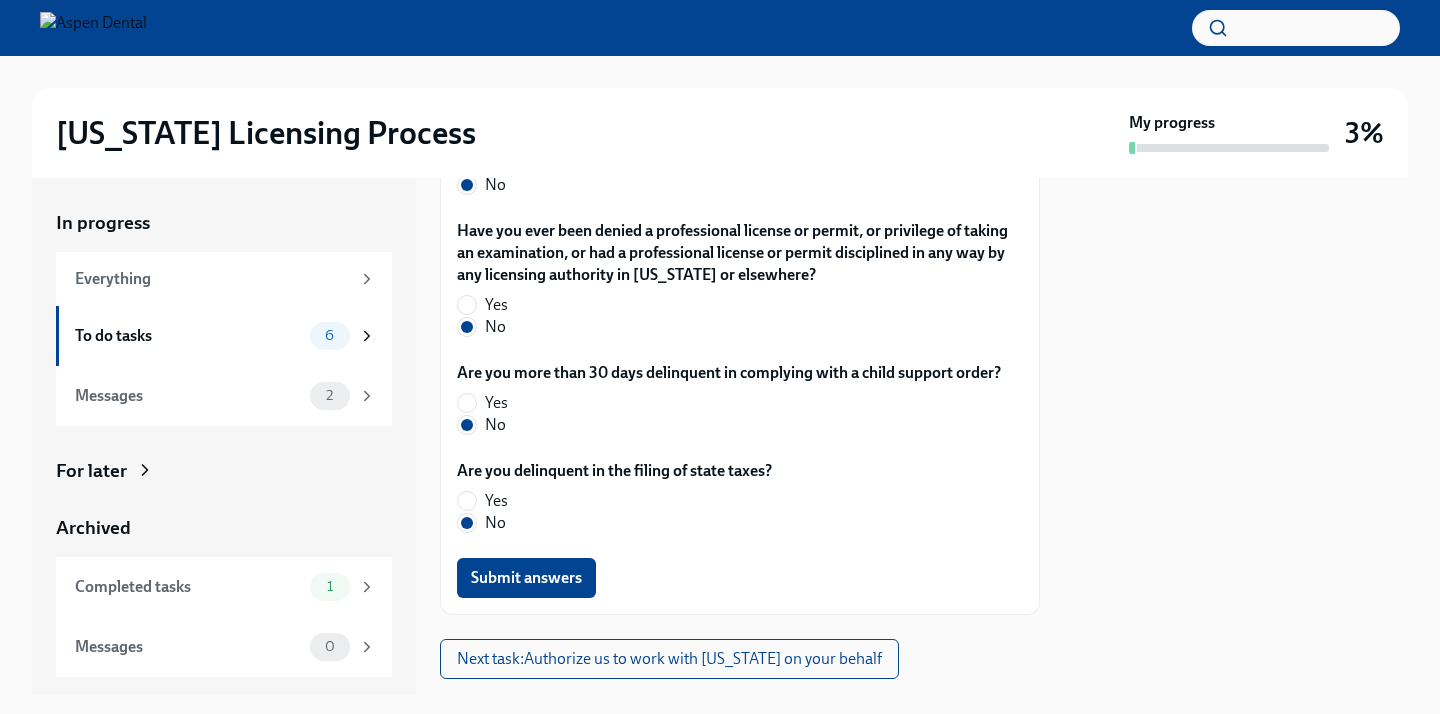 scroll, scrollTop: 4422, scrollLeft: 0, axis: vertical 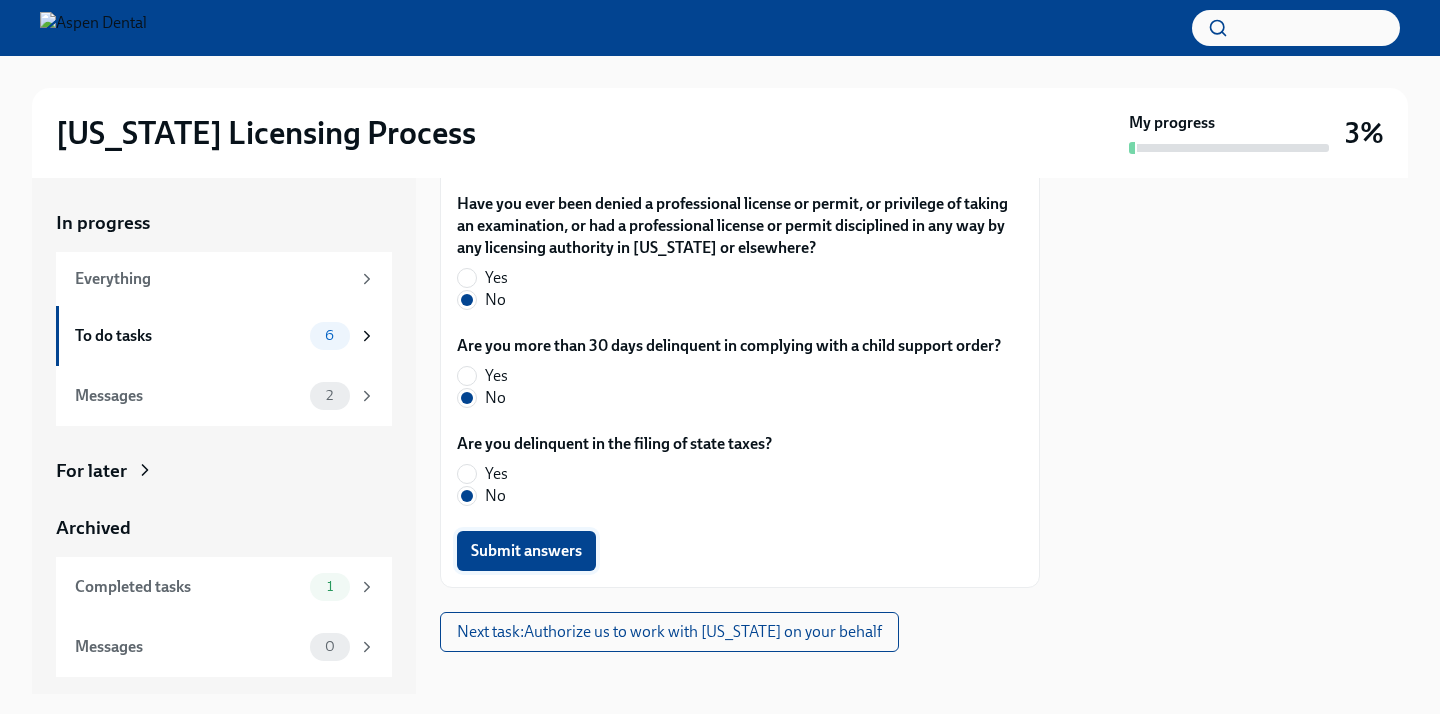 click on "Submit answers" at bounding box center (526, 551) 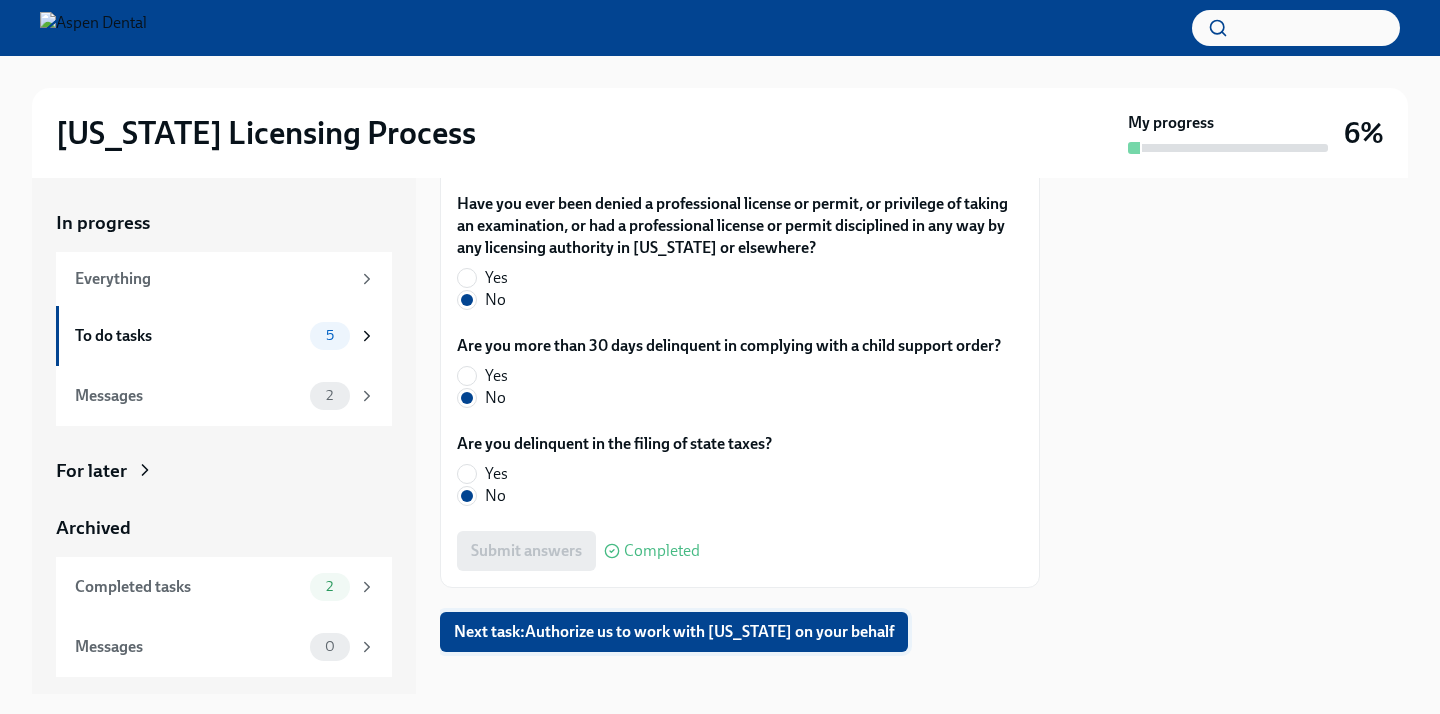click on "Next task :  Authorize us to work with [US_STATE] on your behalf" at bounding box center [674, 632] 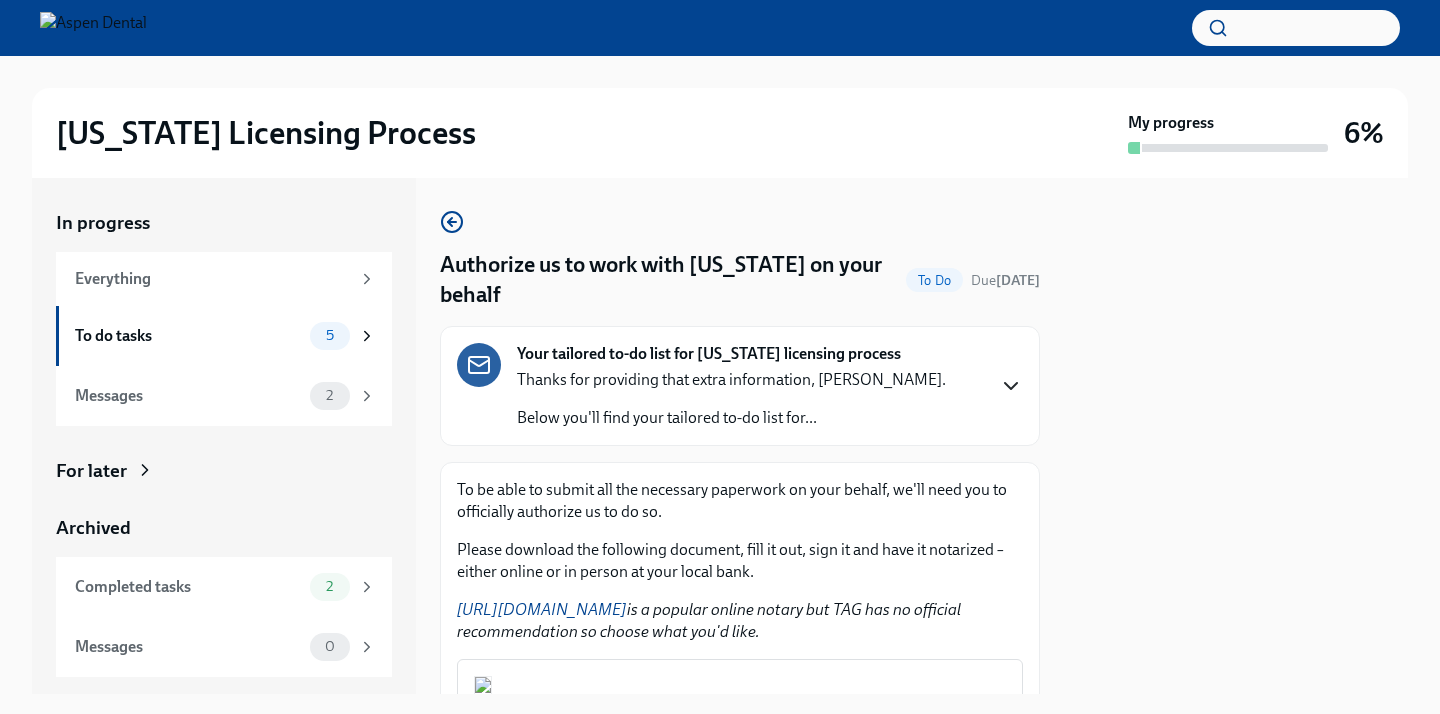 click 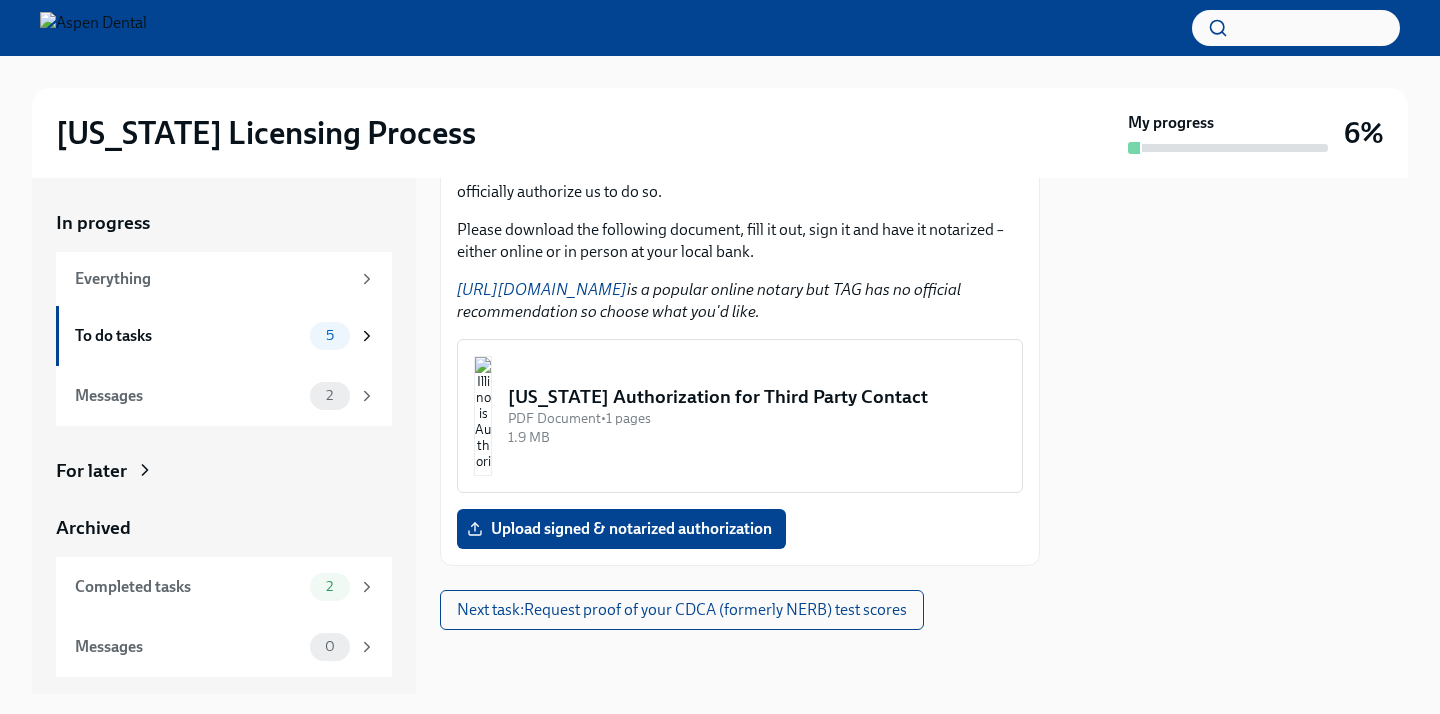 scroll, scrollTop: 1029, scrollLeft: 0, axis: vertical 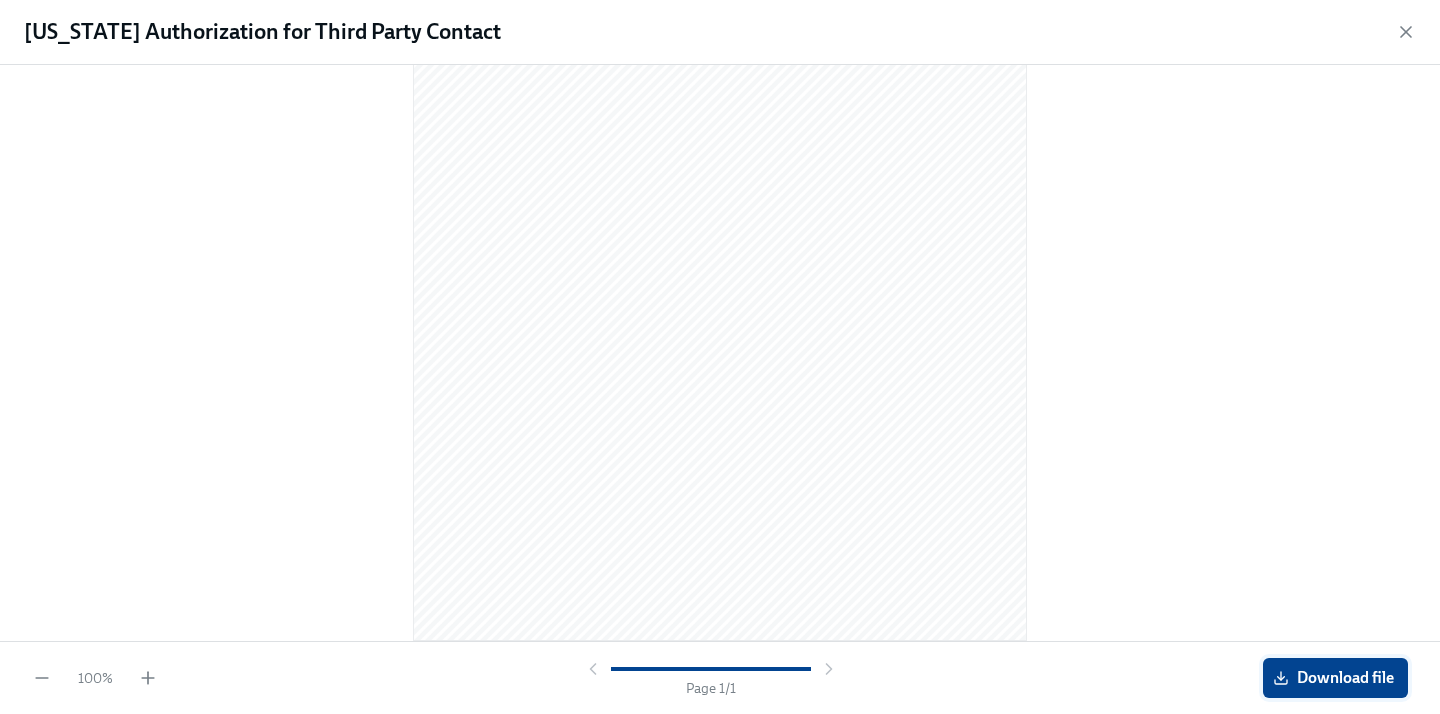 click on "Download file" at bounding box center [1335, 678] 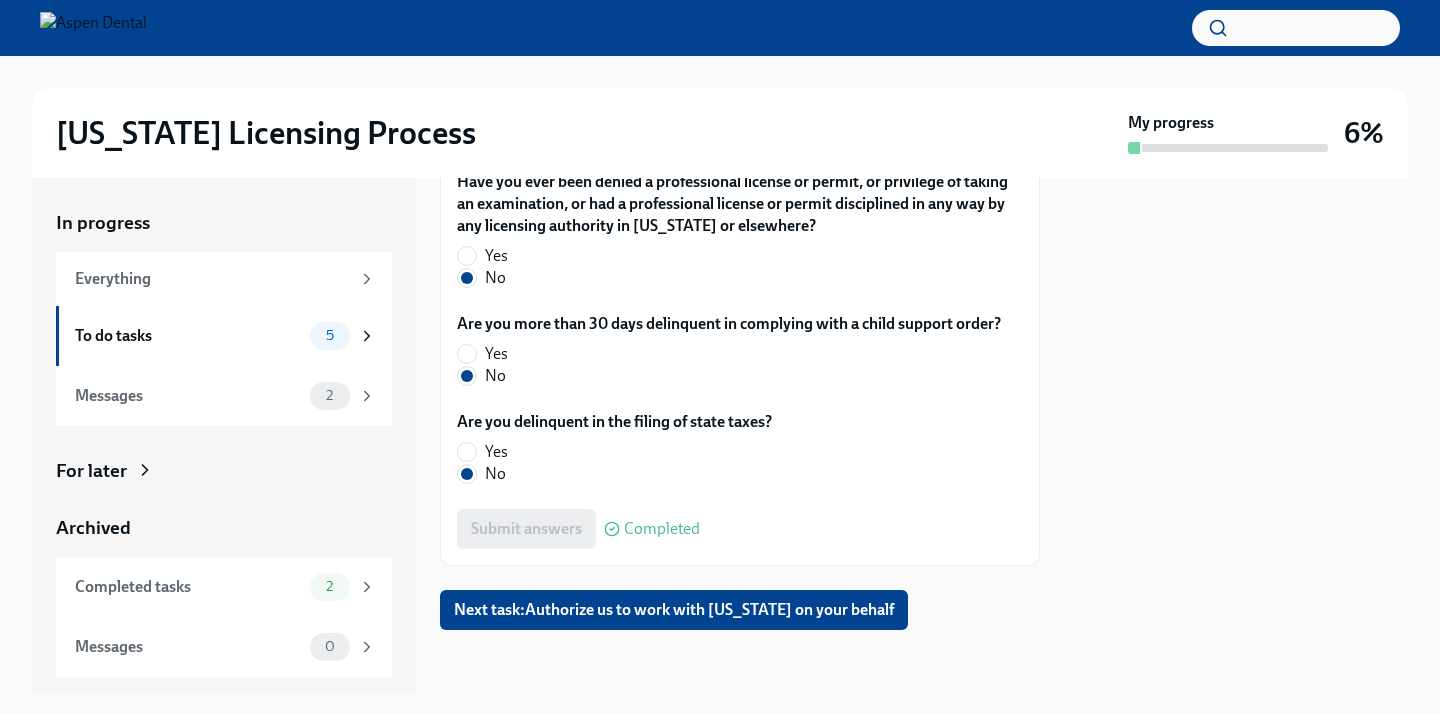 scroll, scrollTop: 5178, scrollLeft: 0, axis: vertical 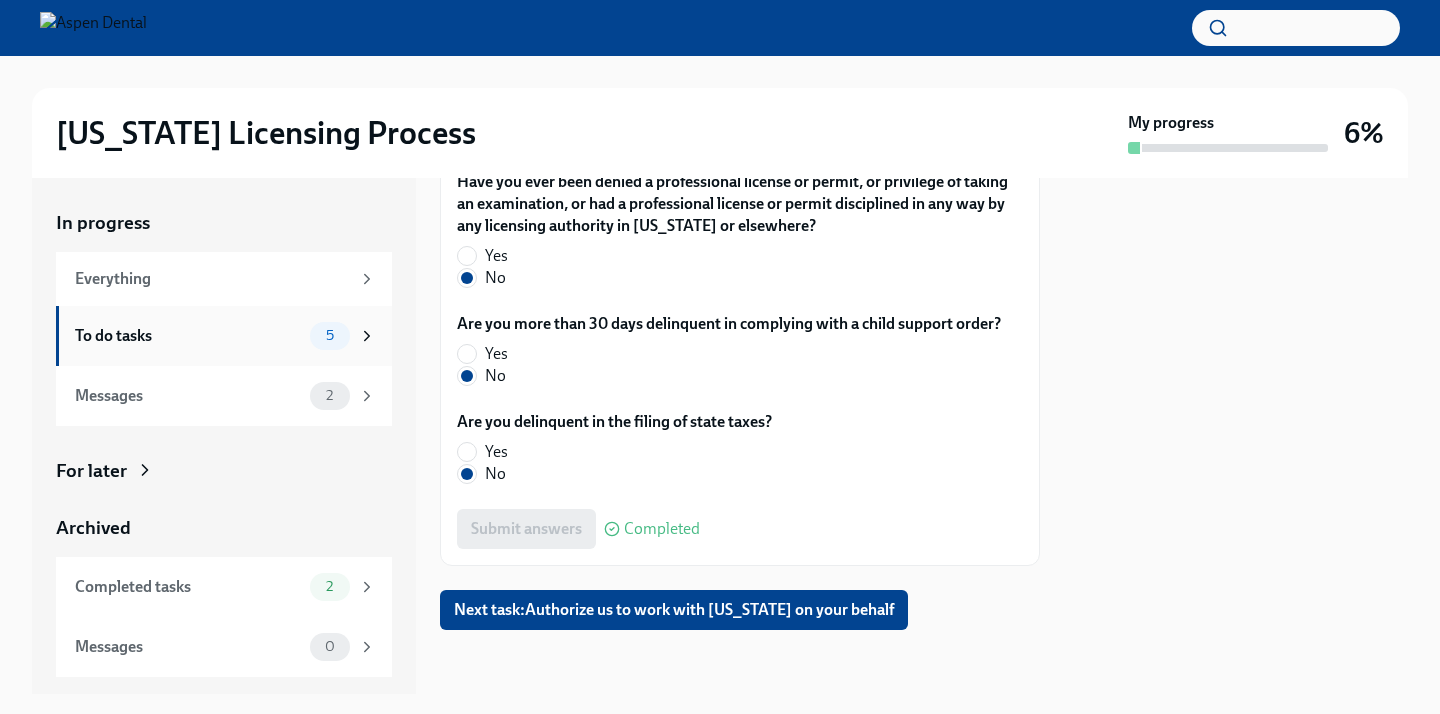 click 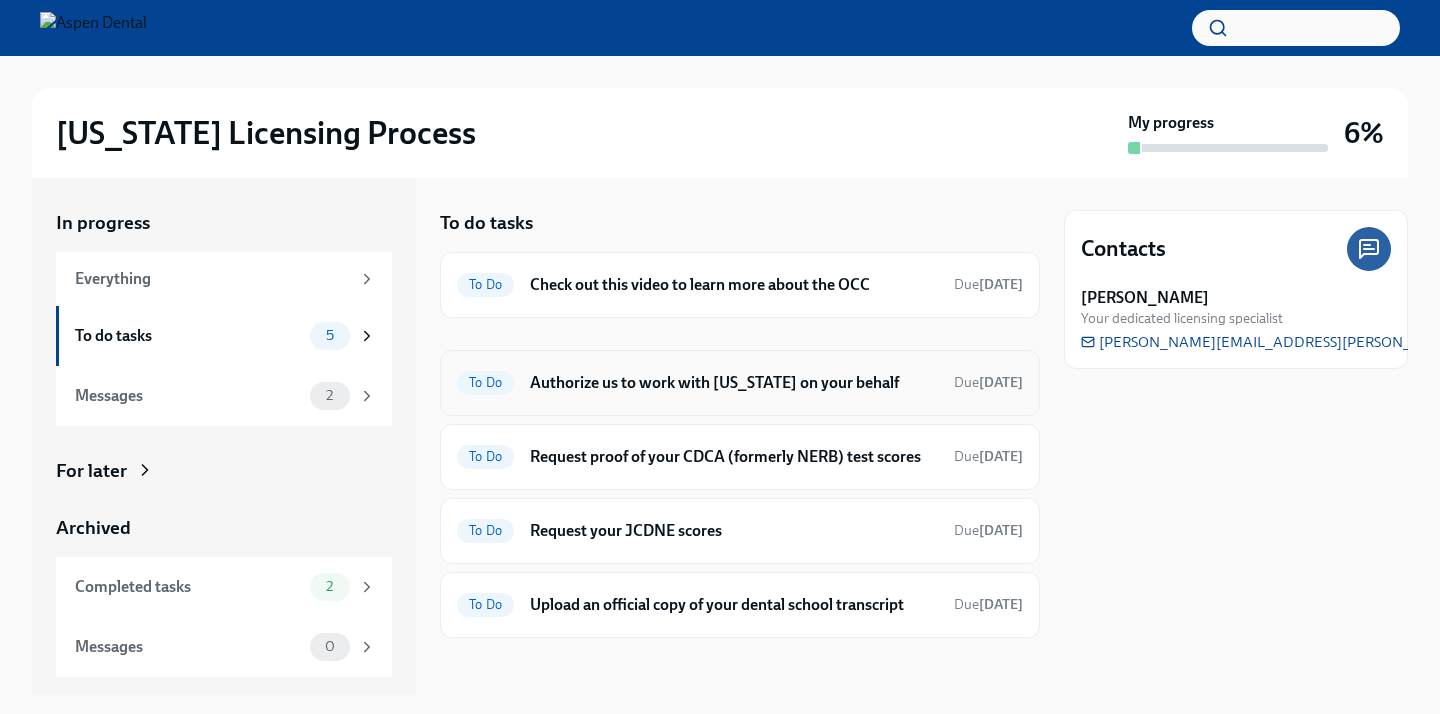 scroll, scrollTop: 7, scrollLeft: 0, axis: vertical 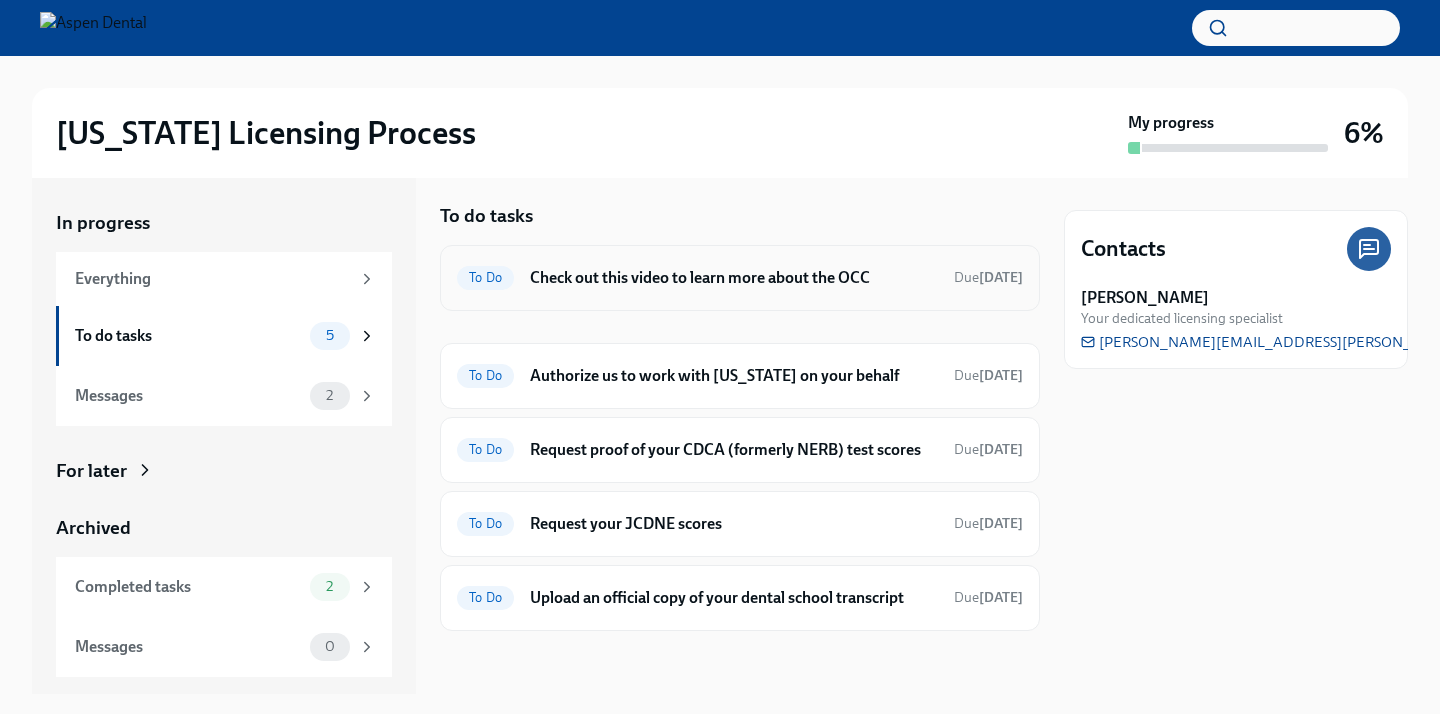 click on "To Do Check out this video to learn more about the OCC Due  [DATE]" at bounding box center [740, 278] 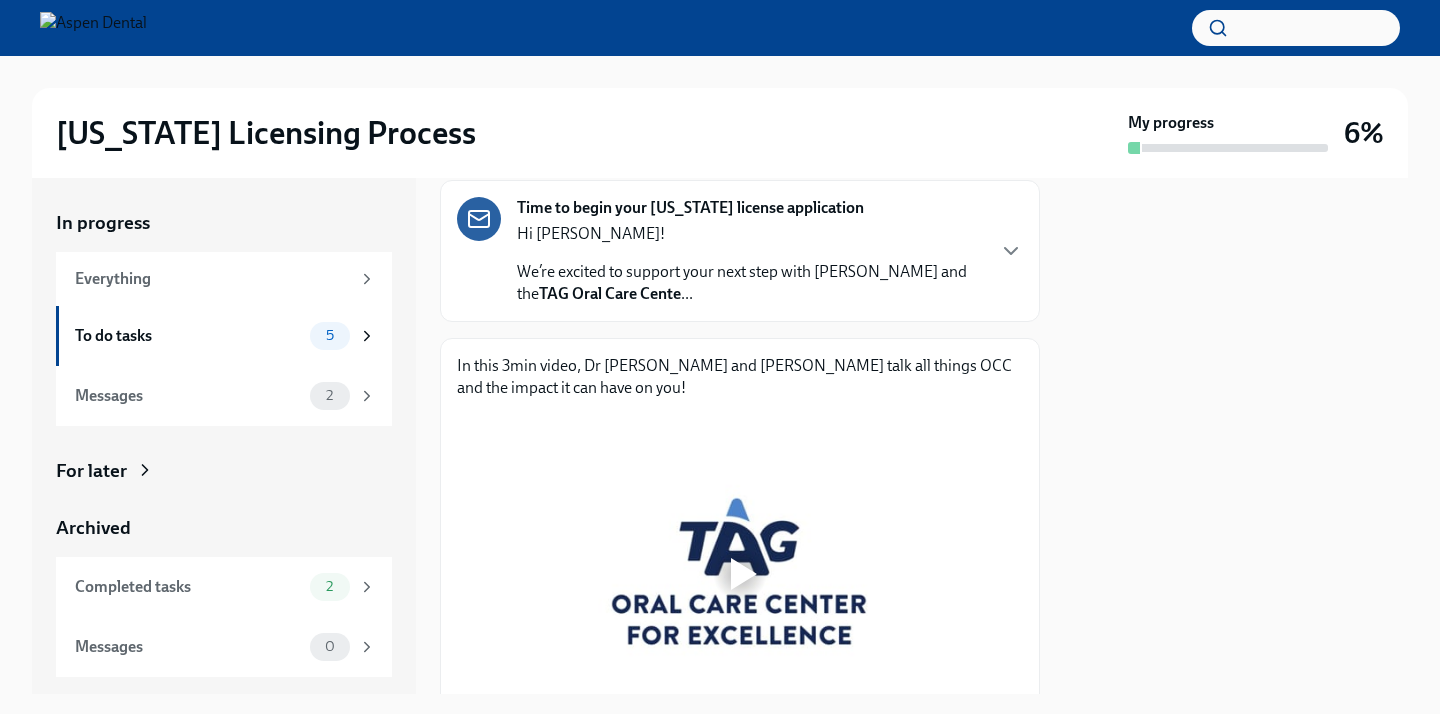 scroll, scrollTop: 330, scrollLeft: 0, axis: vertical 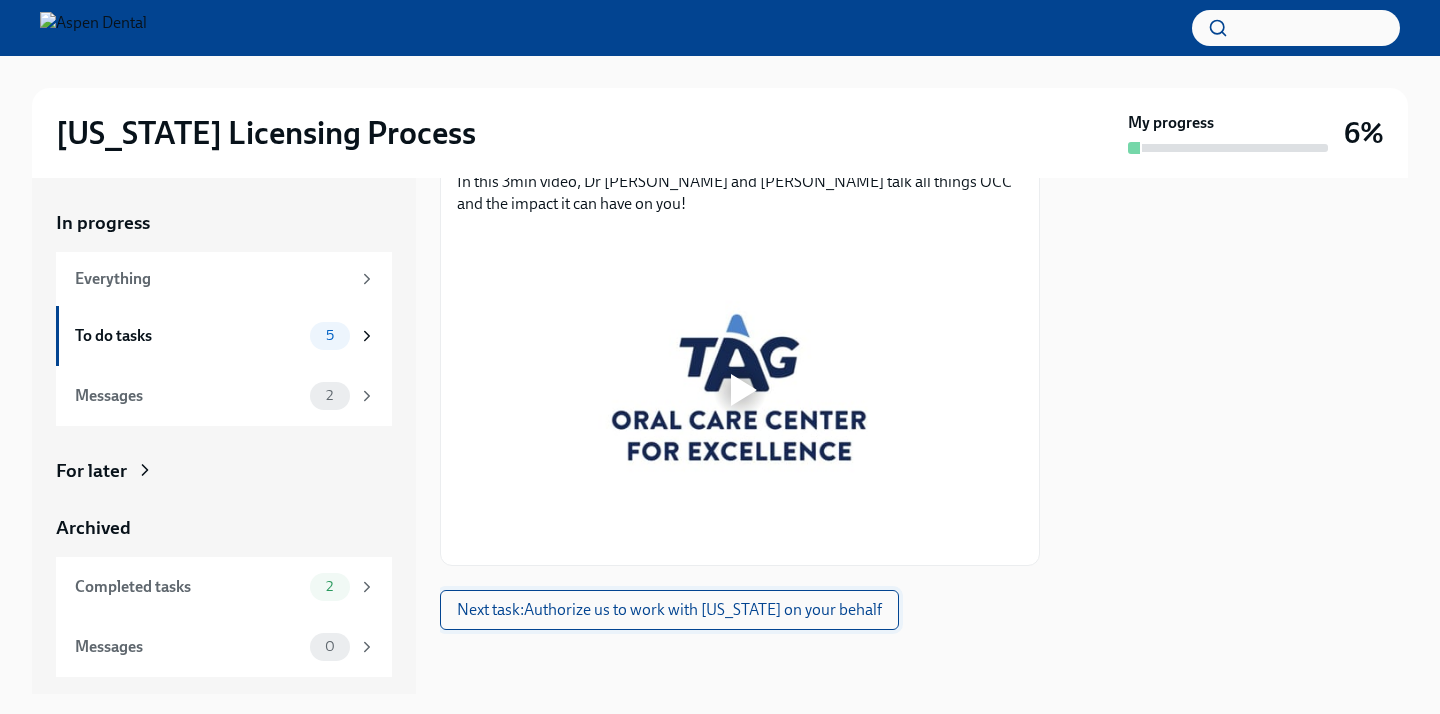 click on "Next task :  Authorize us to work with [US_STATE] on your behalf" at bounding box center (669, 610) 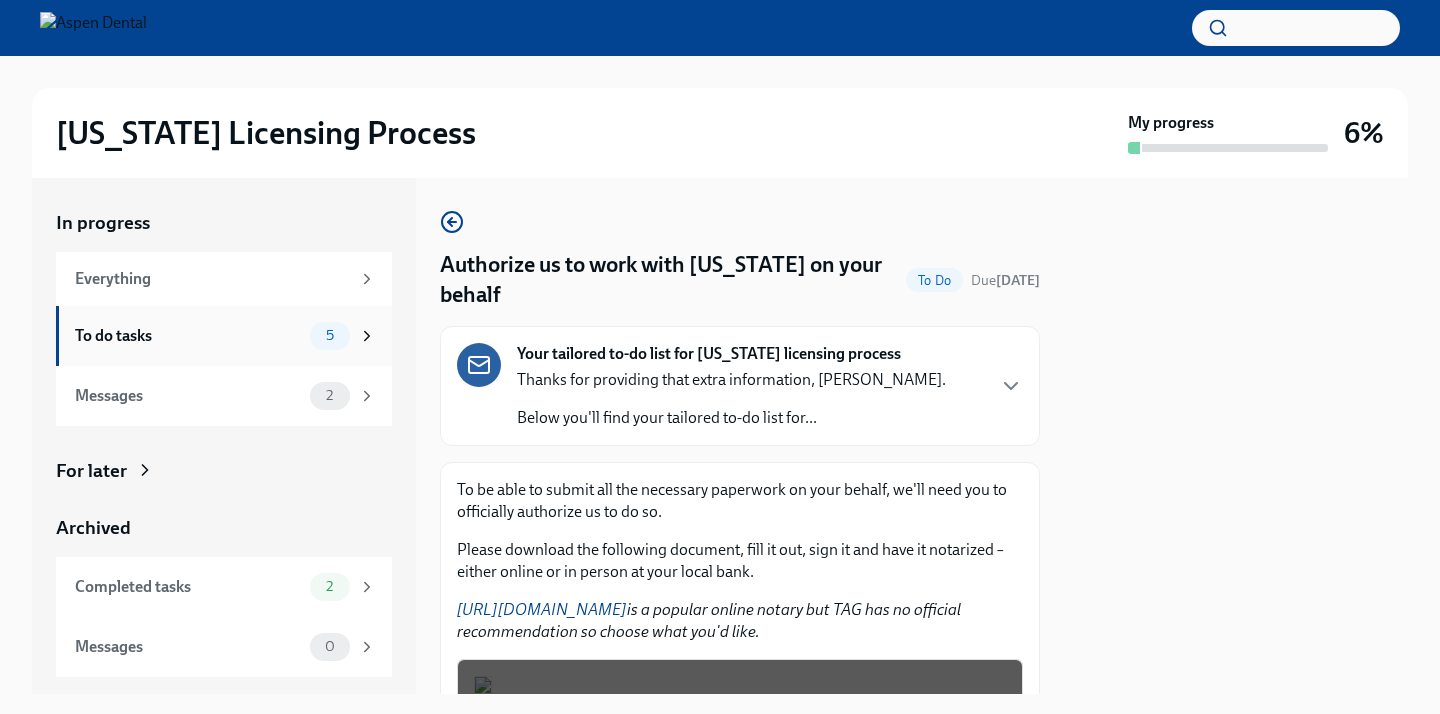 click on "To do tasks 5" at bounding box center [224, 336] 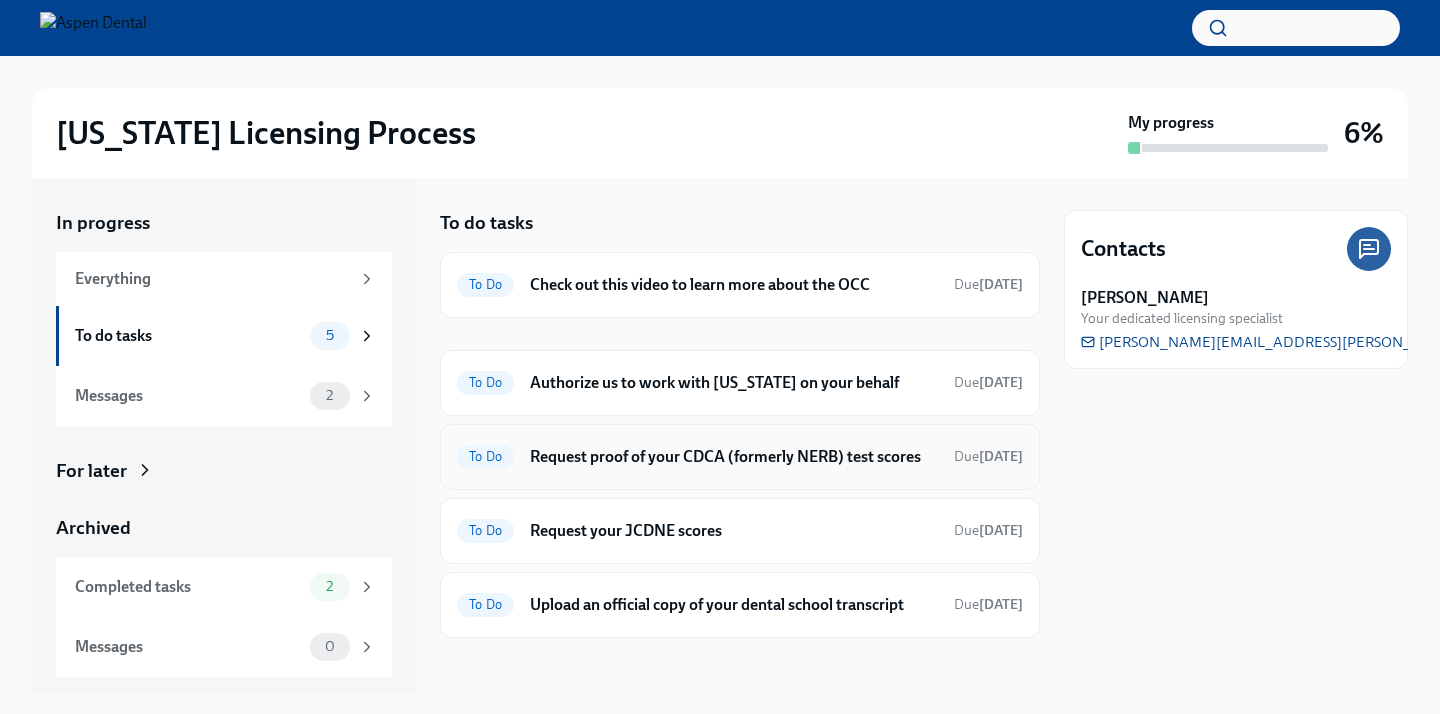 click on "Request proof of your CDCA (formerly NERB) test scores" at bounding box center [734, 457] 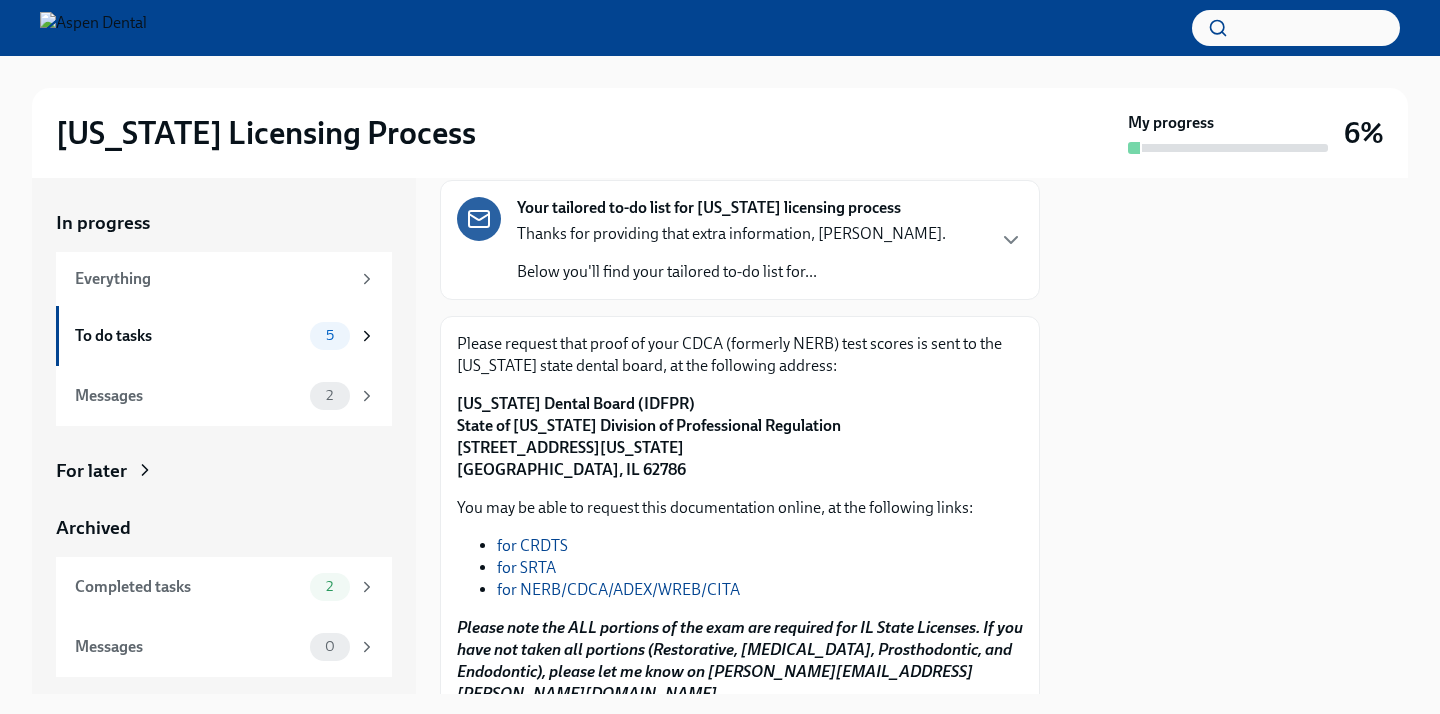 scroll, scrollTop: 135, scrollLeft: 0, axis: vertical 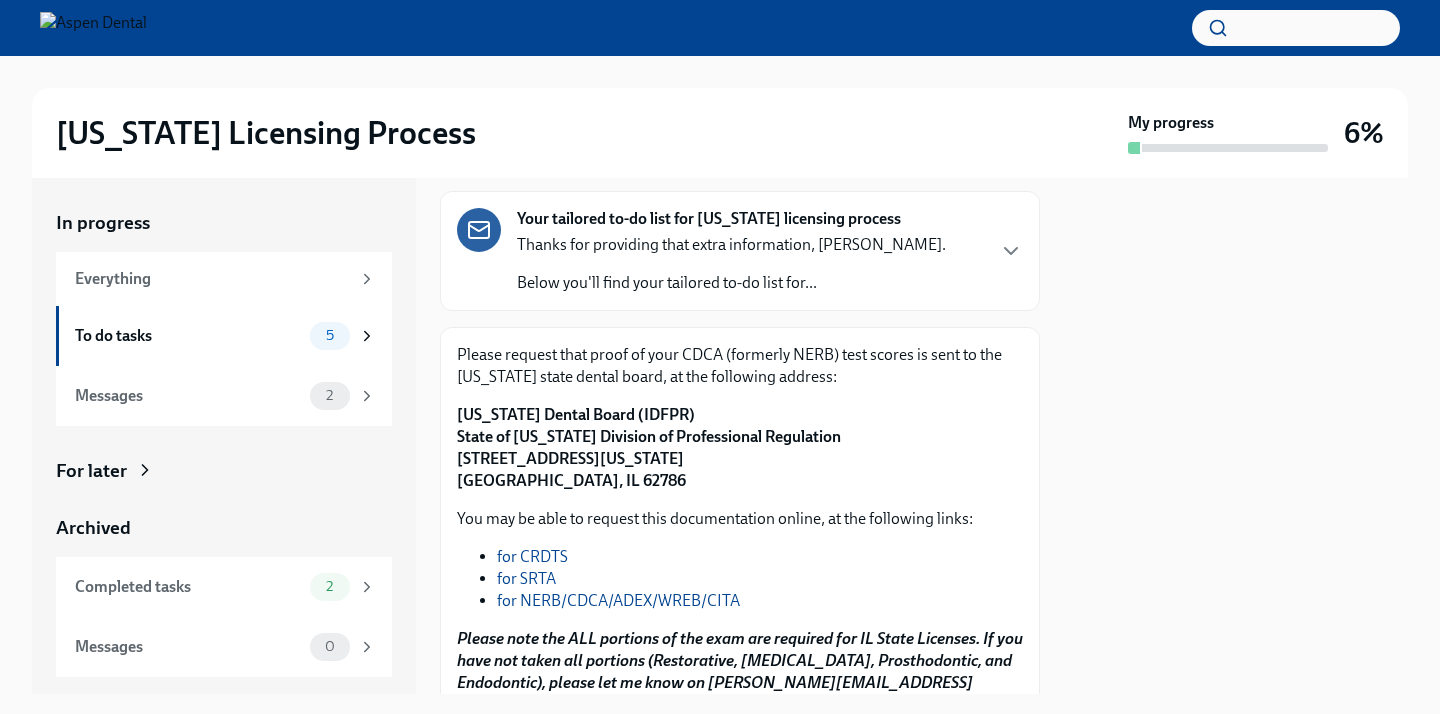 click on "for NERB/CDCA/ADEX/WREB/CITA" at bounding box center [618, 600] 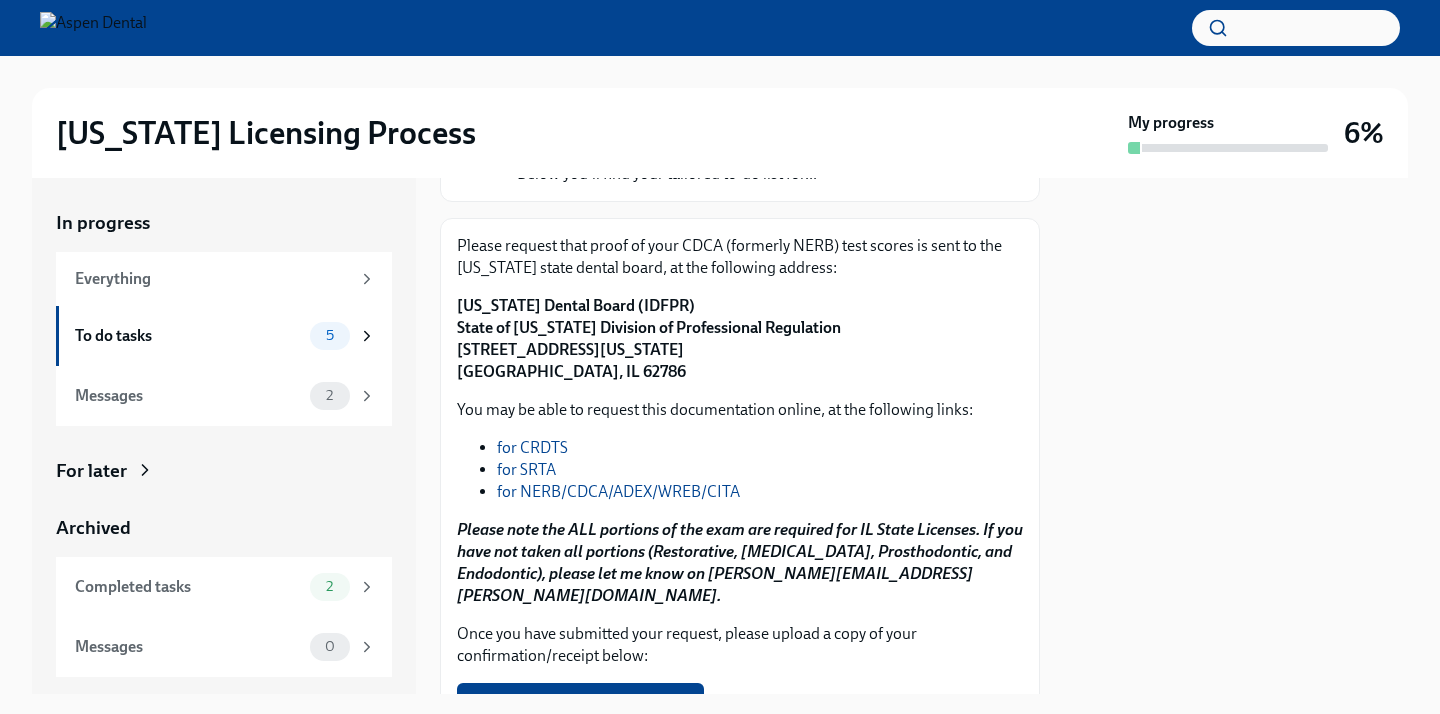 scroll, scrollTop: 237, scrollLeft: 0, axis: vertical 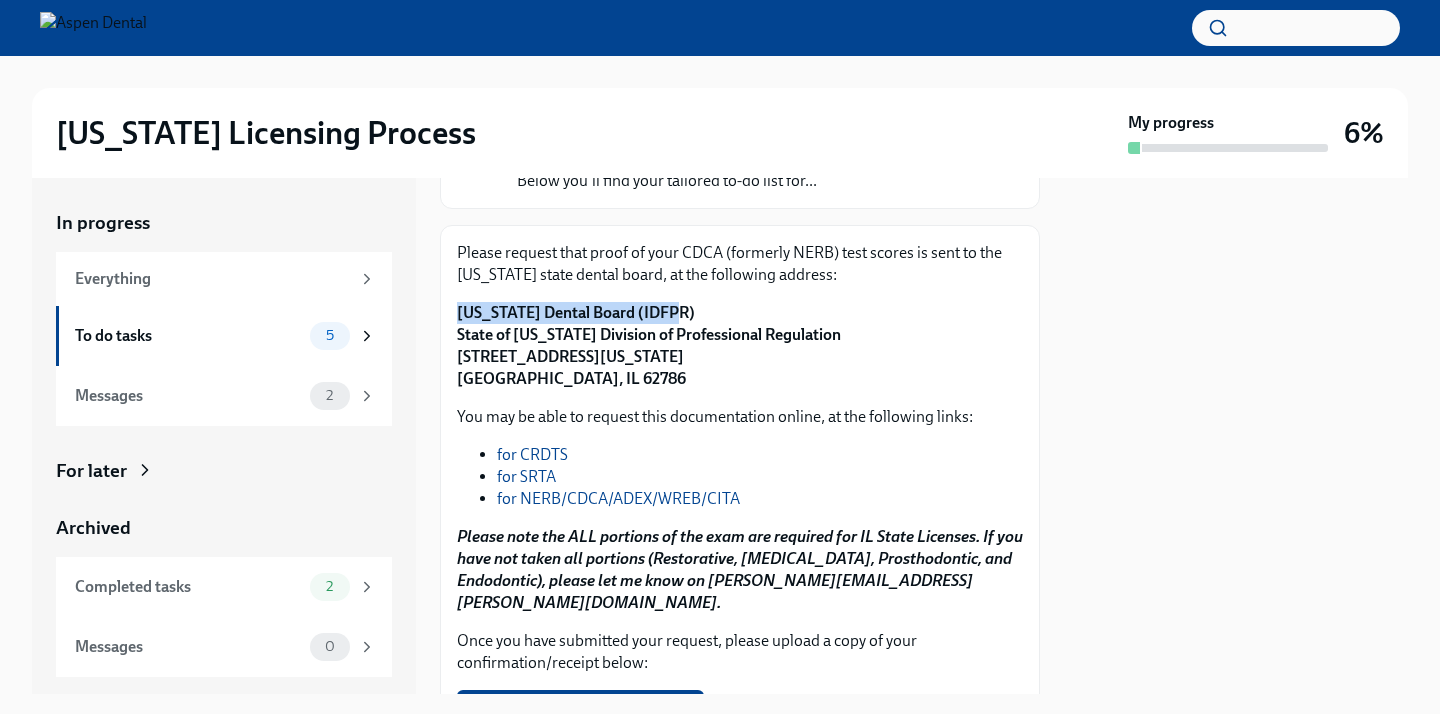 drag, startPoint x: 671, startPoint y: 311, endPoint x: 446, endPoint y: 313, distance: 225.0089 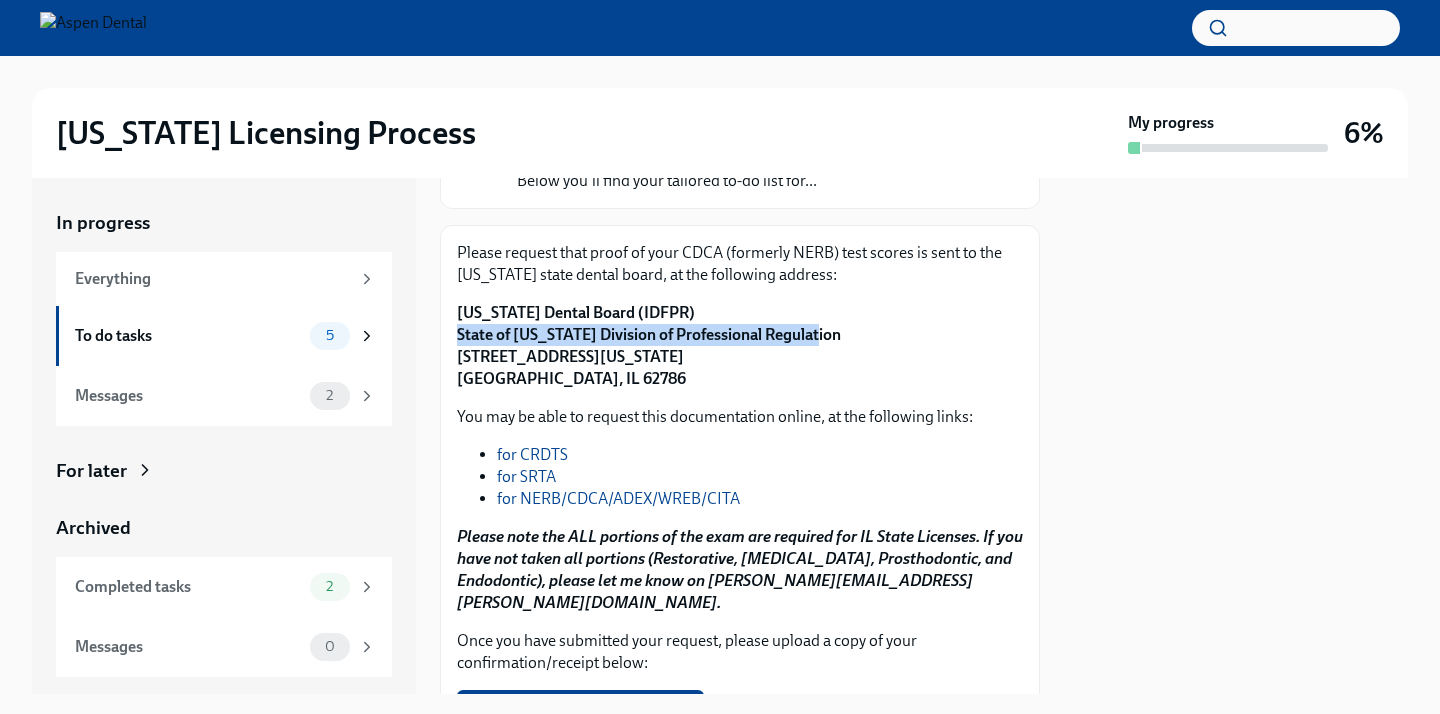 drag, startPoint x: 453, startPoint y: 334, endPoint x: 799, endPoint y: 328, distance: 346.05203 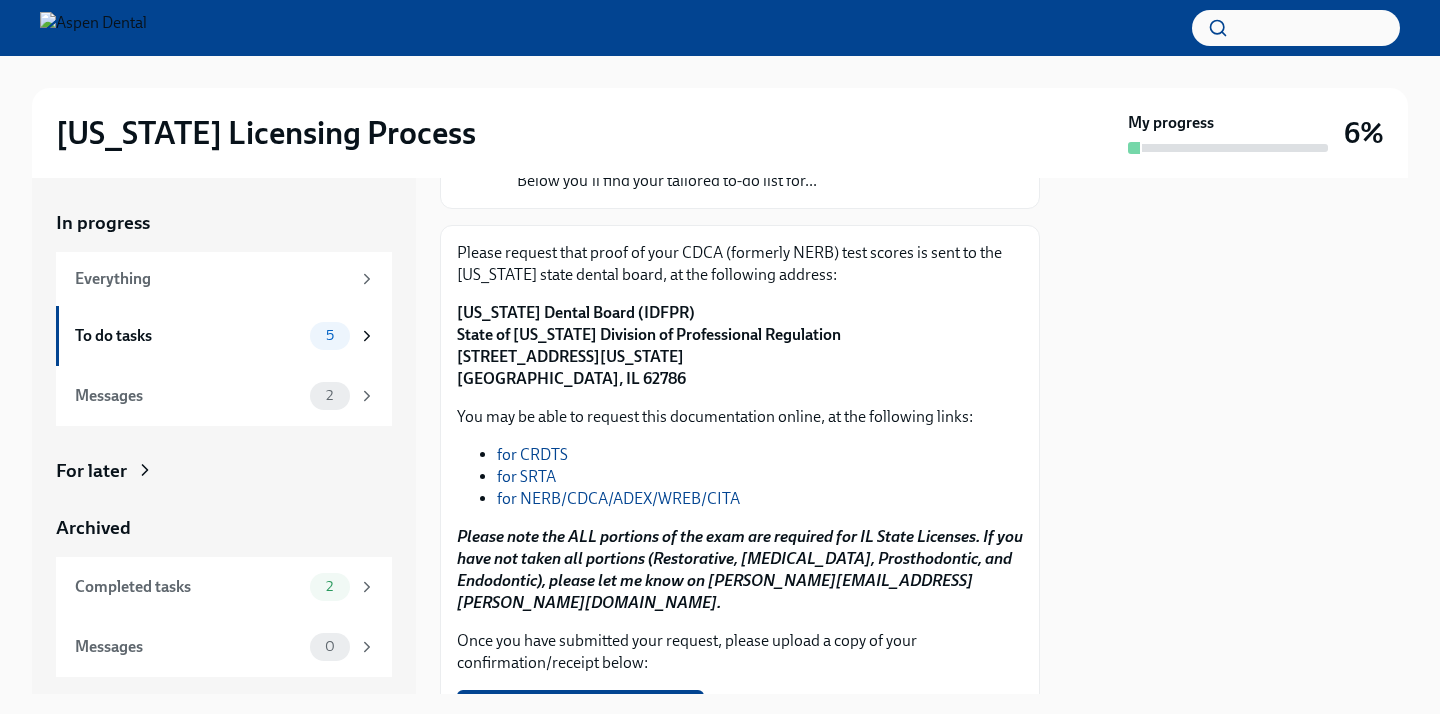 click on "[US_STATE] Dental Board (IDFPR)
State of [US_STATE] Division of Professional Regulation
[STREET_ADDRESS][US_STATE]" at bounding box center [740, 346] 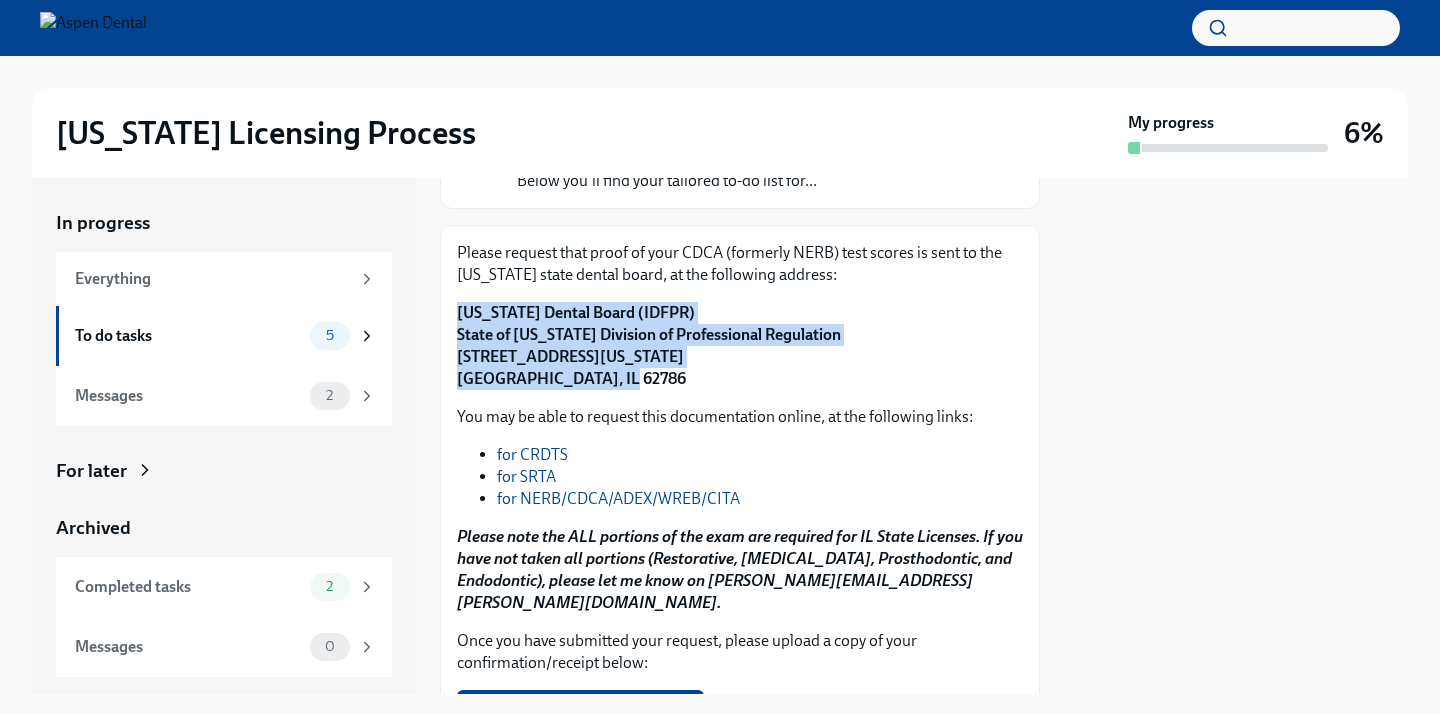 drag, startPoint x: 452, startPoint y: 311, endPoint x: 746, endPoint y: 372, distance: 300.26157 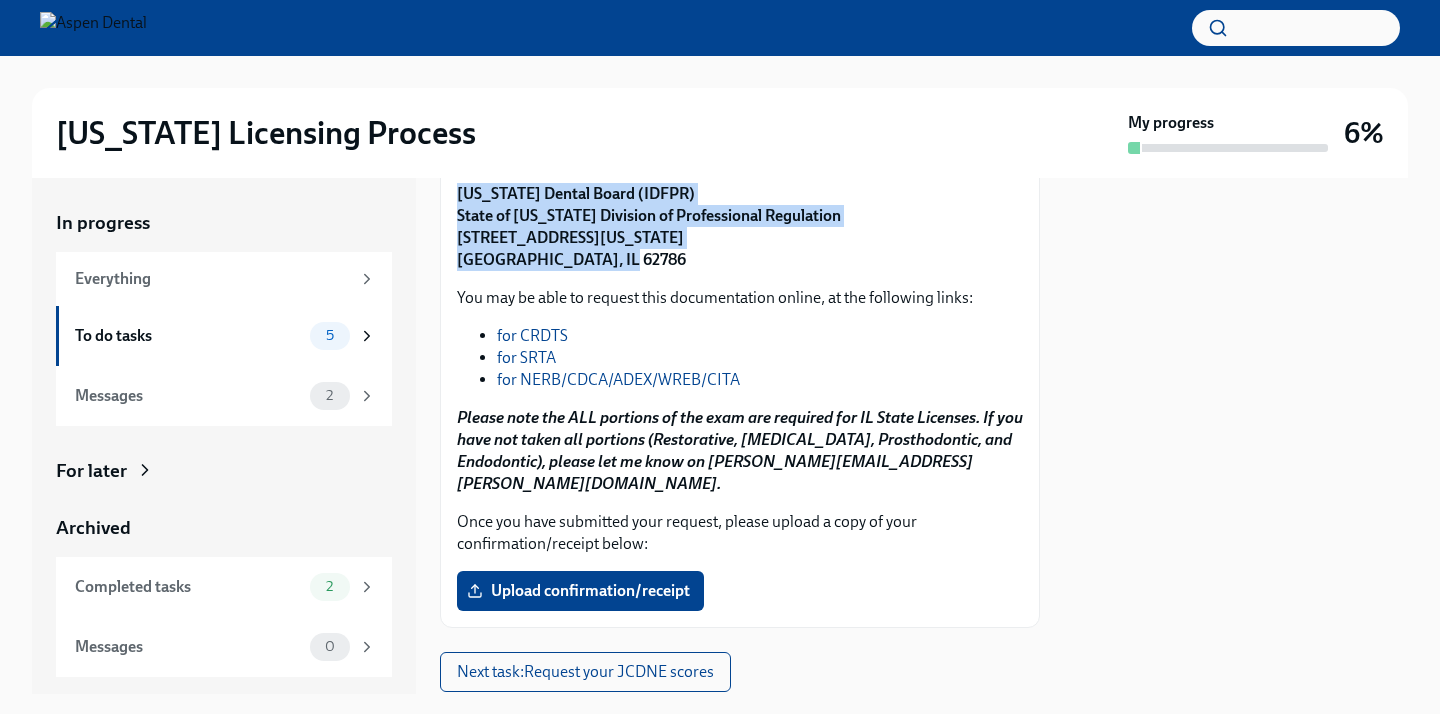 scroll, scrollTop: 396, scrollLeft: 0, axis: vertical 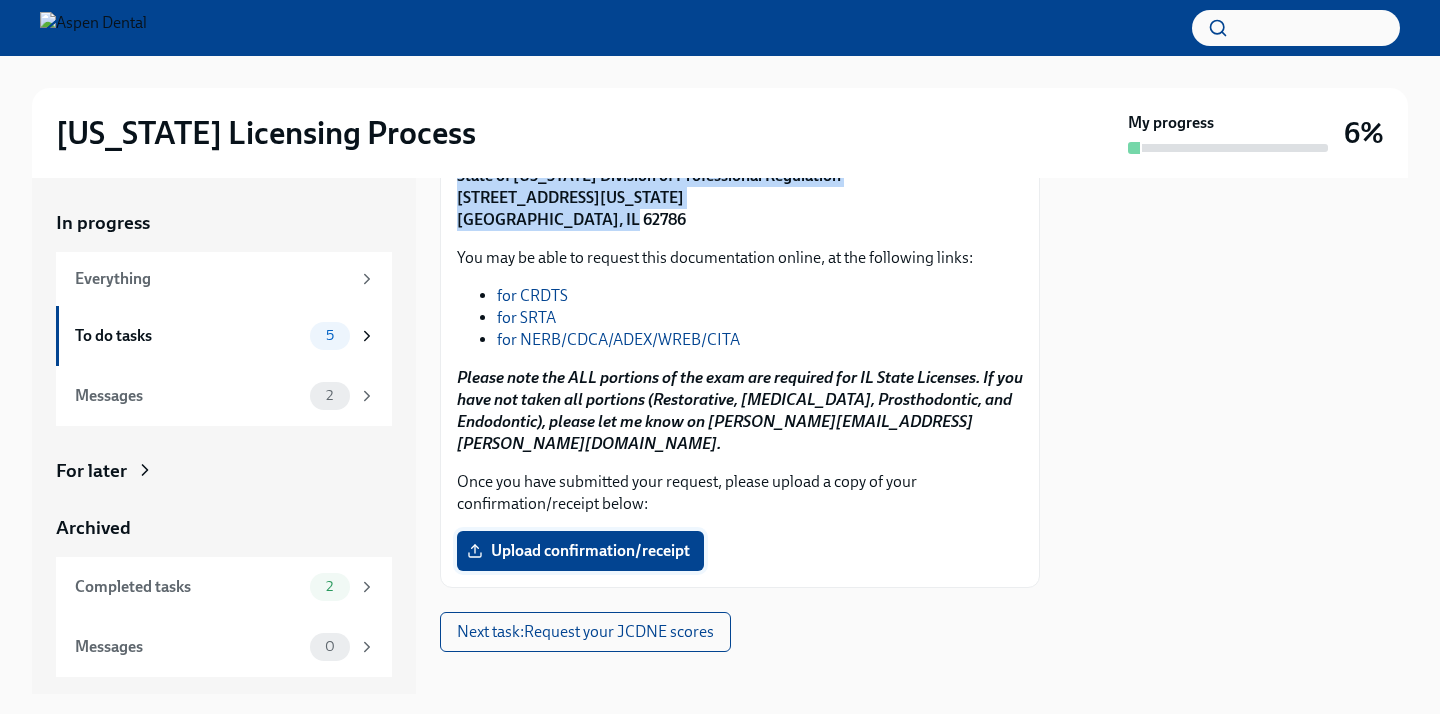 click on "Upload confirmation/receipt" at bounding box center (580, 551) 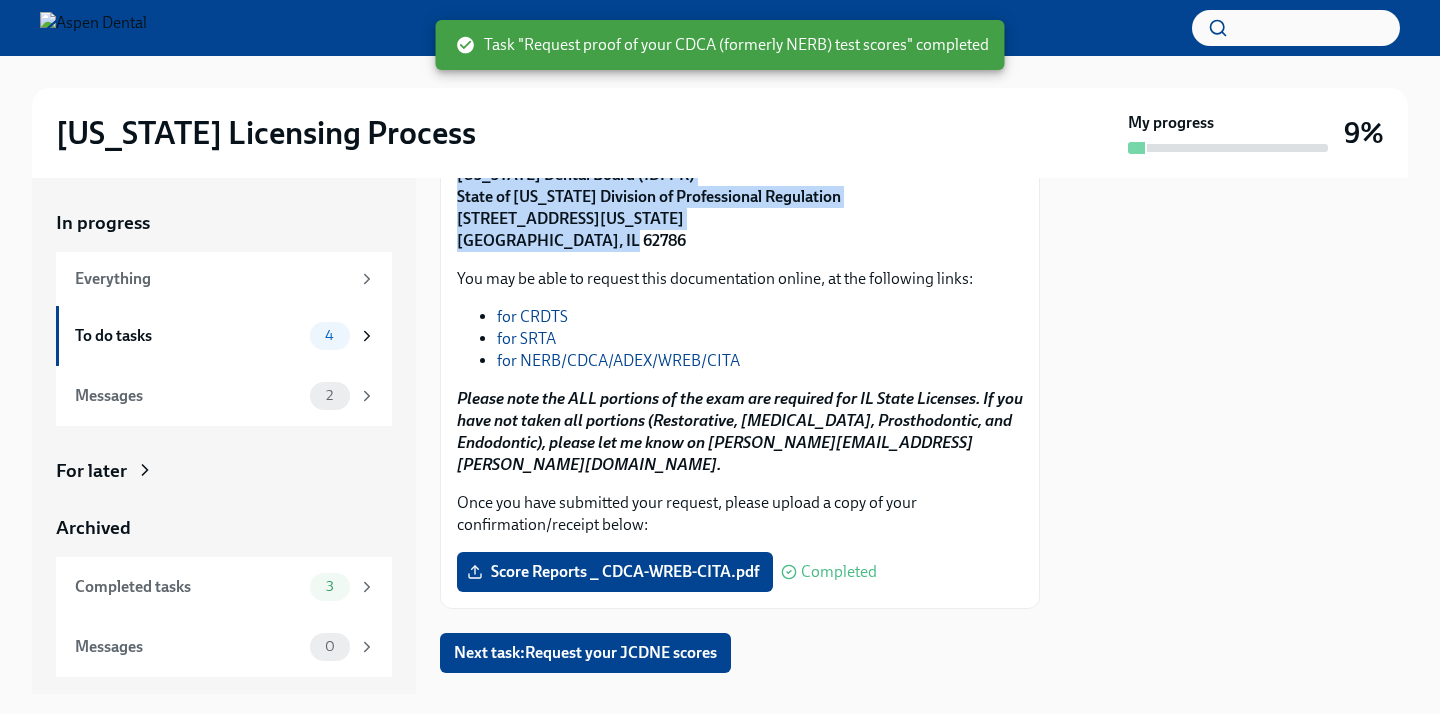 scroll, scrollTop: 396, scrollLeft: 0, axis: vertical 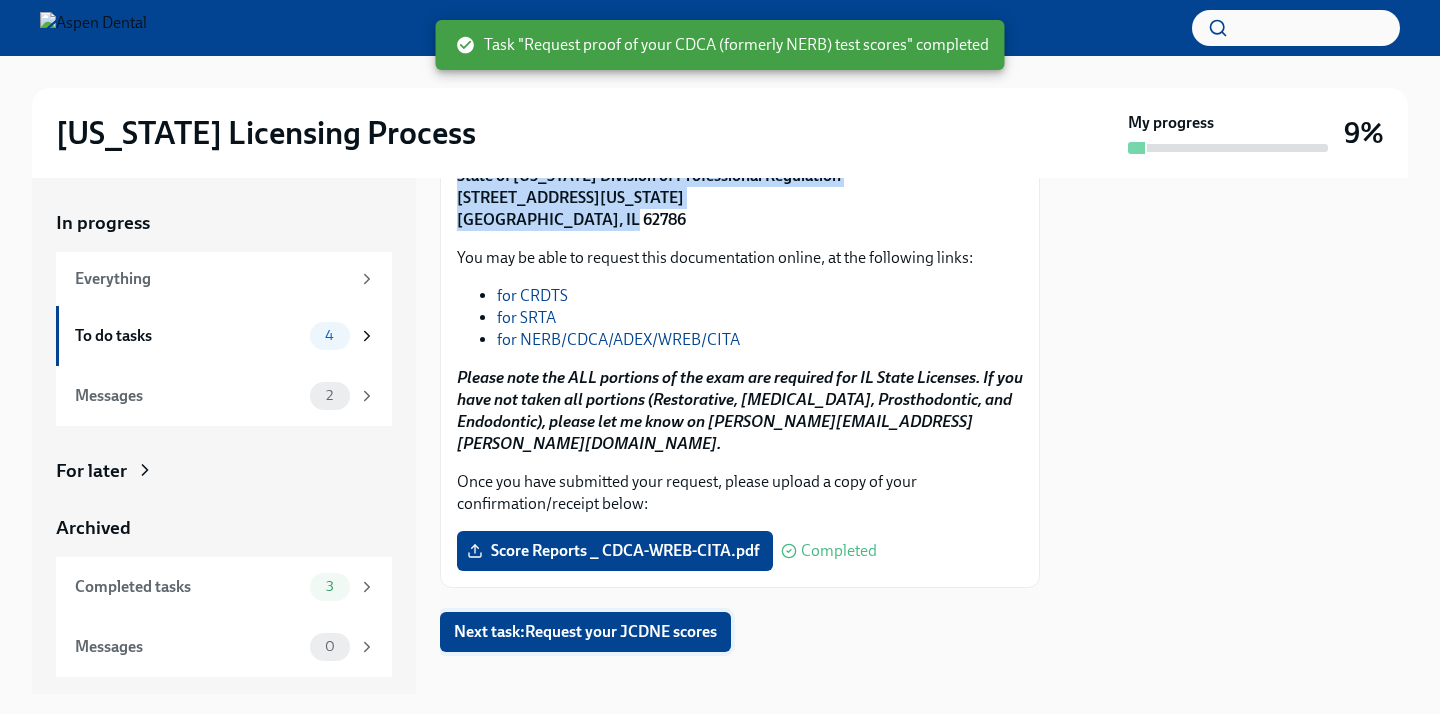 click on "Next task :  Request your JCDNE scores" at bounding box center [585, 632] 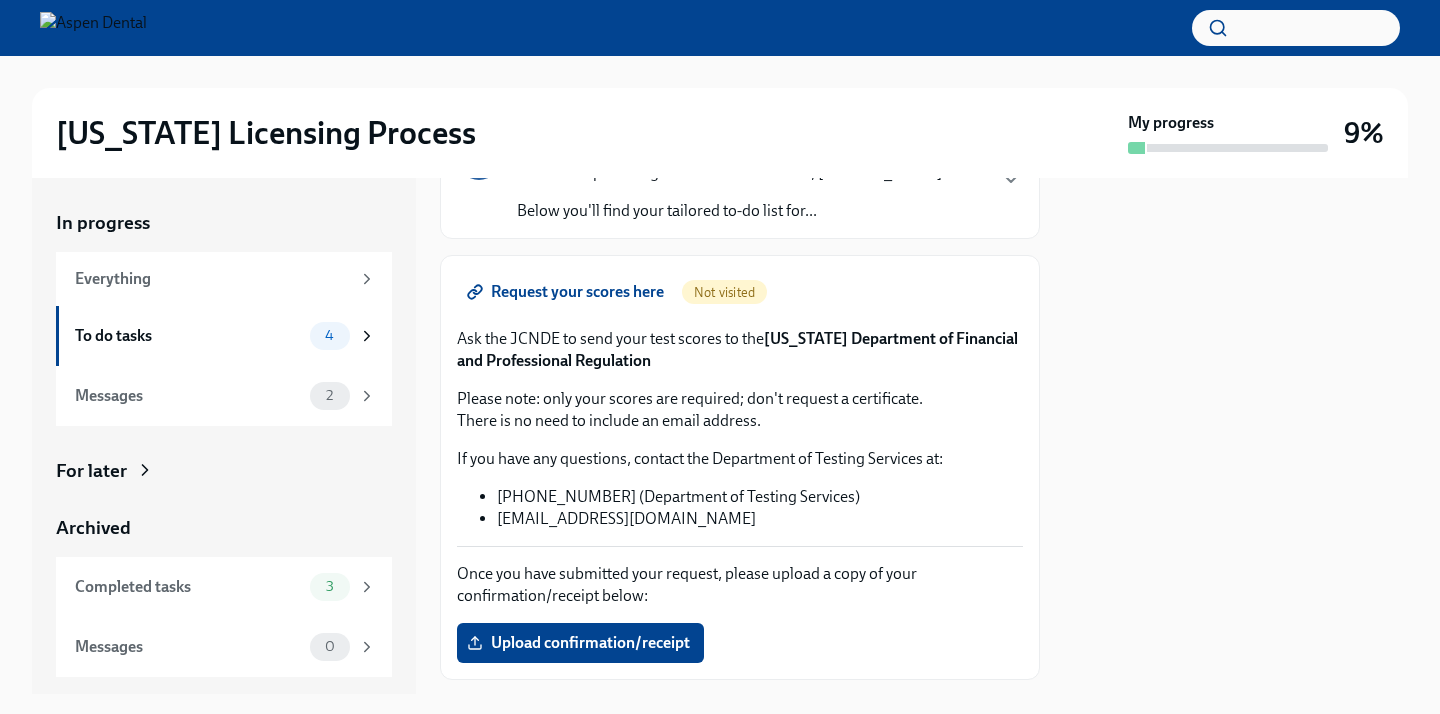 scroll, scrollTop: 0, scrollLeft: 0, axis: both 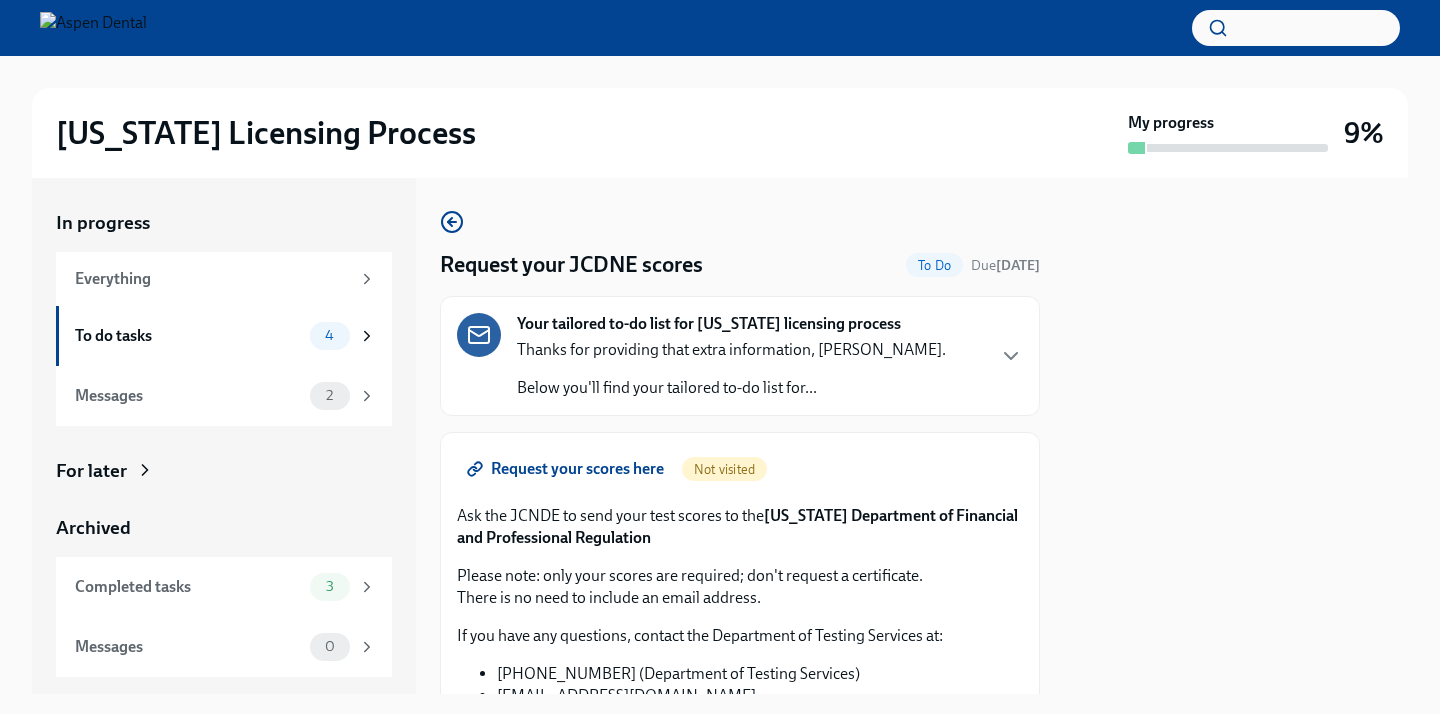 click on "Your tailored to-do list for [US_STATE] licensing process Thanks for providing that extra information, [PERSON_NAME].
Below you'll find your tailored to-do list for..." at bounding box center (740, 356) 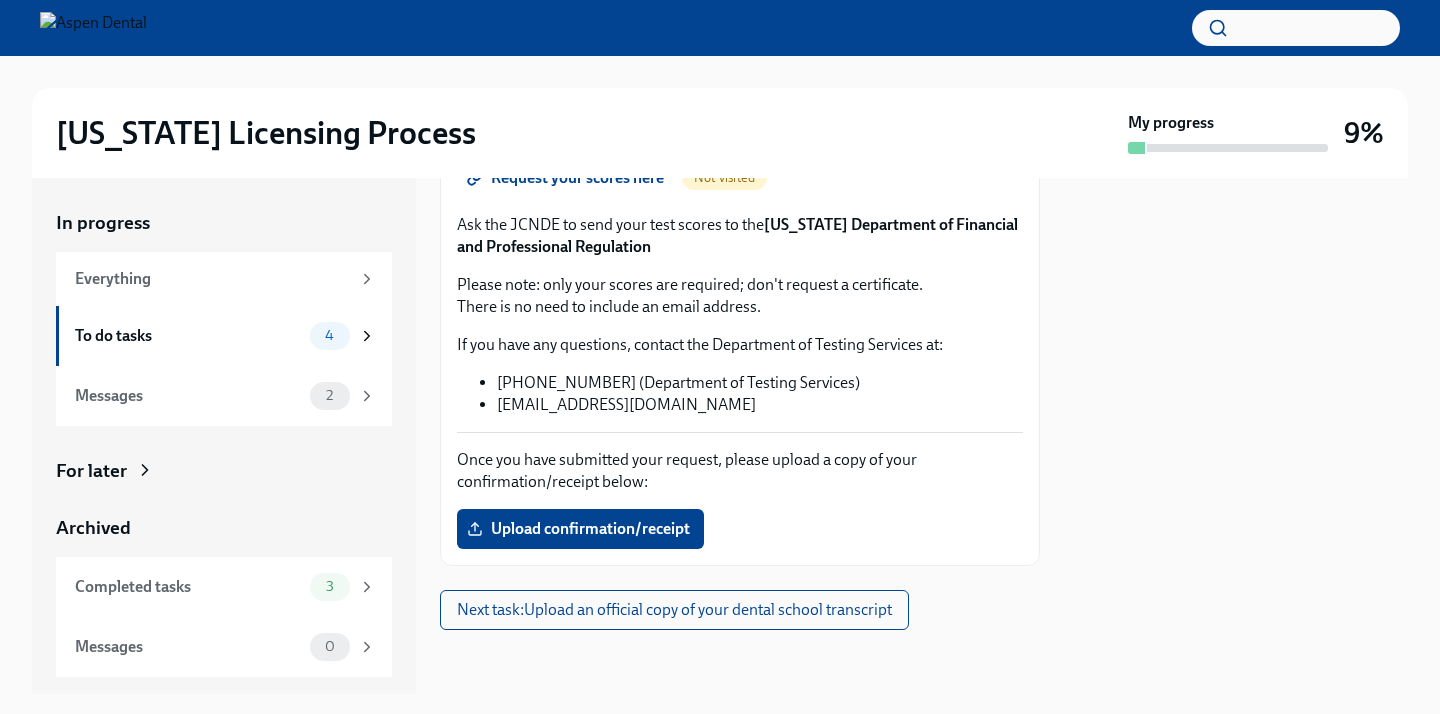 scroll, scrollTop: 977, scrollLeft: 0, axis: vertical 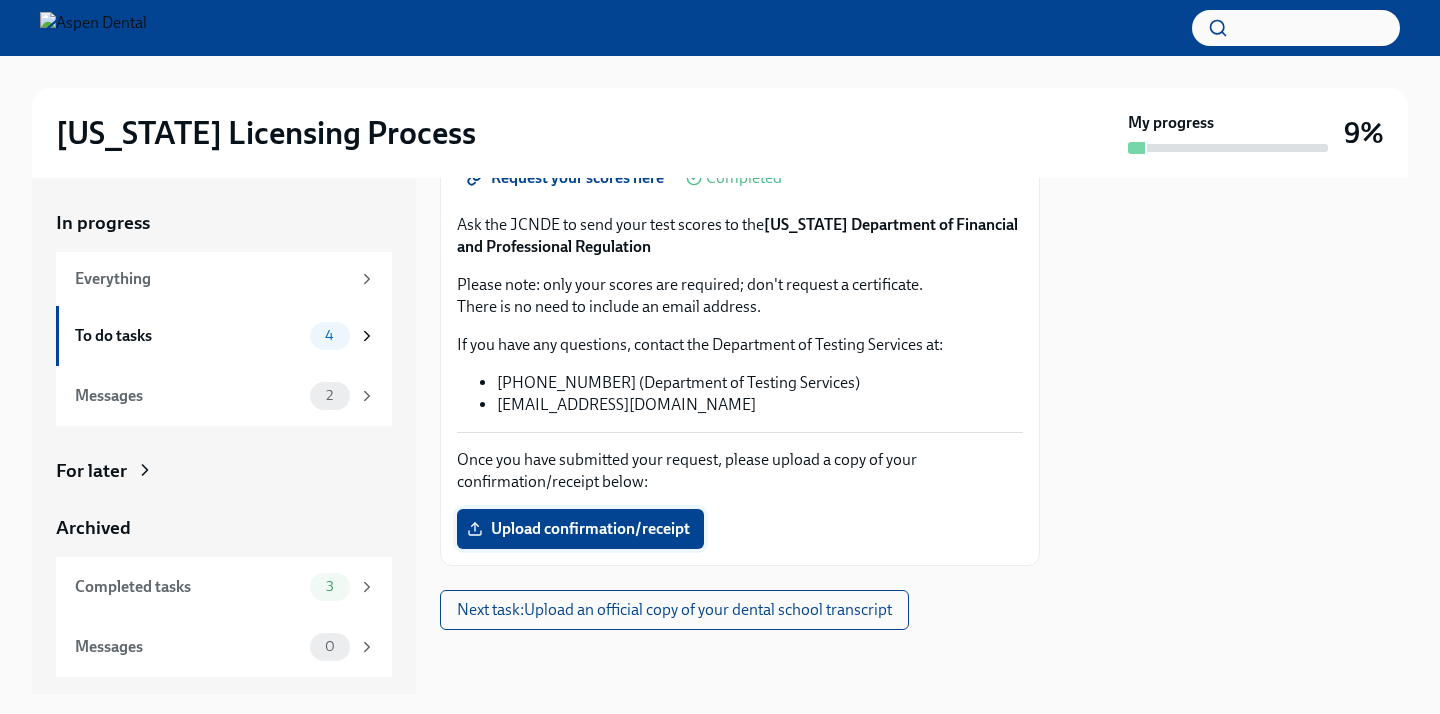 click on "Upload confirmation/receipt" at bounding box center (580, 529) 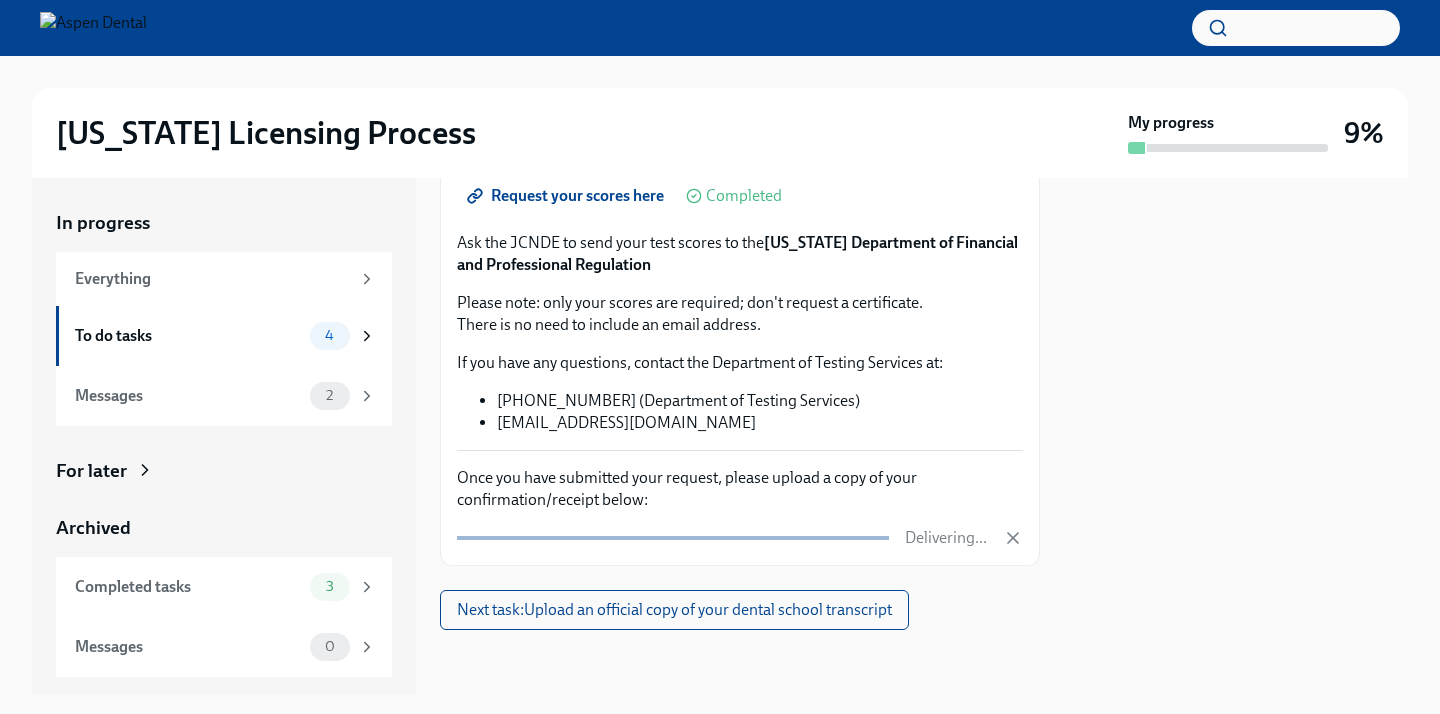 scroll, scrollTop: 1029, scrollLeft: 0, axis: vertical 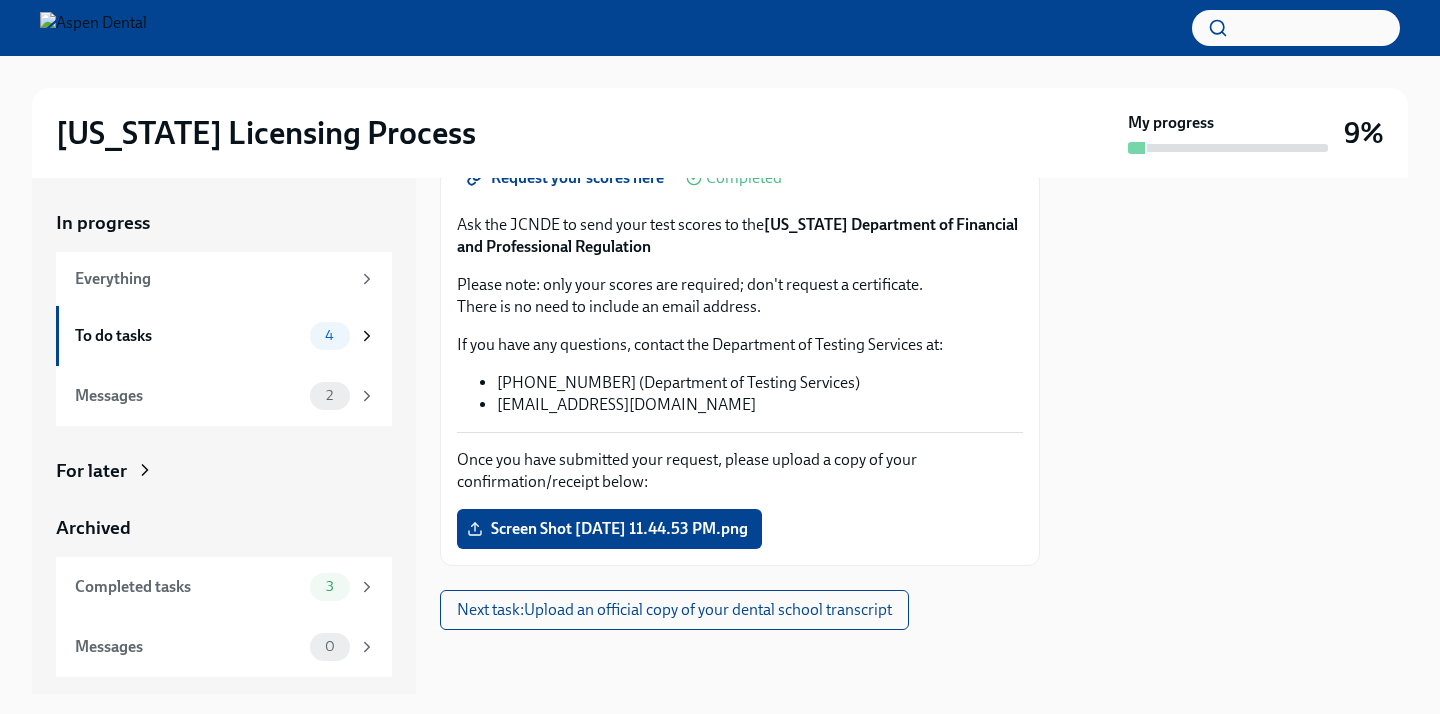 click on "Next task :  Upload an official copy of your dental school transcript" at bounding box center (674, 610) 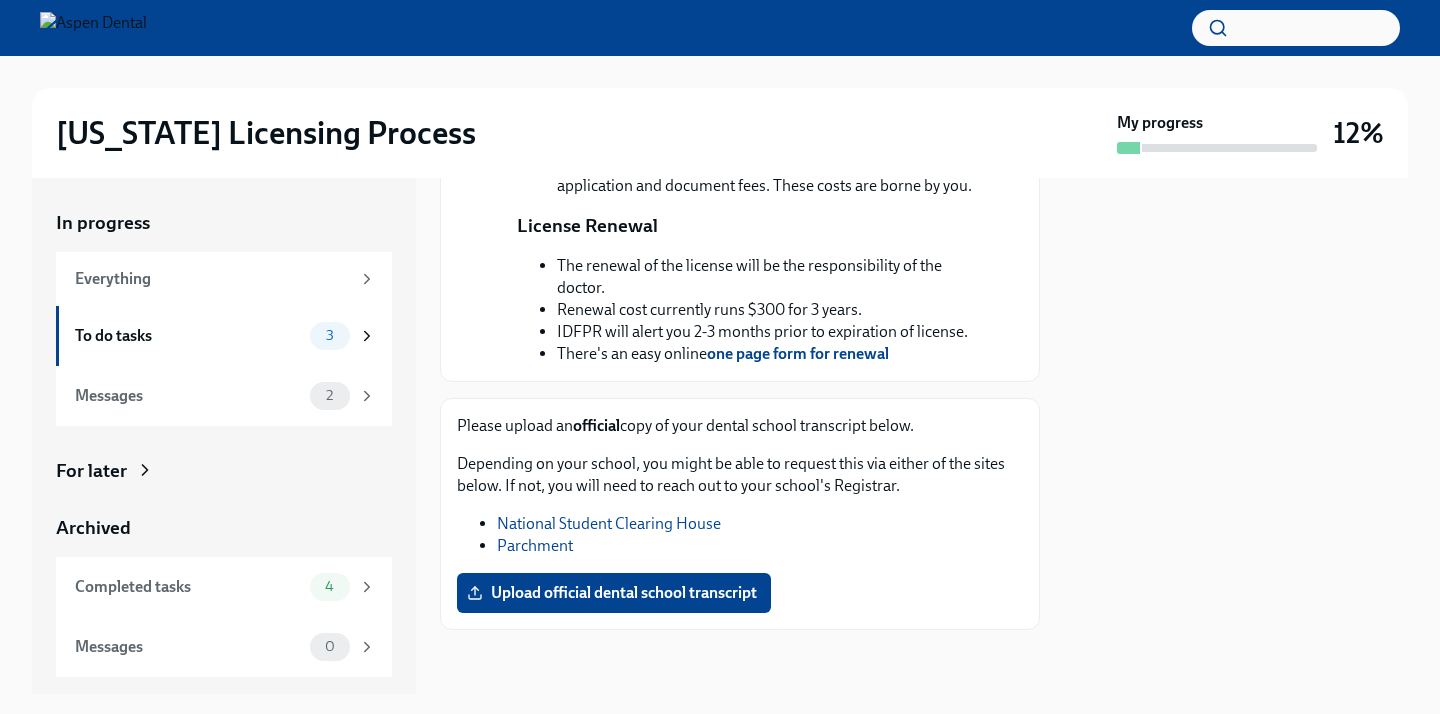 scroll, scrollTop: 820, scrollLeft: 0, axis: vertical 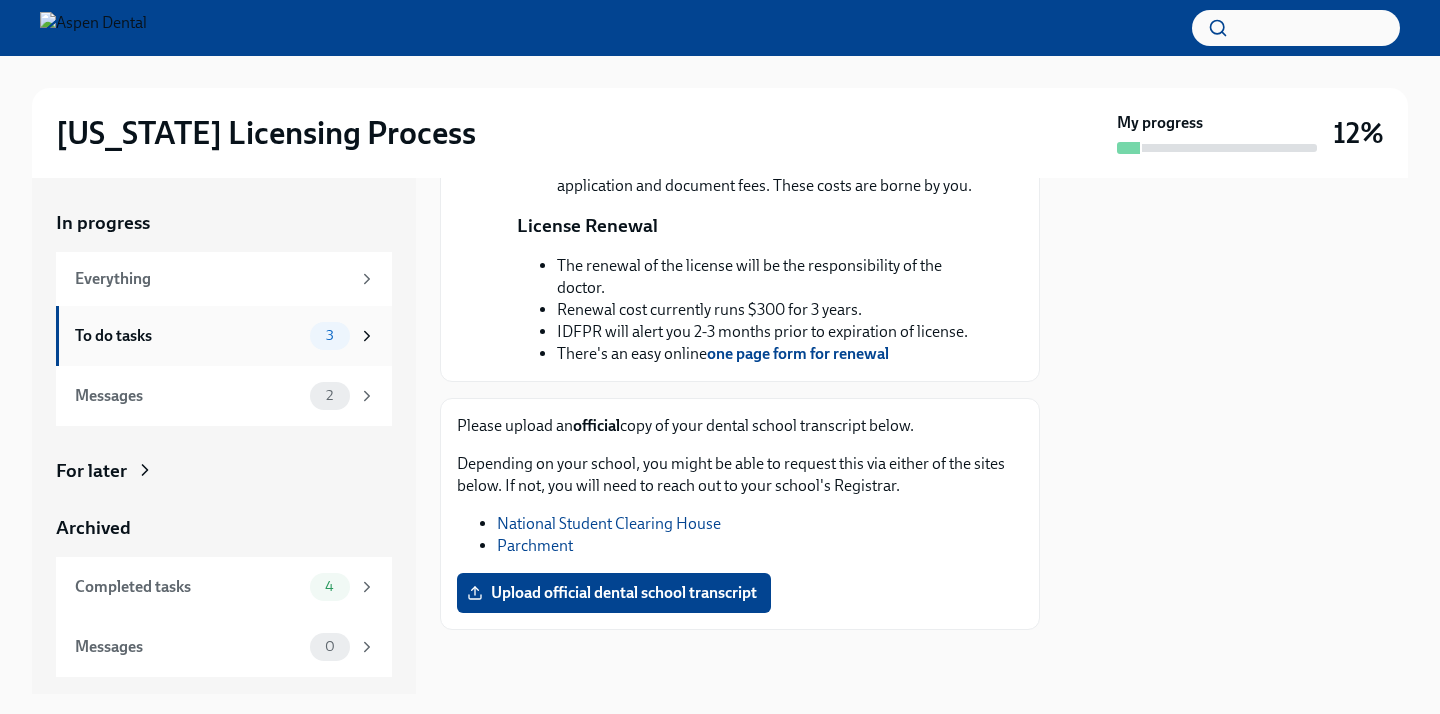 click on "3" at bounding box center (343, 336) 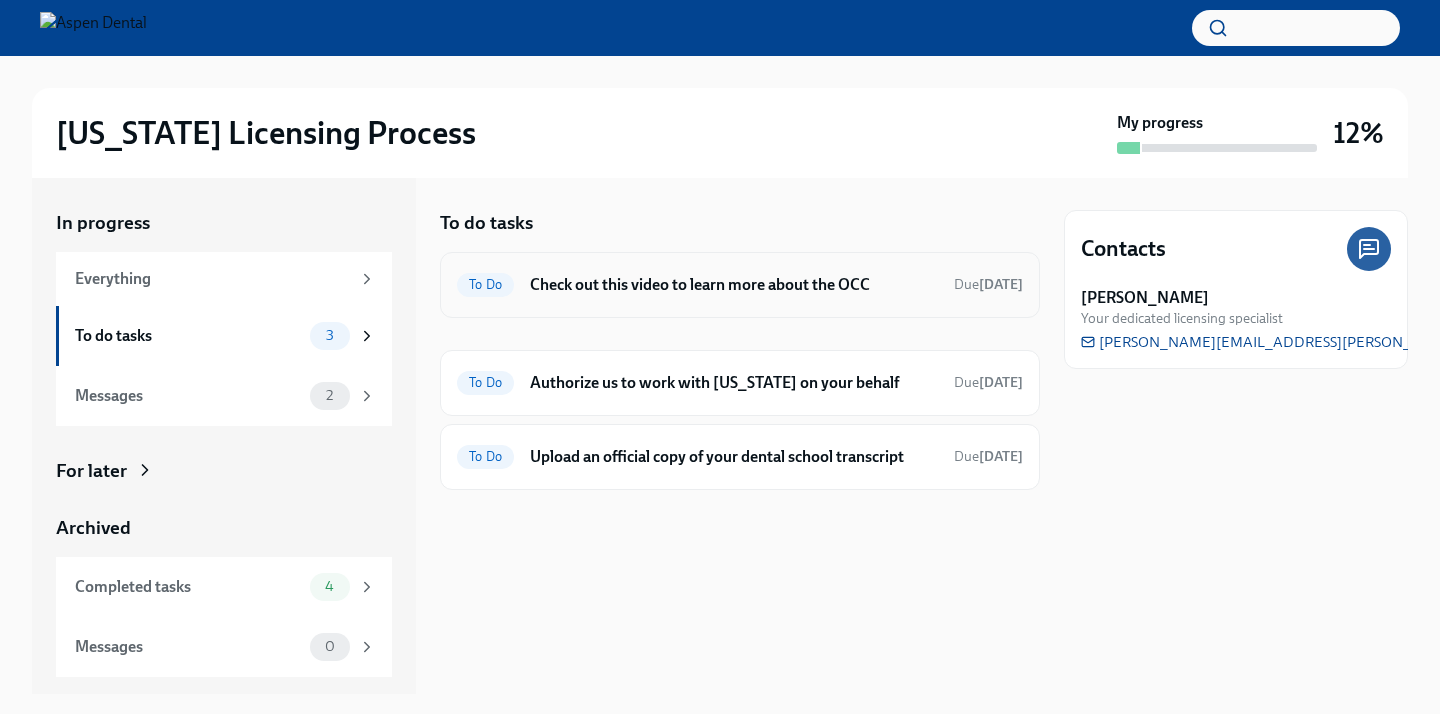 click on "Check out this video to learn more about the OCC" at bounding box center (734, 285) 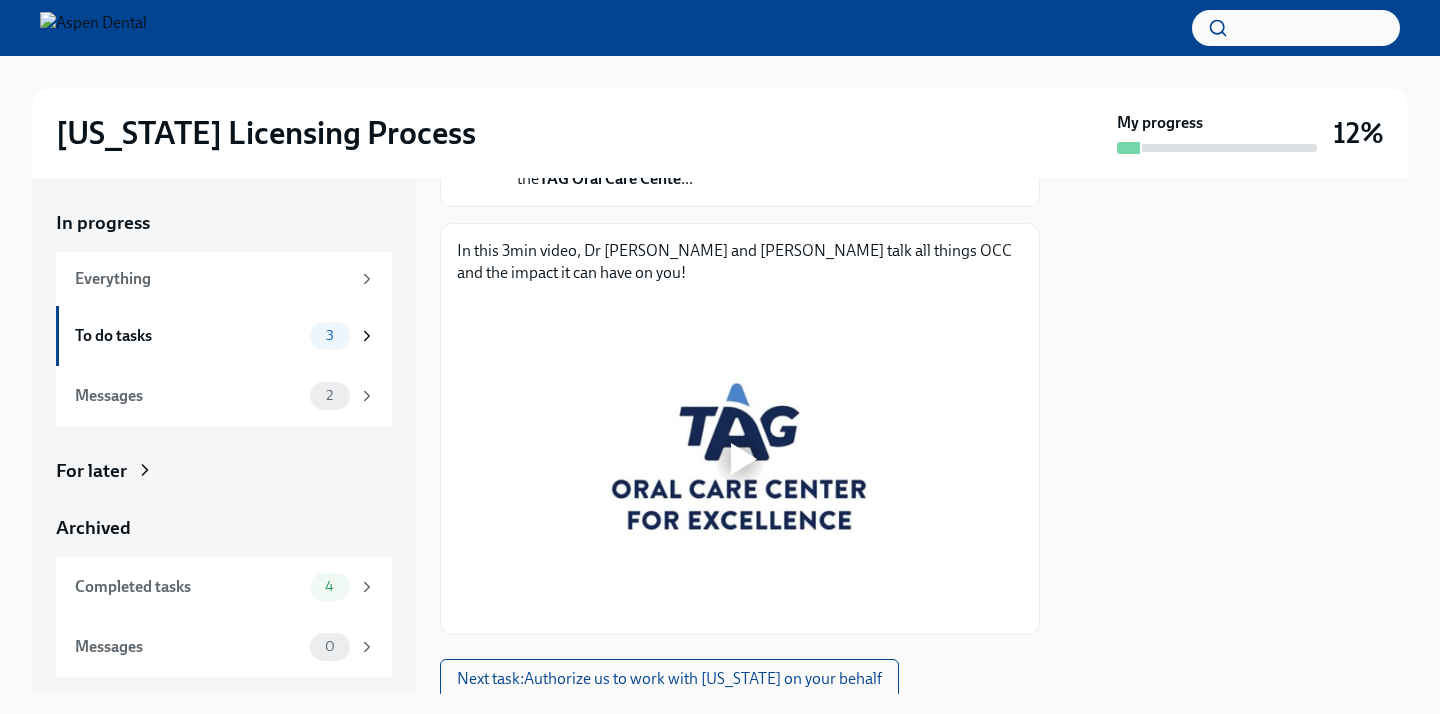 scroll, scrollTop: 330, scrollLeft: 0, axis: vertical 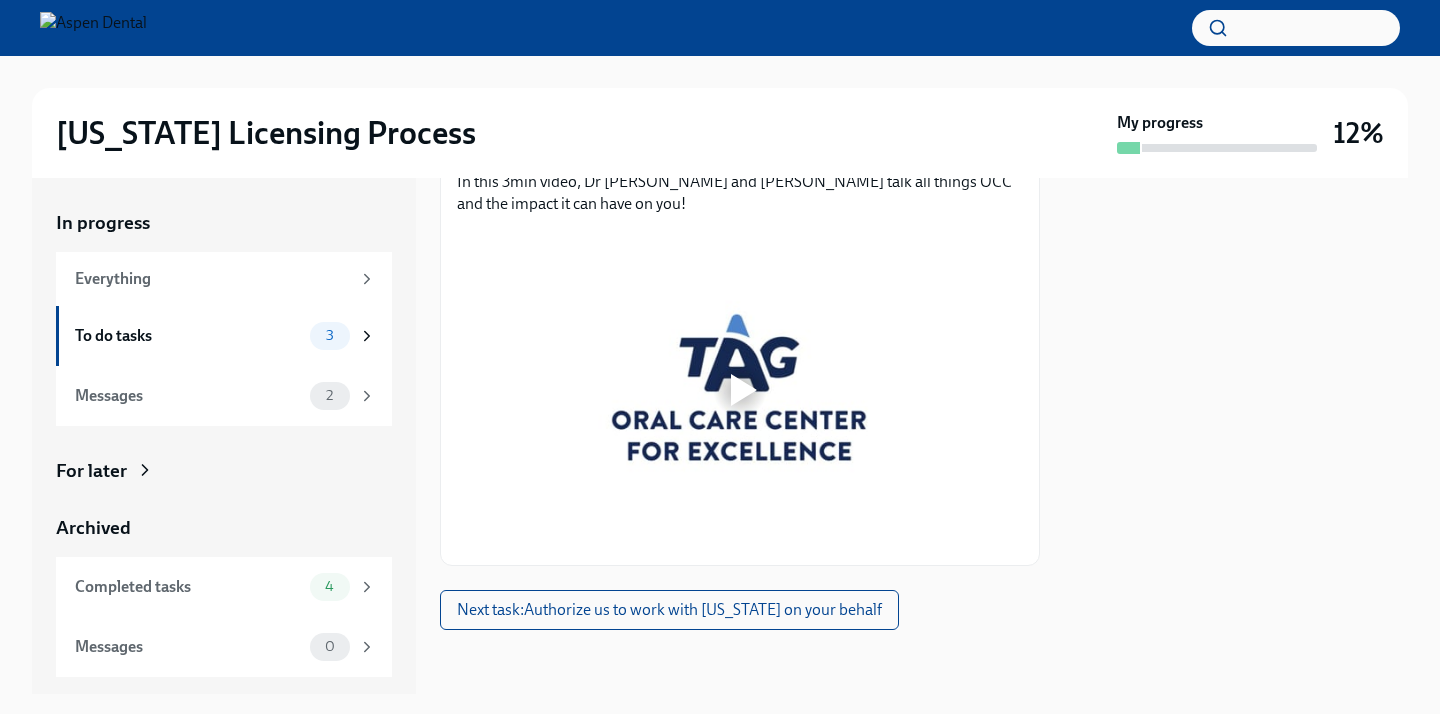 click at bounding box center [740, 390] 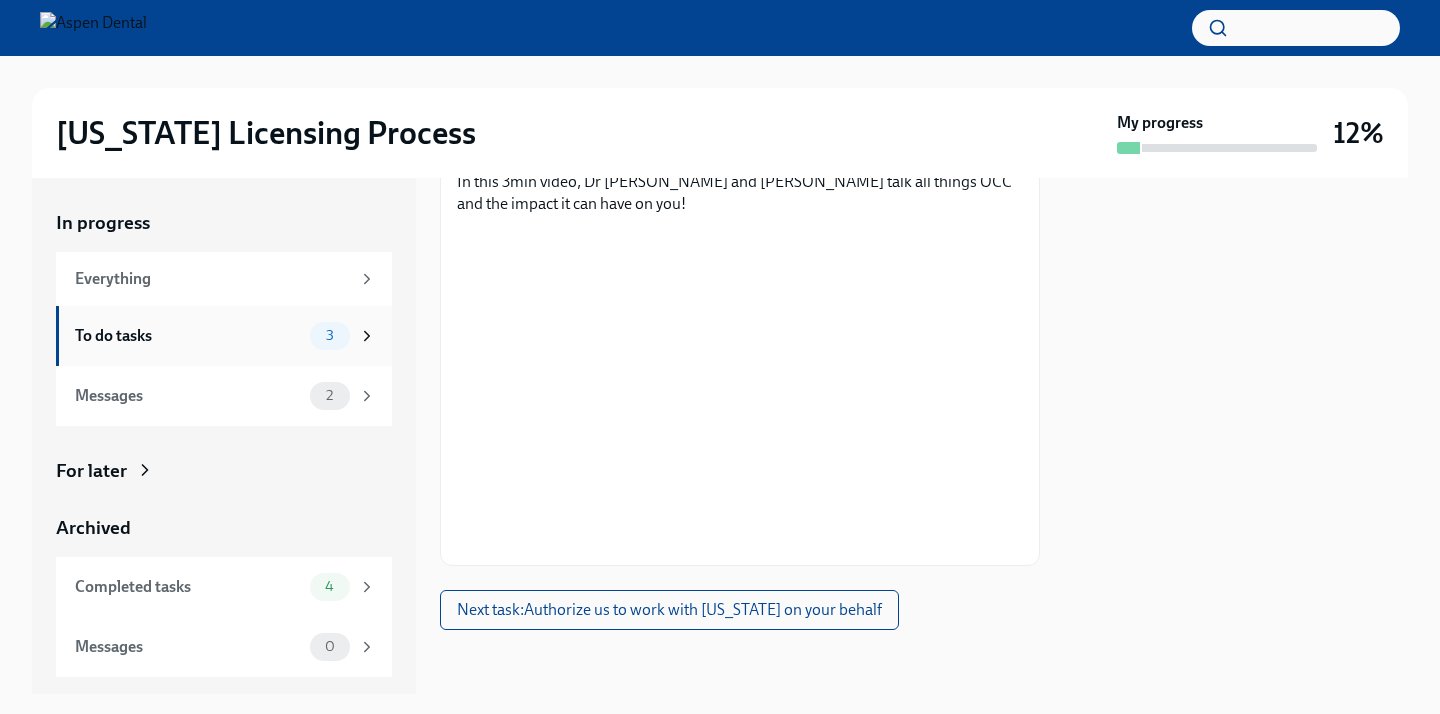 click on "To do tasks 3" at bounding box center [224, 336] 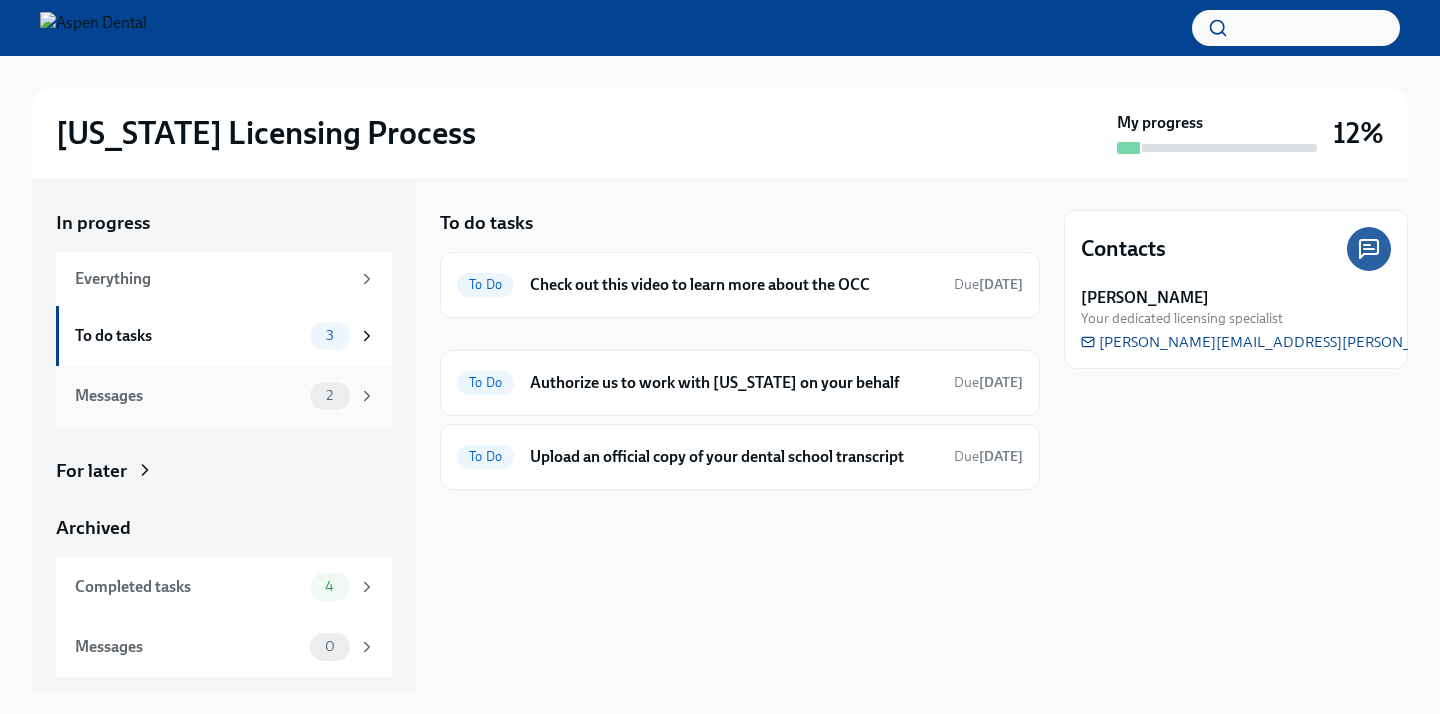 click on "Messages" at bounding box center [188, 396] 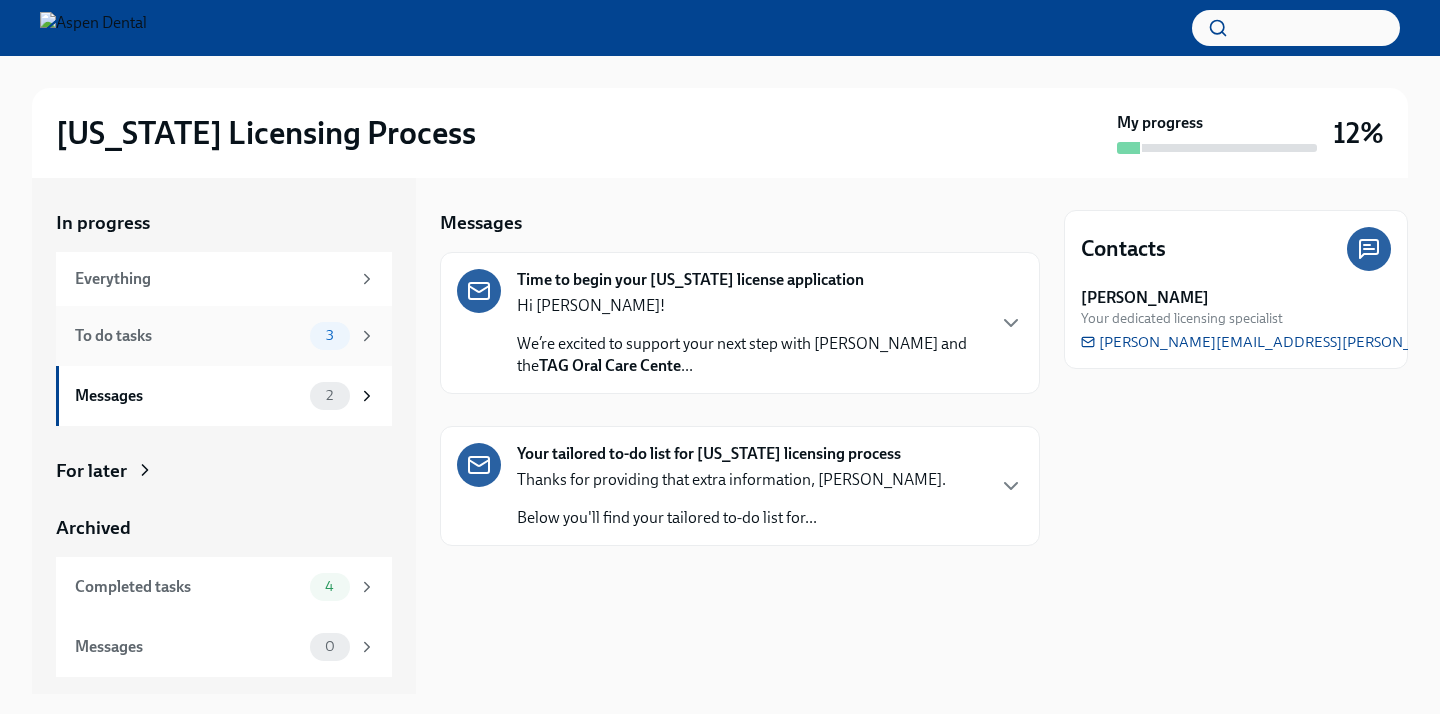 click on "To do tasks" at bounding box center [188, 336] 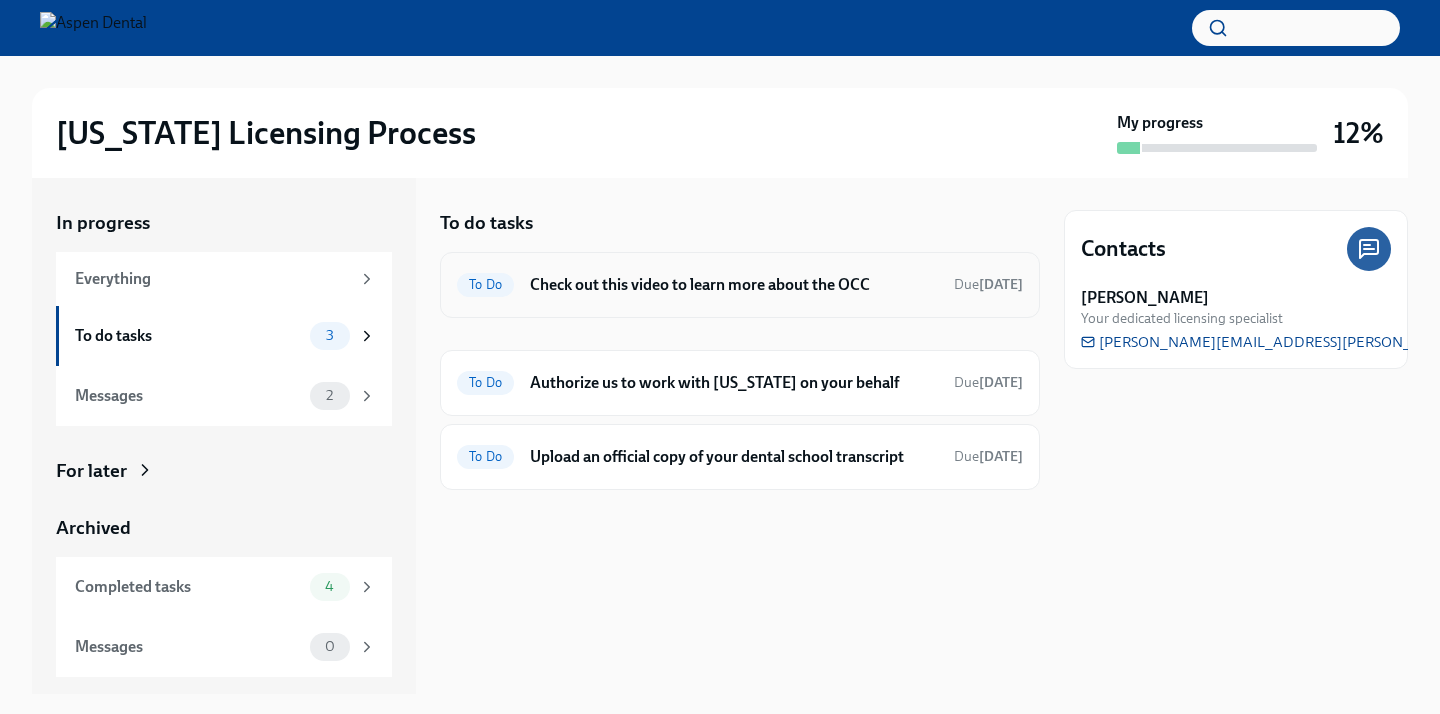 click on "Check out this video to learn more about the OCC" at bounding box center [734, 285] 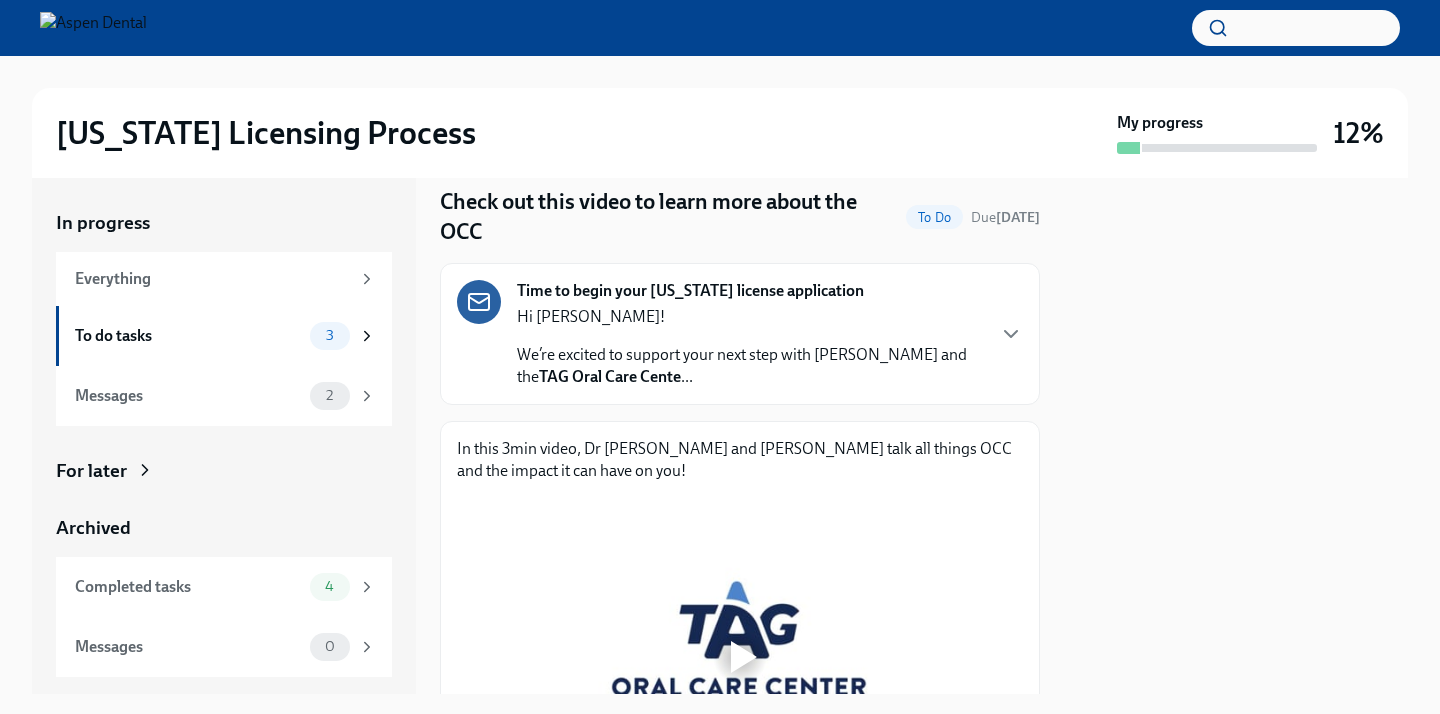 scroll, scrollTop: 330, scrollLeft: 0, axis: vertical 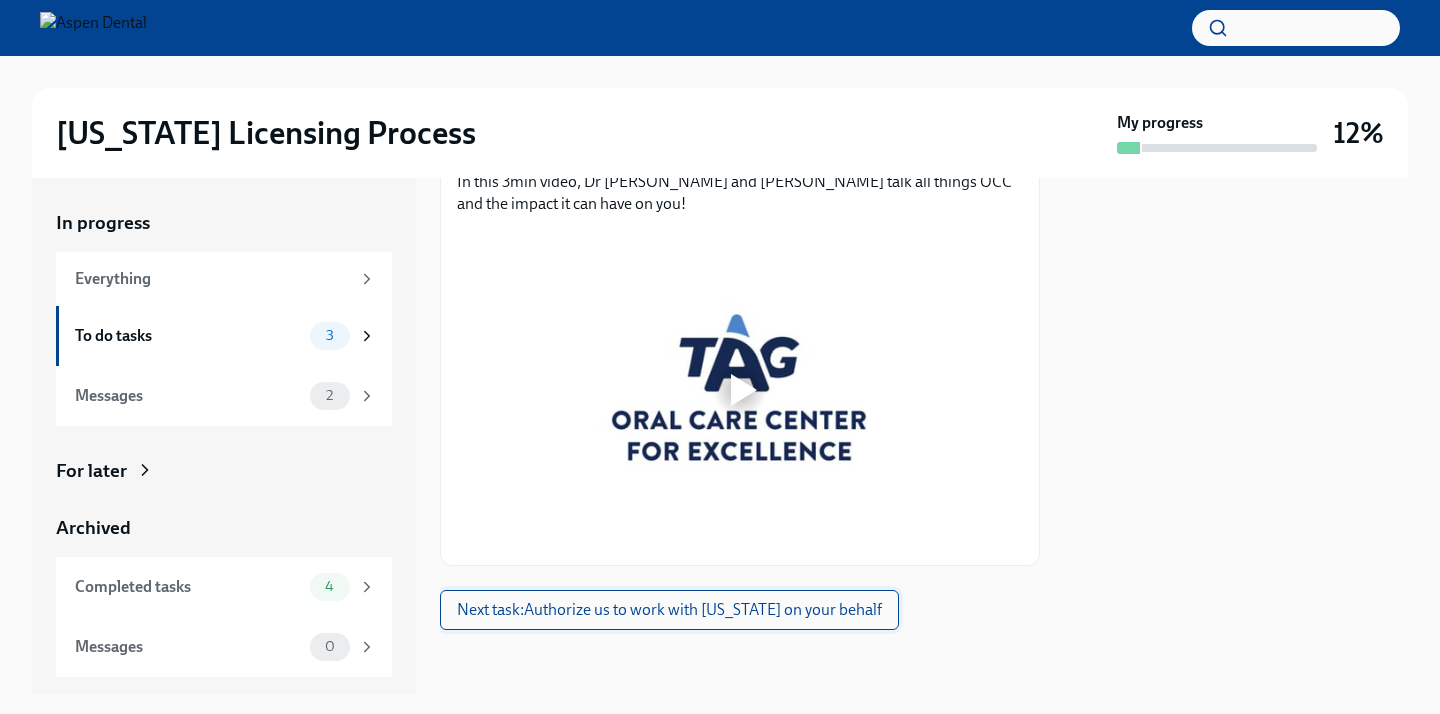 click on "Next task :  Authorize us to work with [US_STATE] on your behalf" at bounding box center (669, 610) 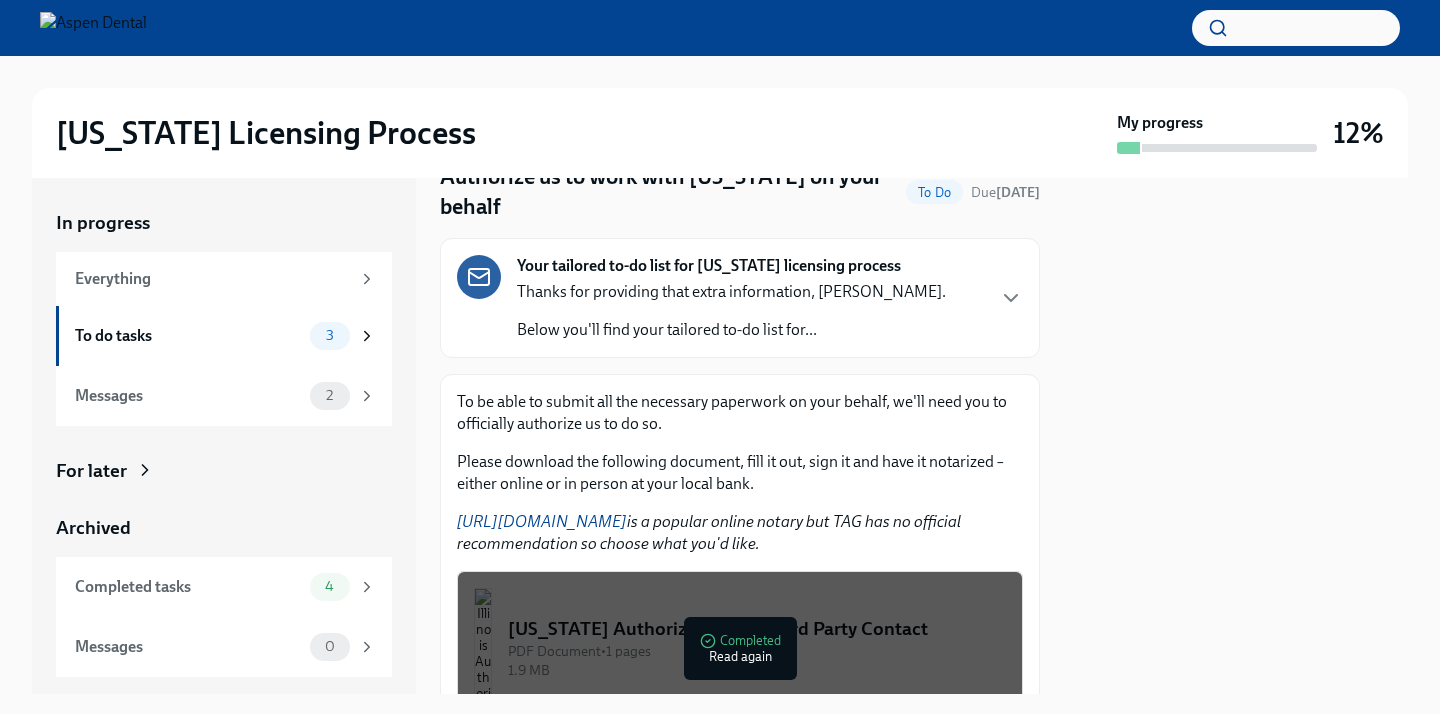 scroll, scrollTop: 0, scrollLeft: 0, axis: both 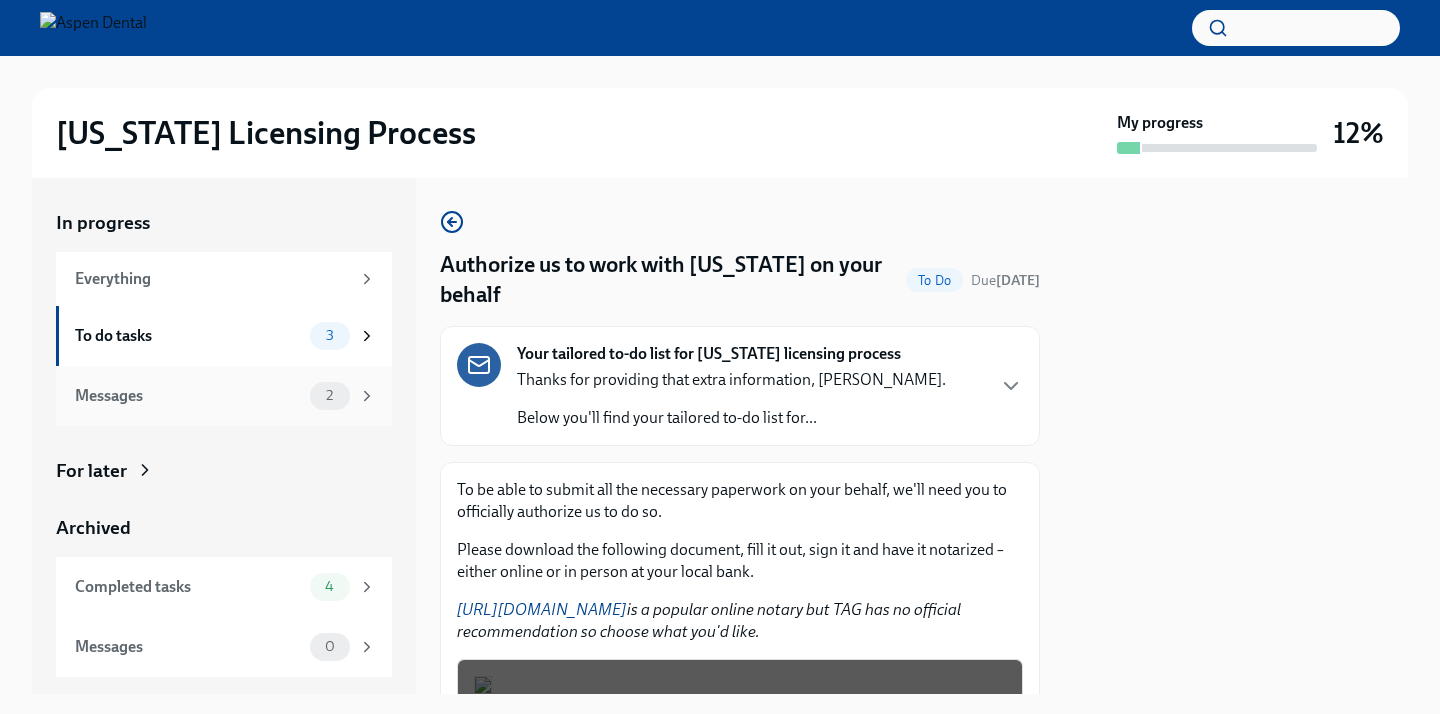 click on "Messages 2" at bounding box center (224, 396) 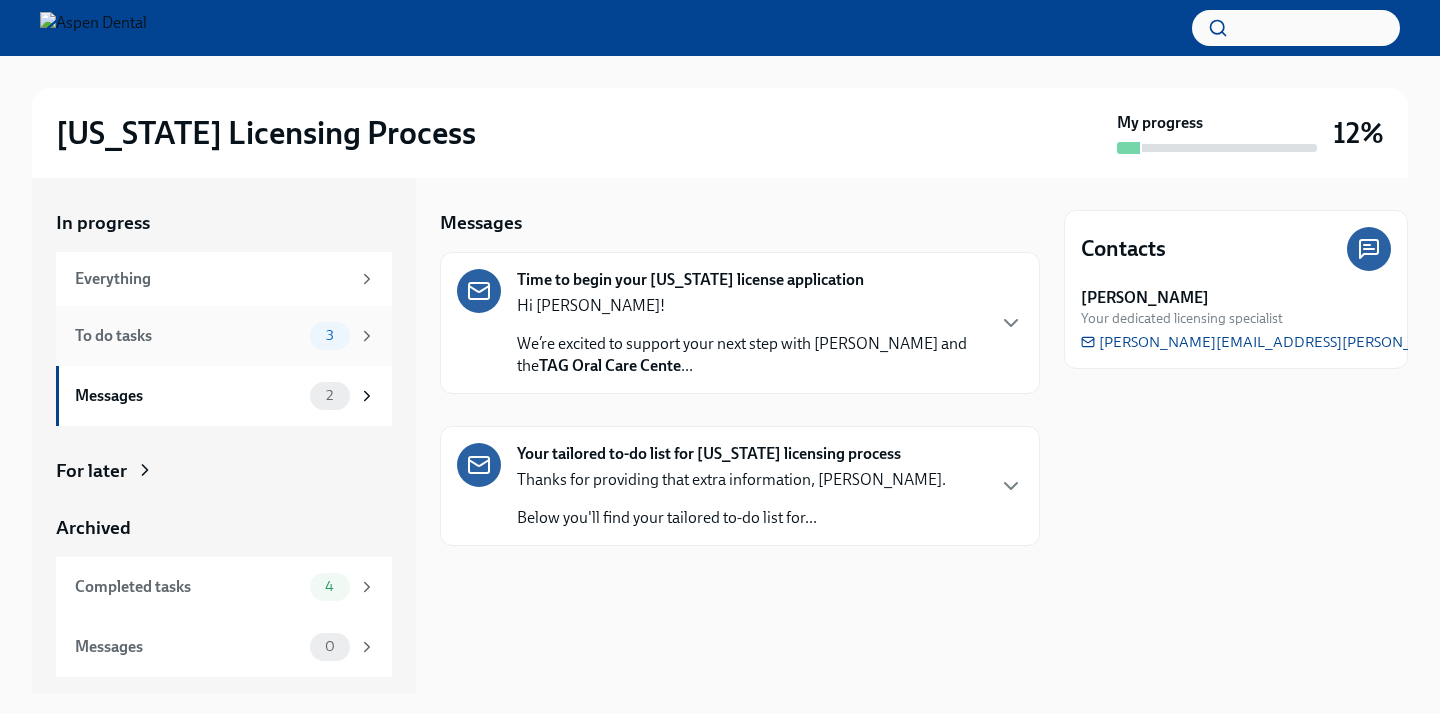 click on "3" at bounding box center (330, 336) 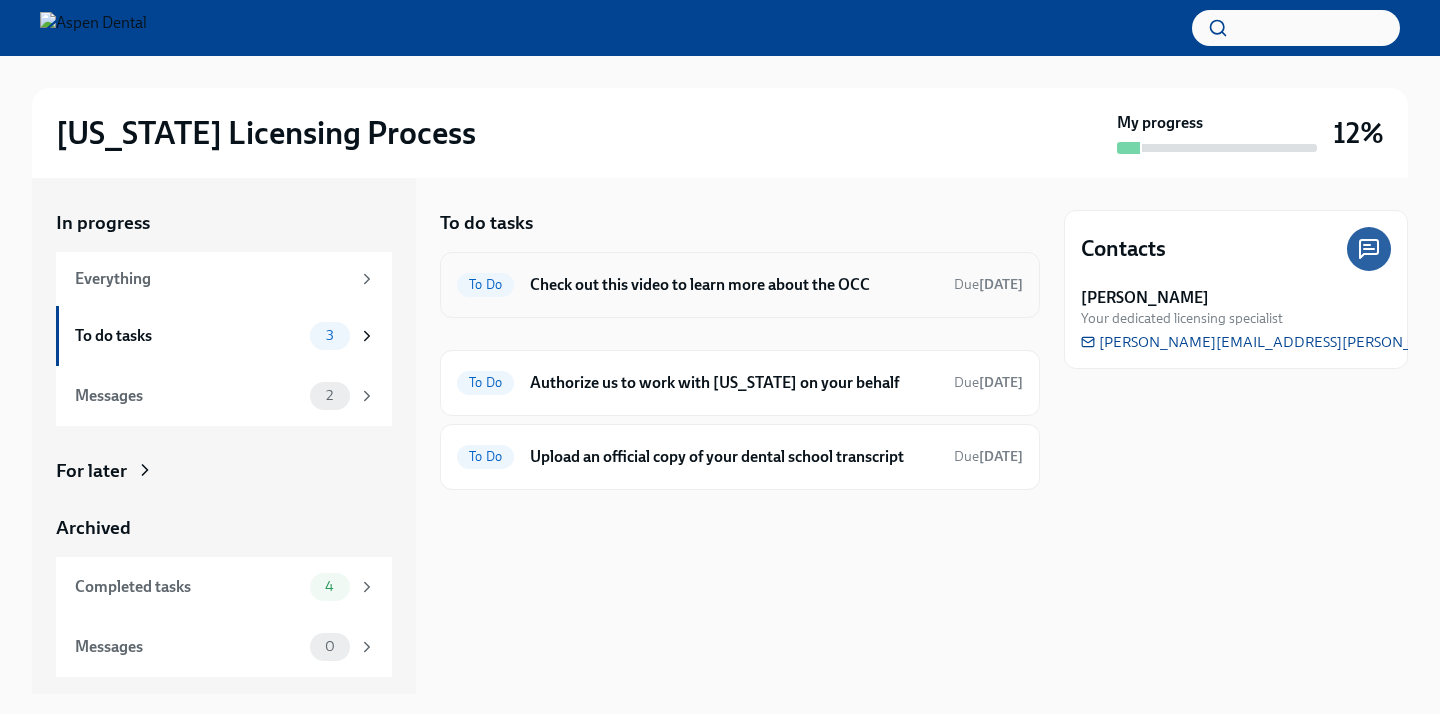 click on "Check out this video to learn more about the OCC" at bounding box center (734, 285) 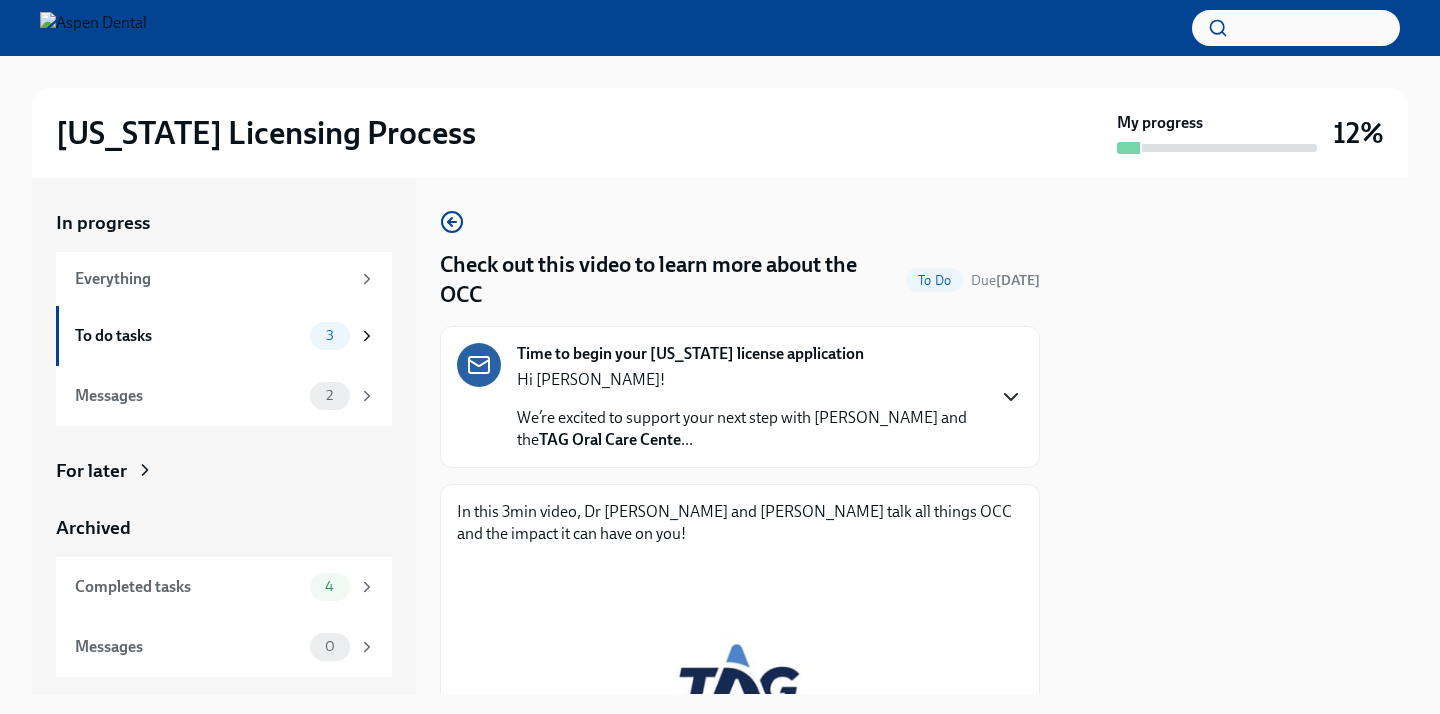 click 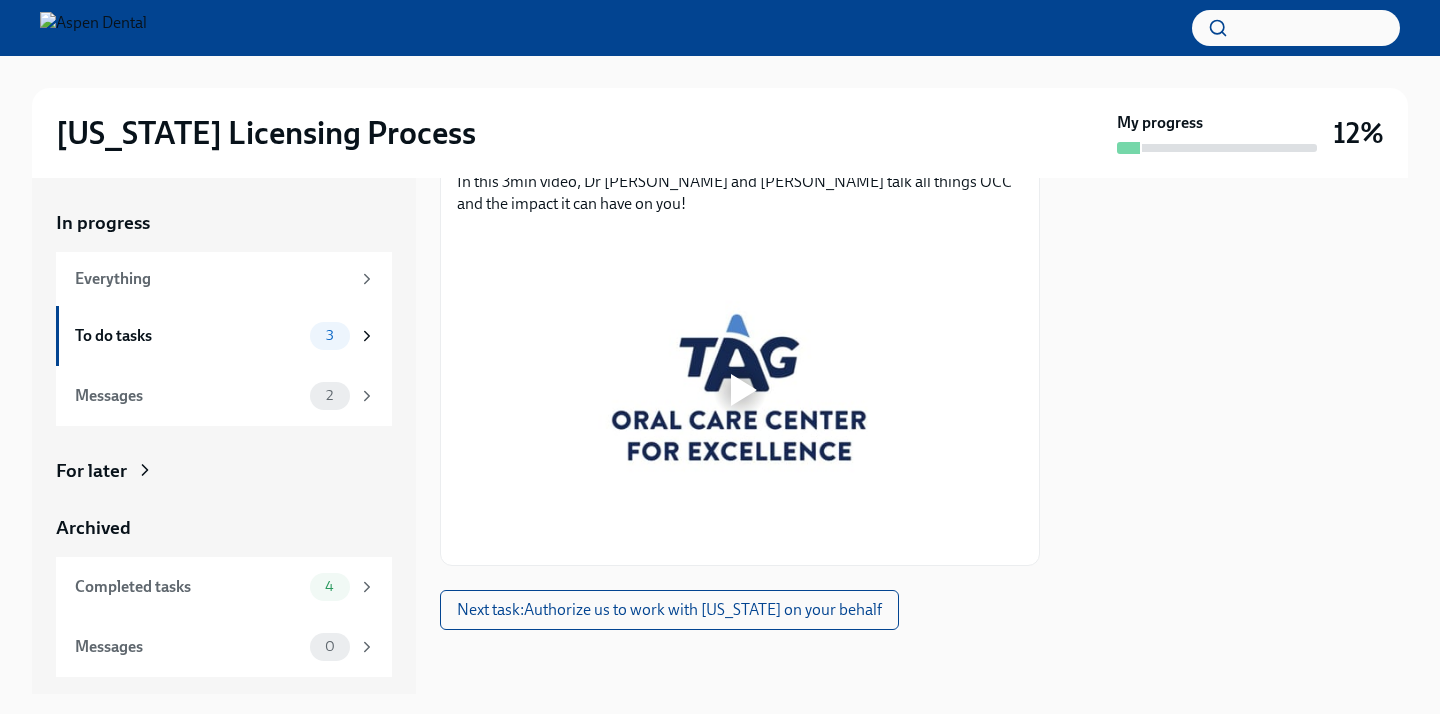 scroll, scrollTop: 1165, scrollLeft: 0, axis: vertical 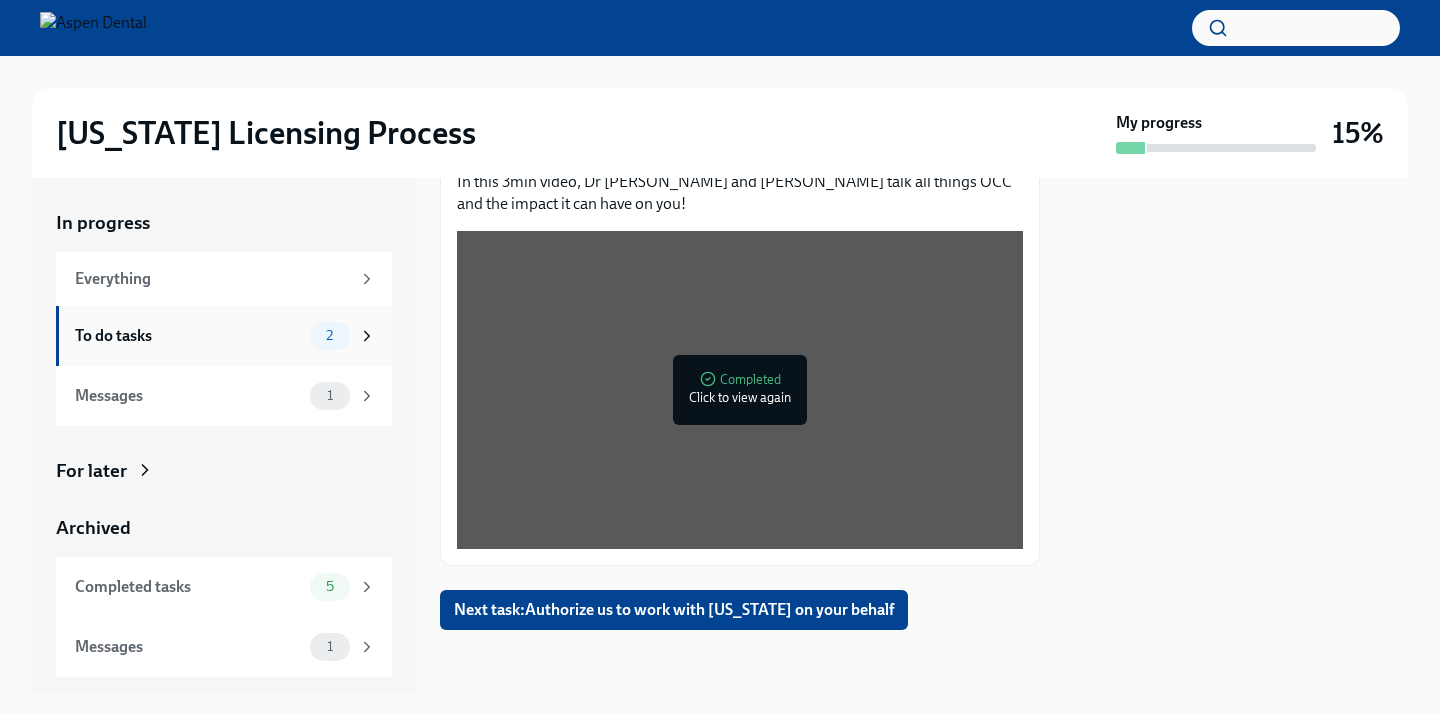click on "To do tasks 2" at bounding box center (225, 336) 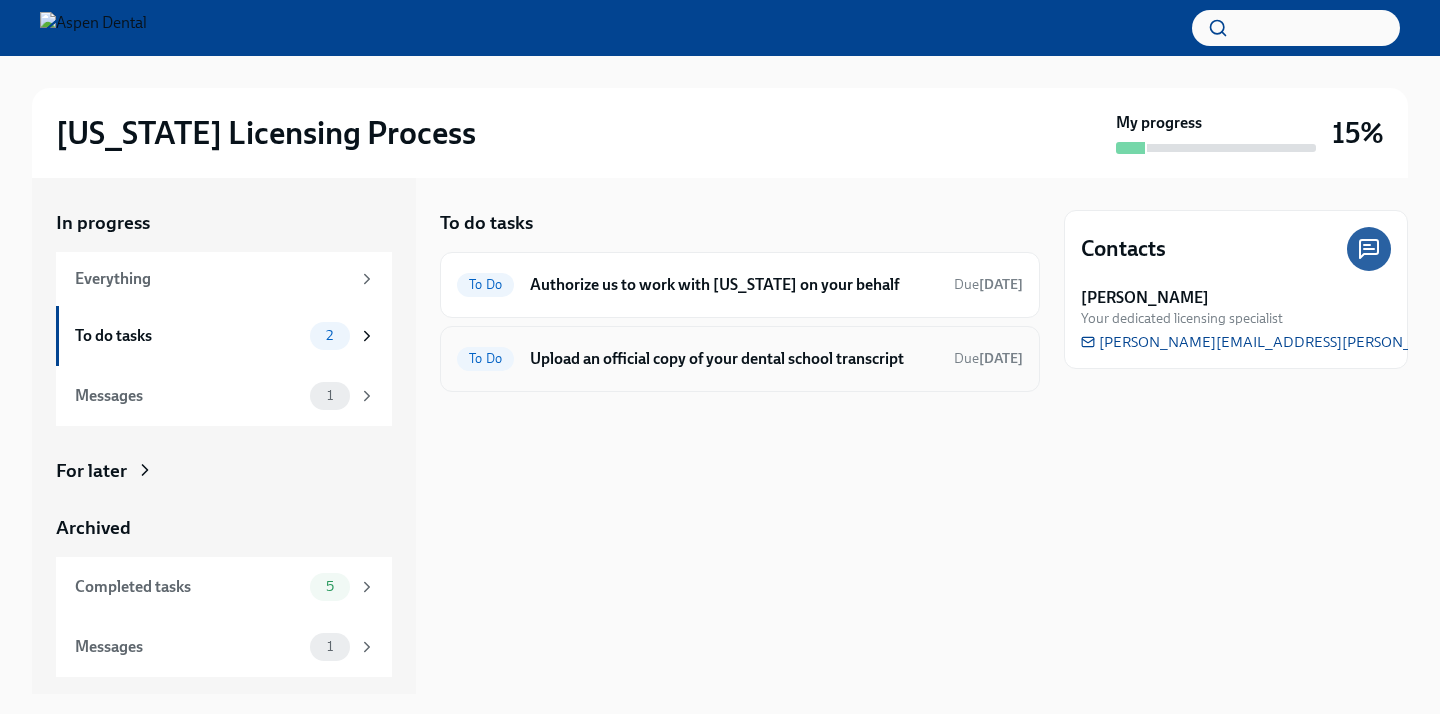 click on "To Do Upload an official copy of your dental school transcript Due  [DATE]" at bounding box center (740, 359) 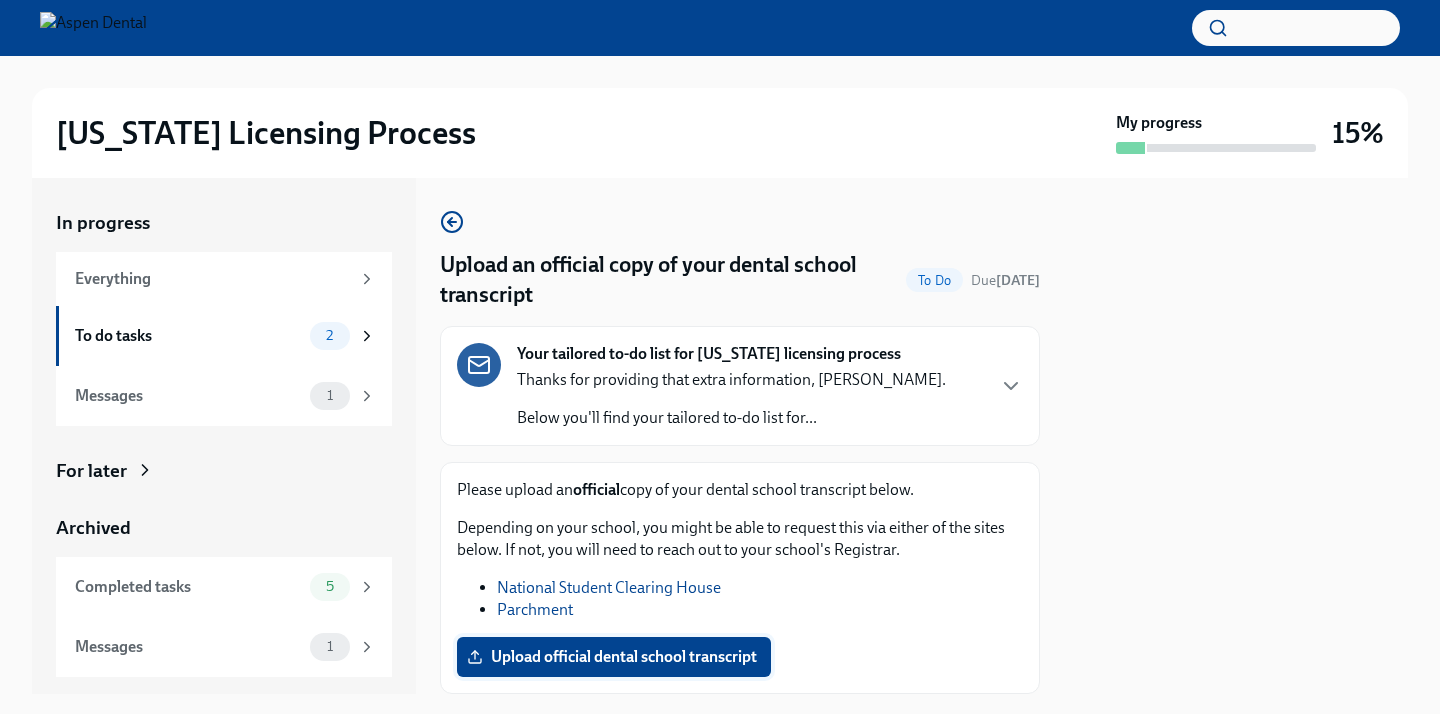 click on "Upload official dental school transcript" at bounding box center [614, 657] 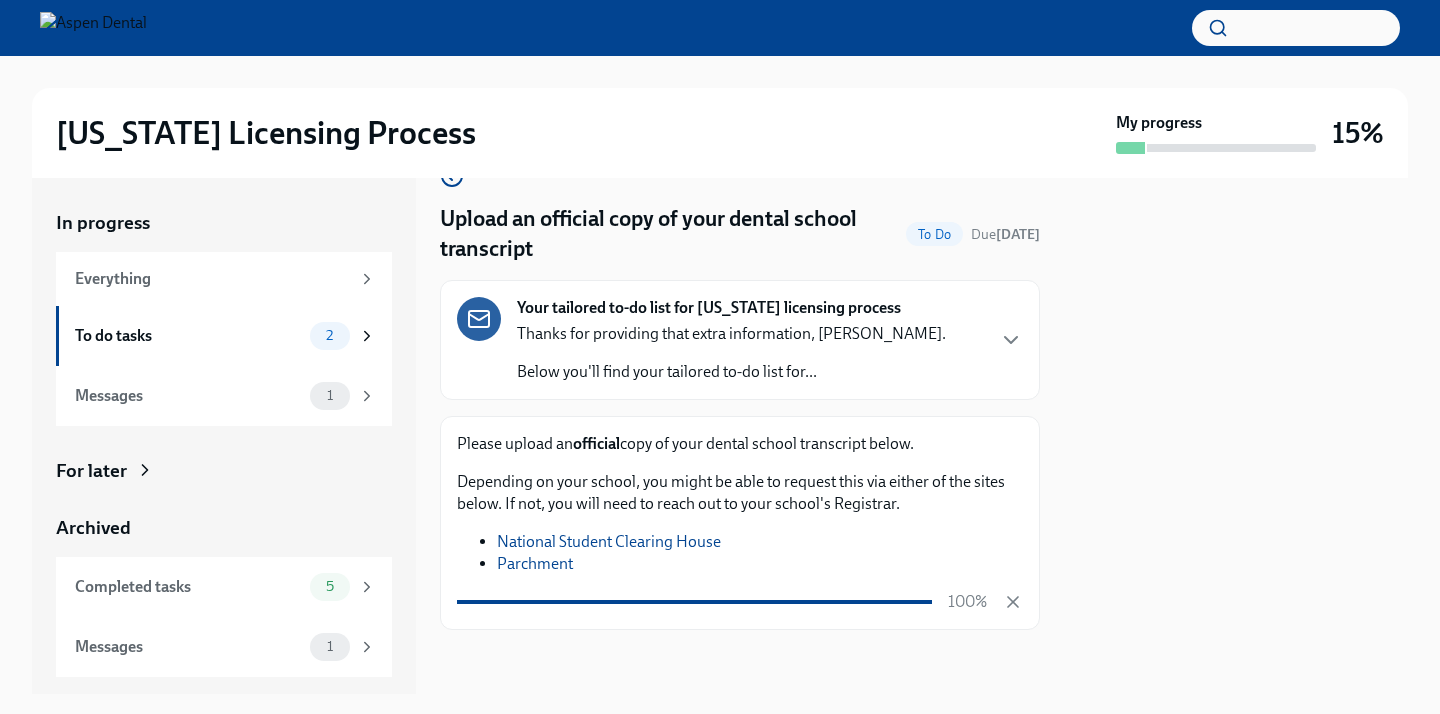 scroll, scrollTop: 46, scrollLeft: 0, axis: vertical 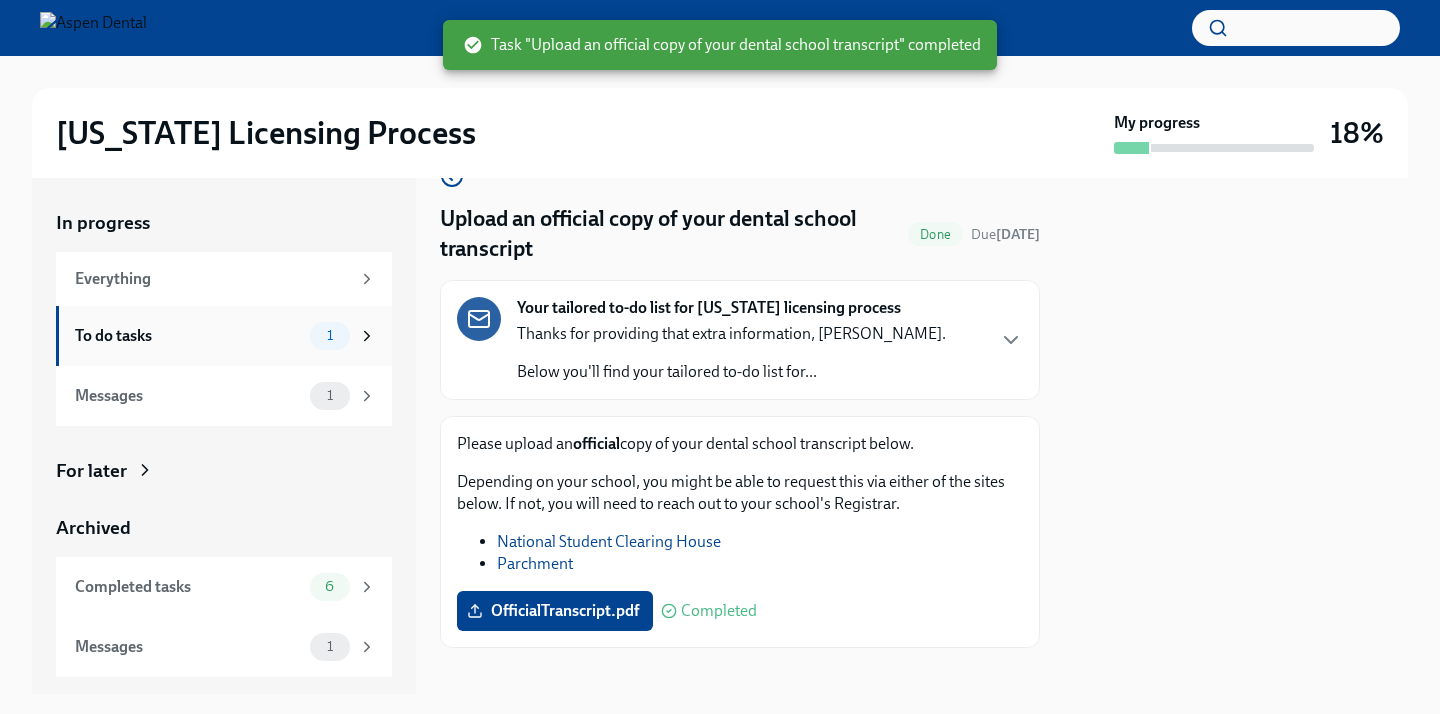 click on "1" at bounding box center (330, 335) 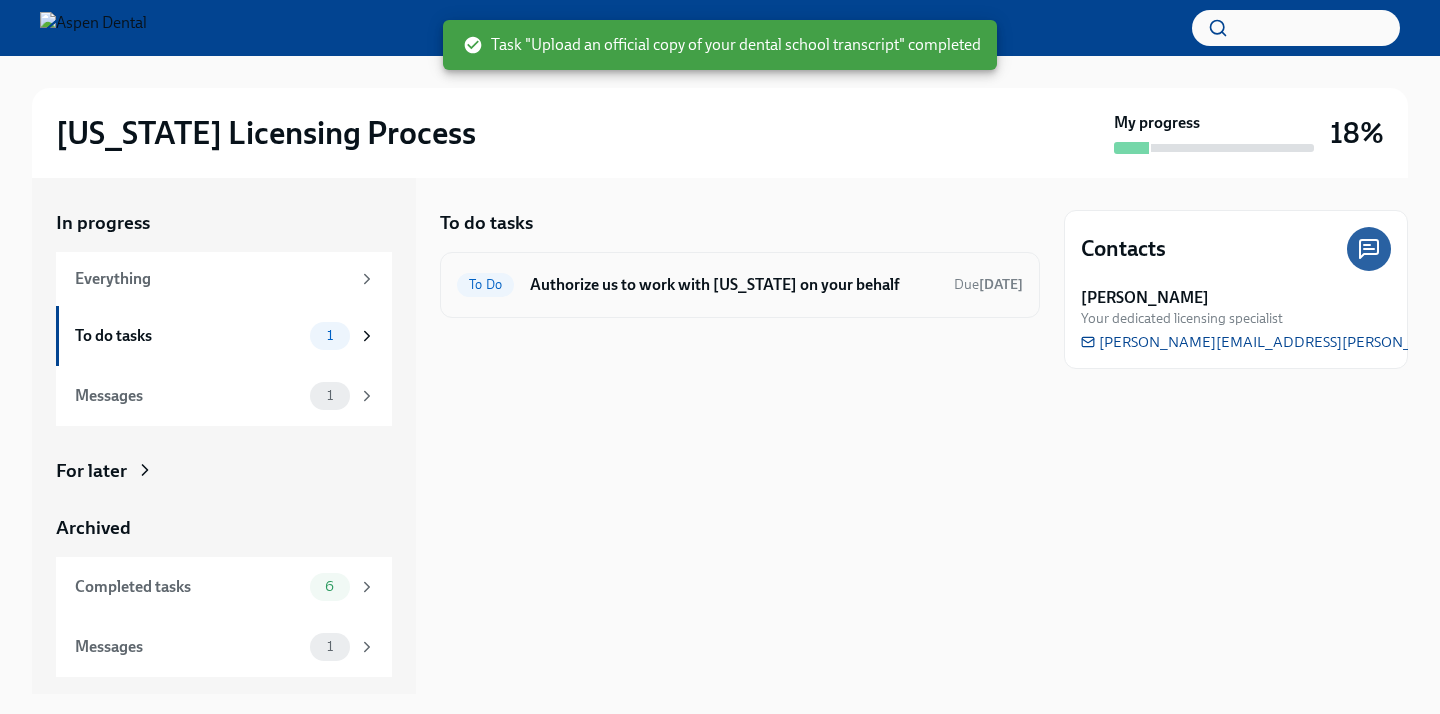 click on "To Do Authorize us to work with [US_STATE] on your behalf Due  [DATE]" at bounding box center [740, 285] 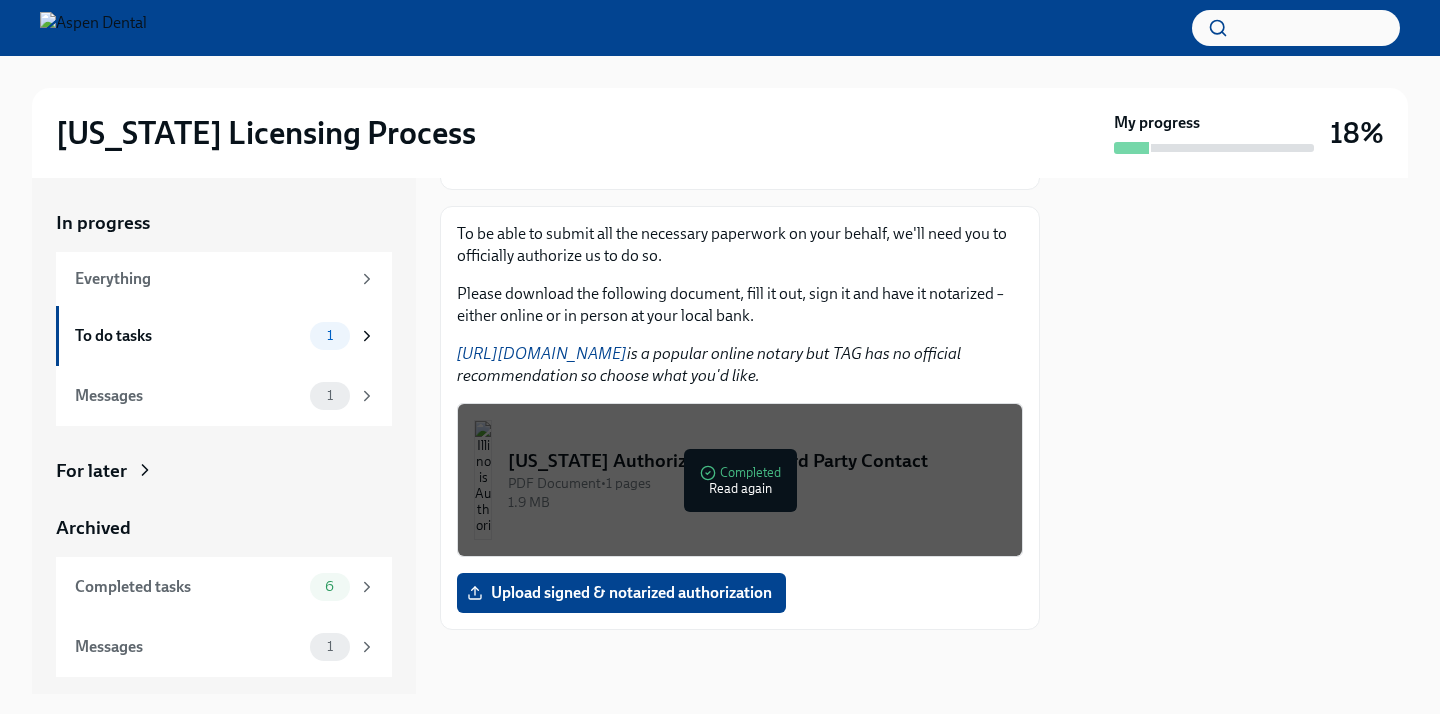 scroll, scrollTop: 205, scrollLeft: 0, axis: vertical 